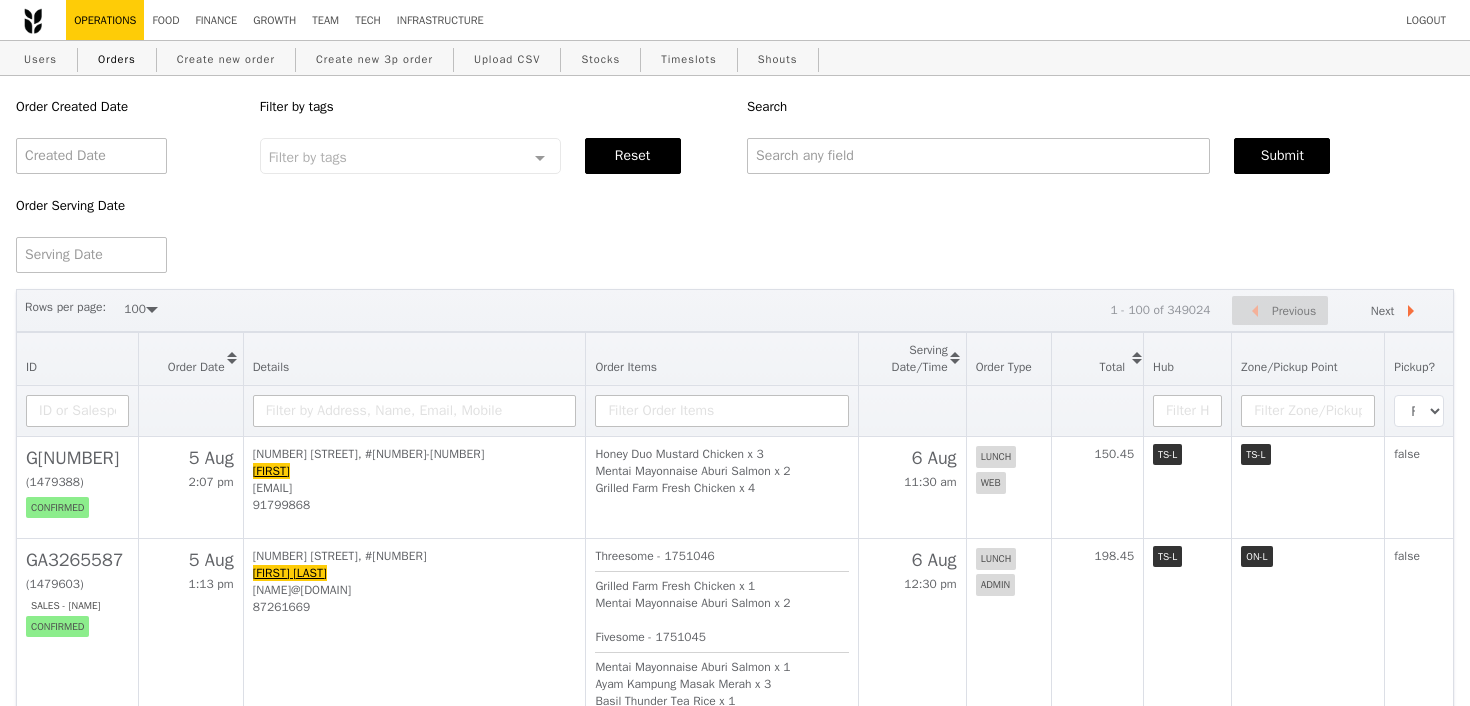 select on "100" 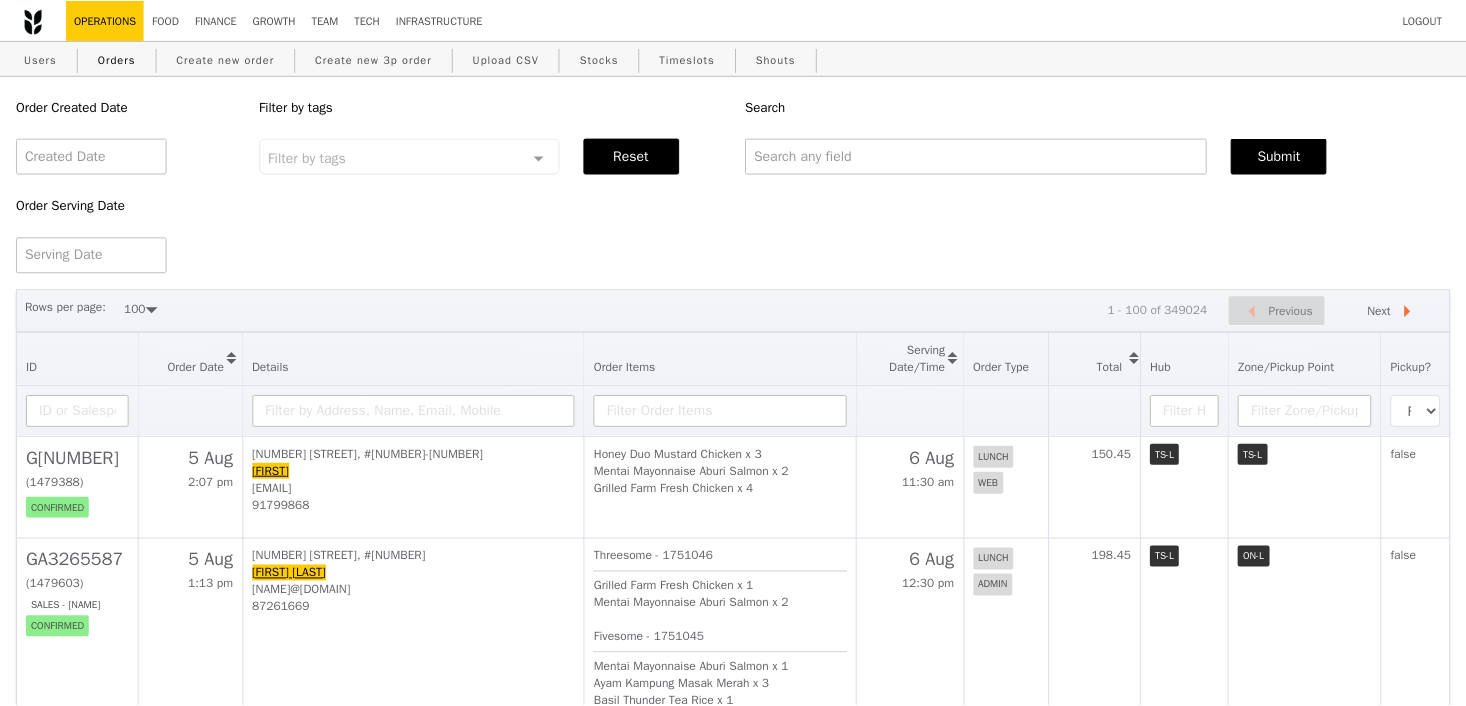 scroll, scrollTop: 0, scrollLeft: 0, axis: both 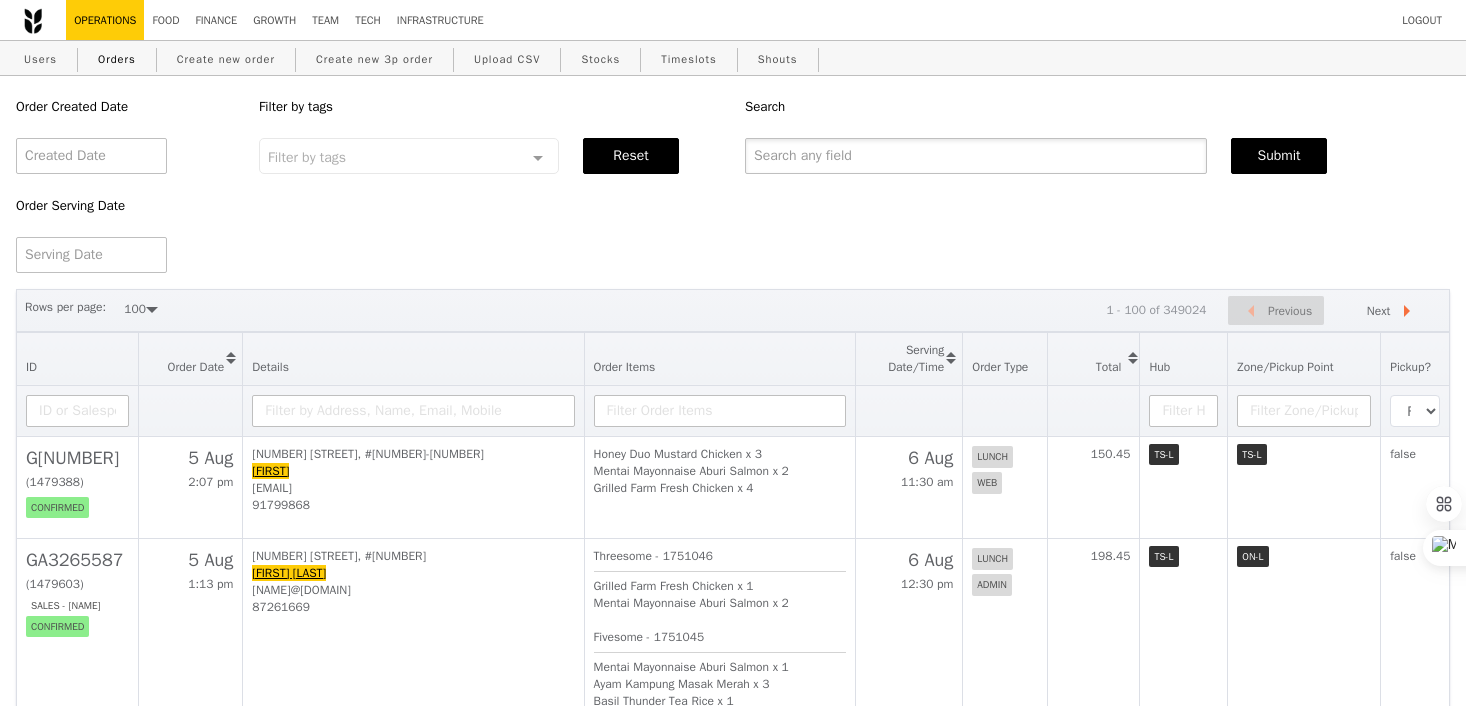 click at bounding box center (976, 156) 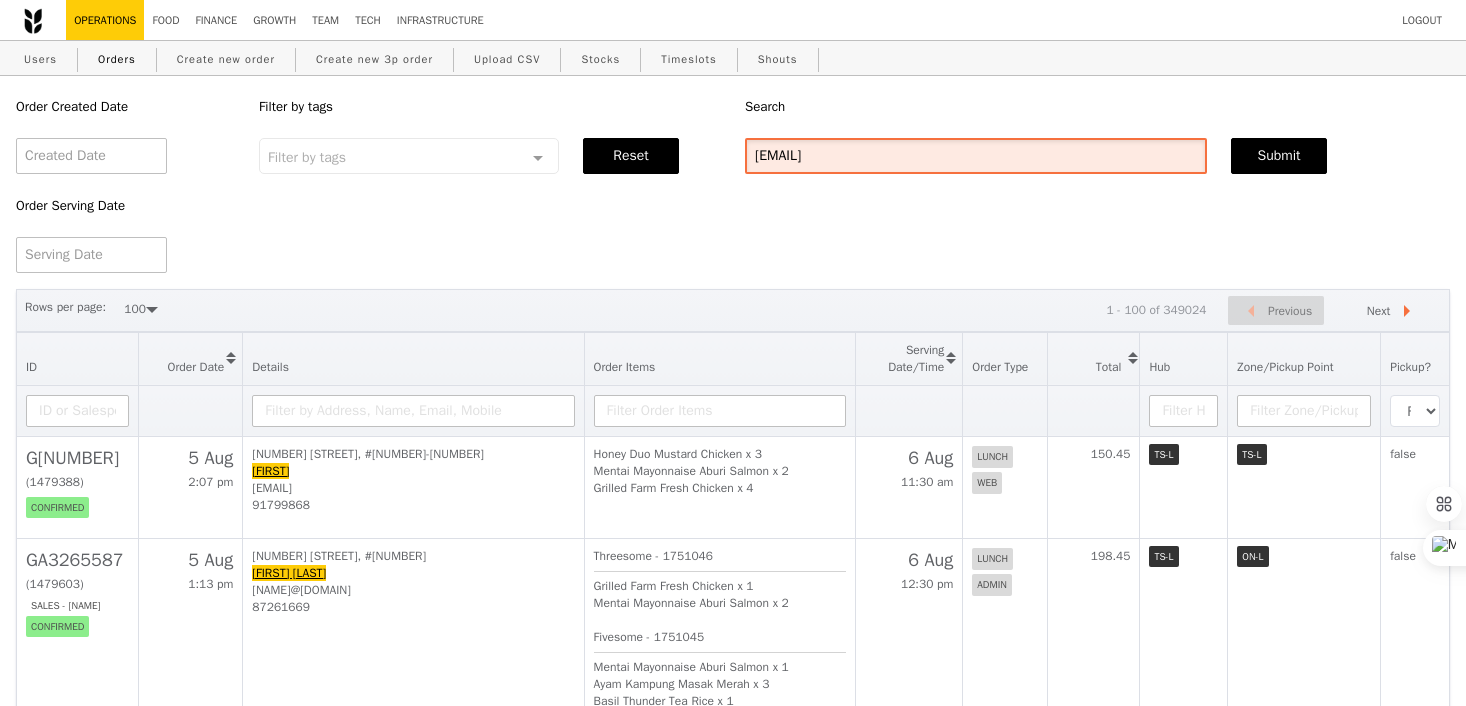 type on "[EMAIL]" 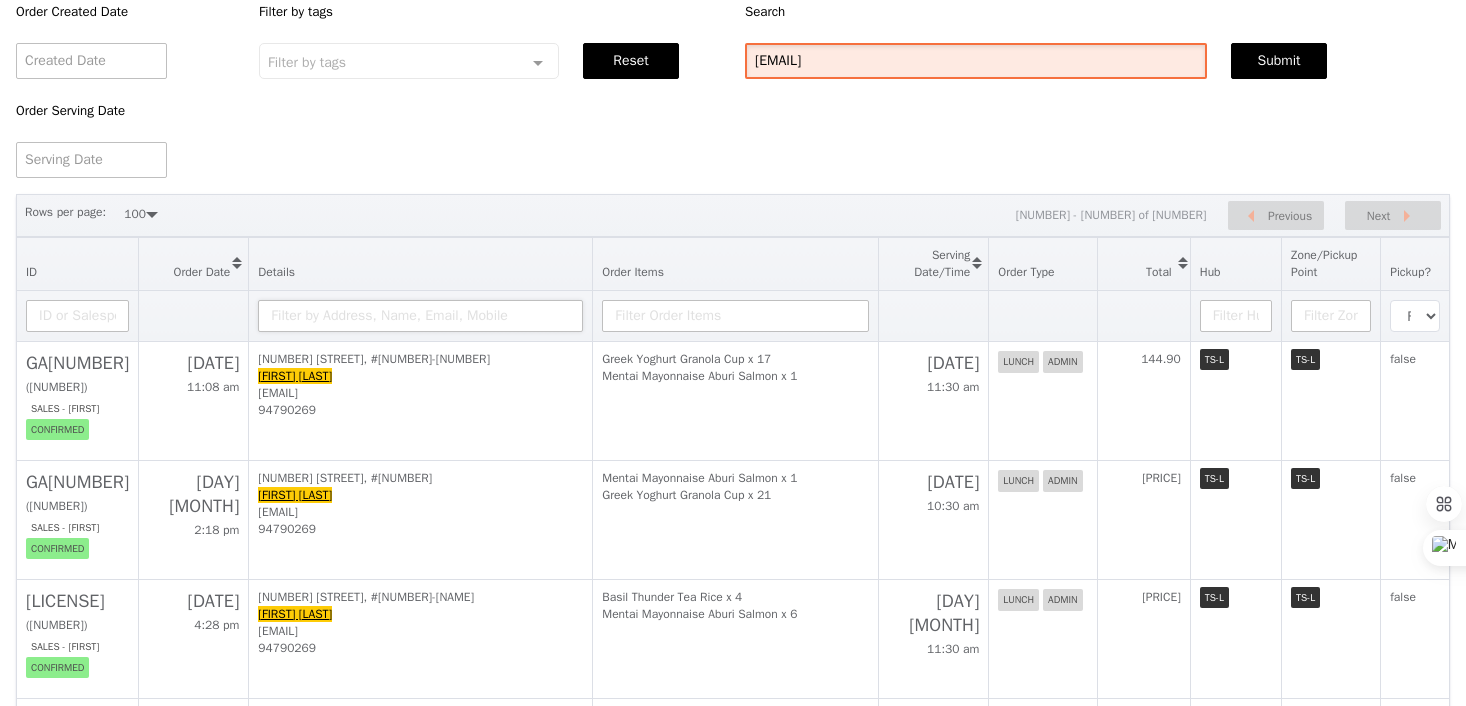 scroll, scrollTop: 0, scrollLeft: 0, axis: both 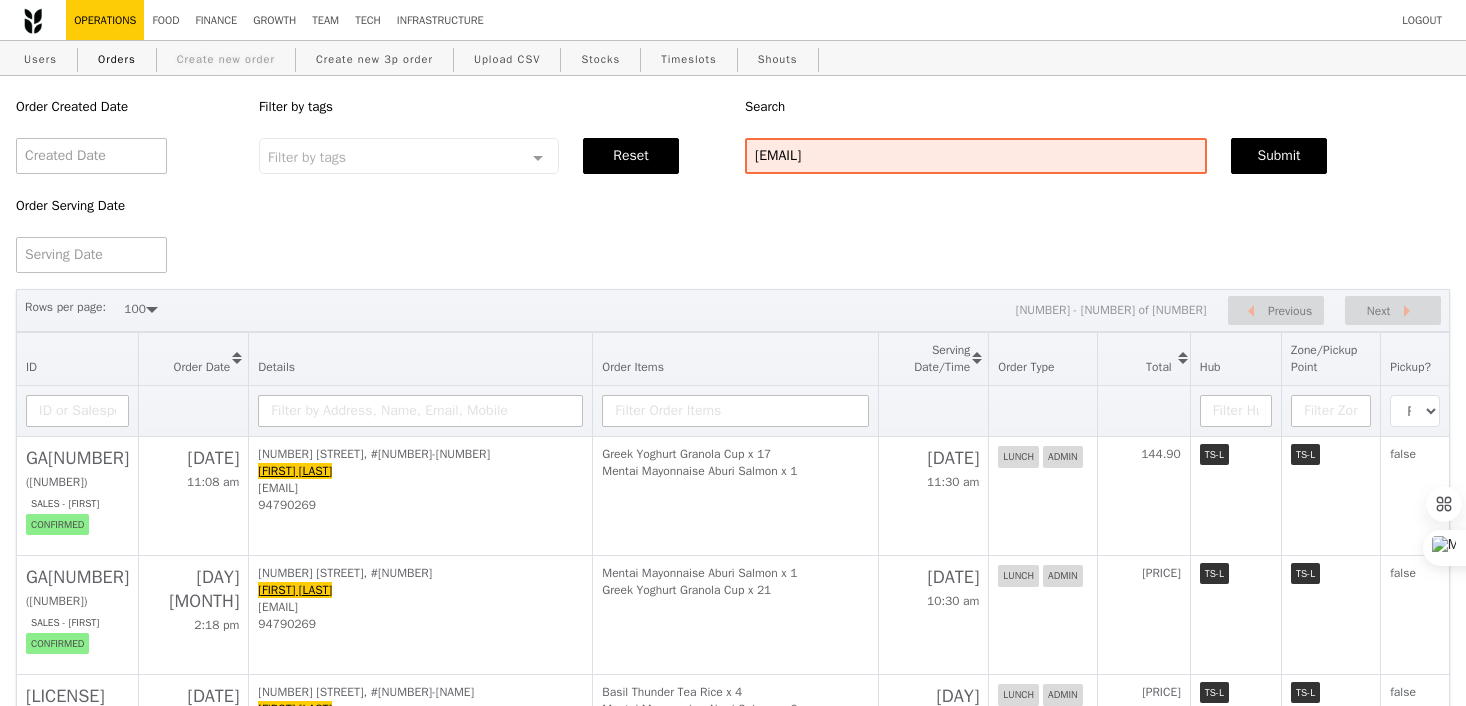 click on "Create new order" at bounding box center [226, 59] 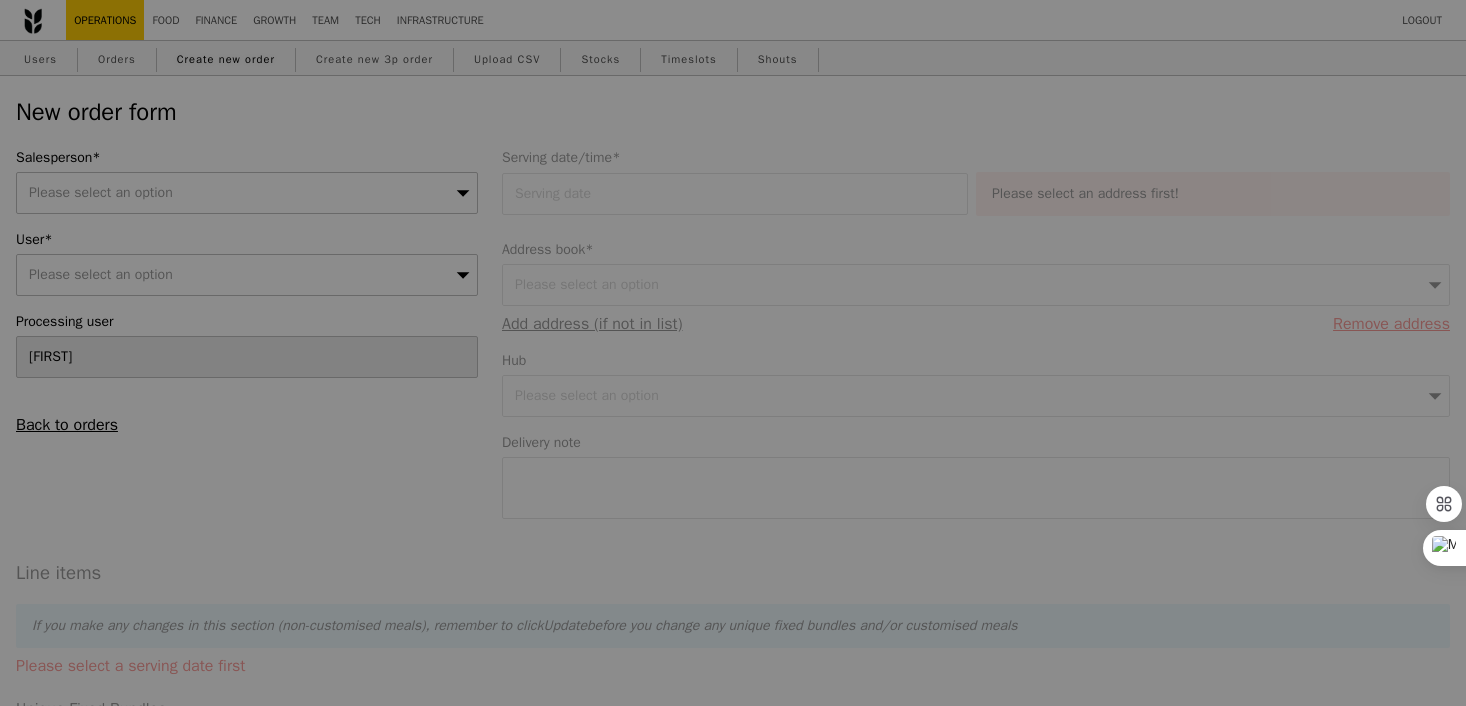 type on "Confirm" 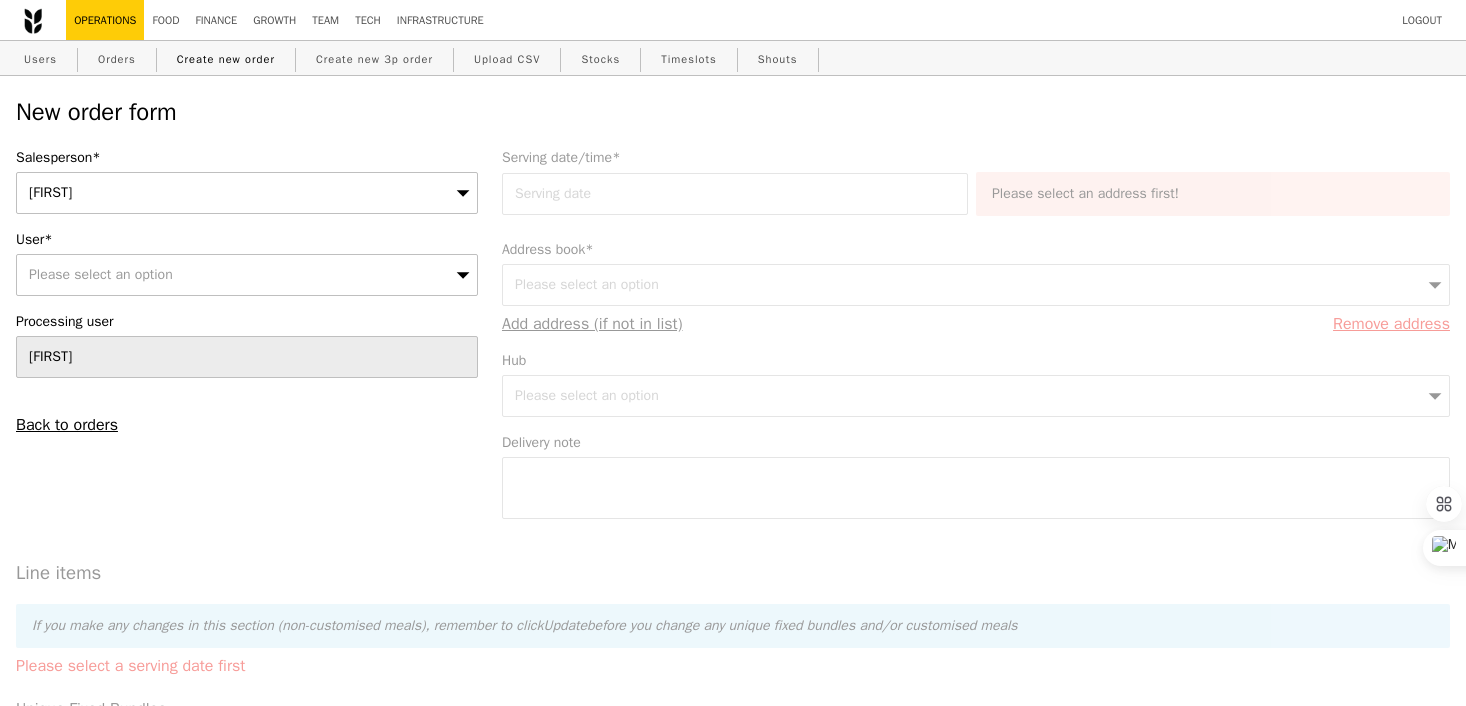 click on "[FIRST]" at bounding box center [247, 193] 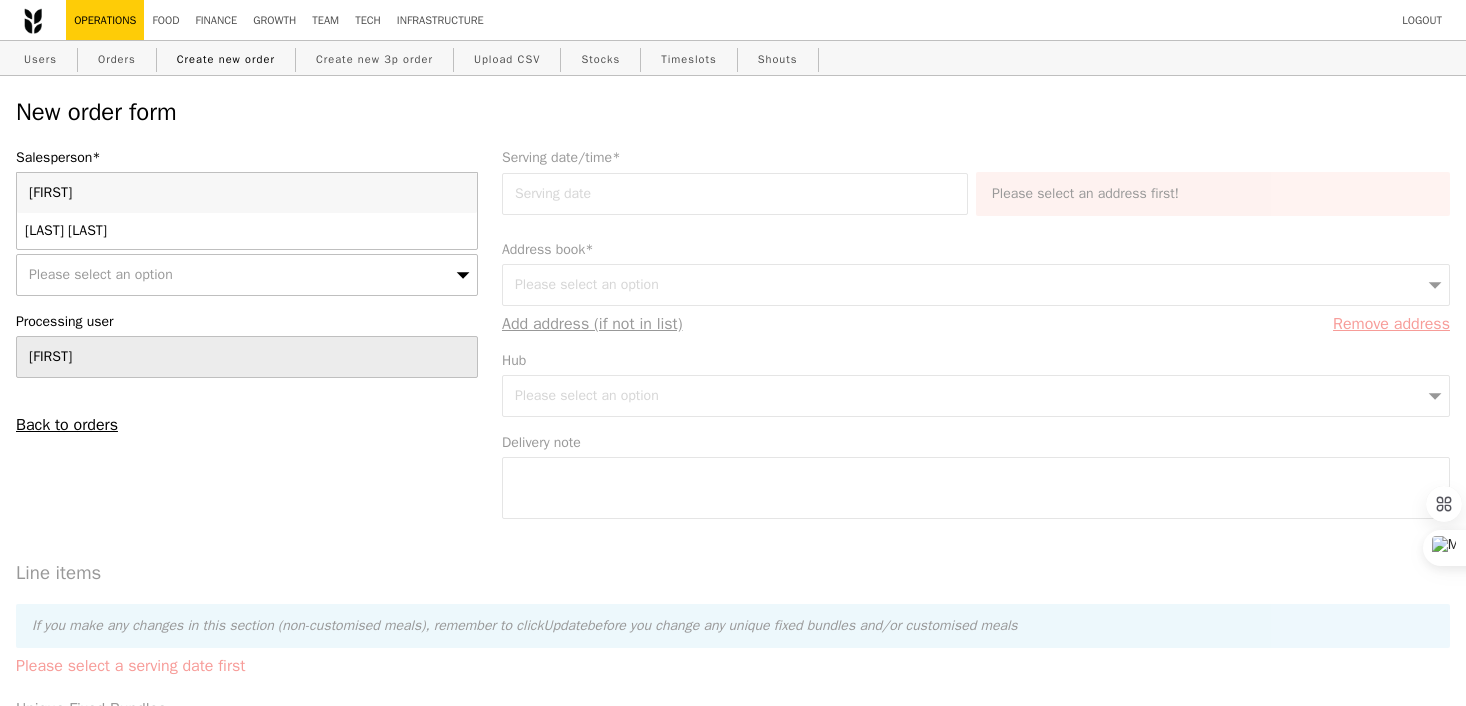 type on "[LAST] [LAST]" 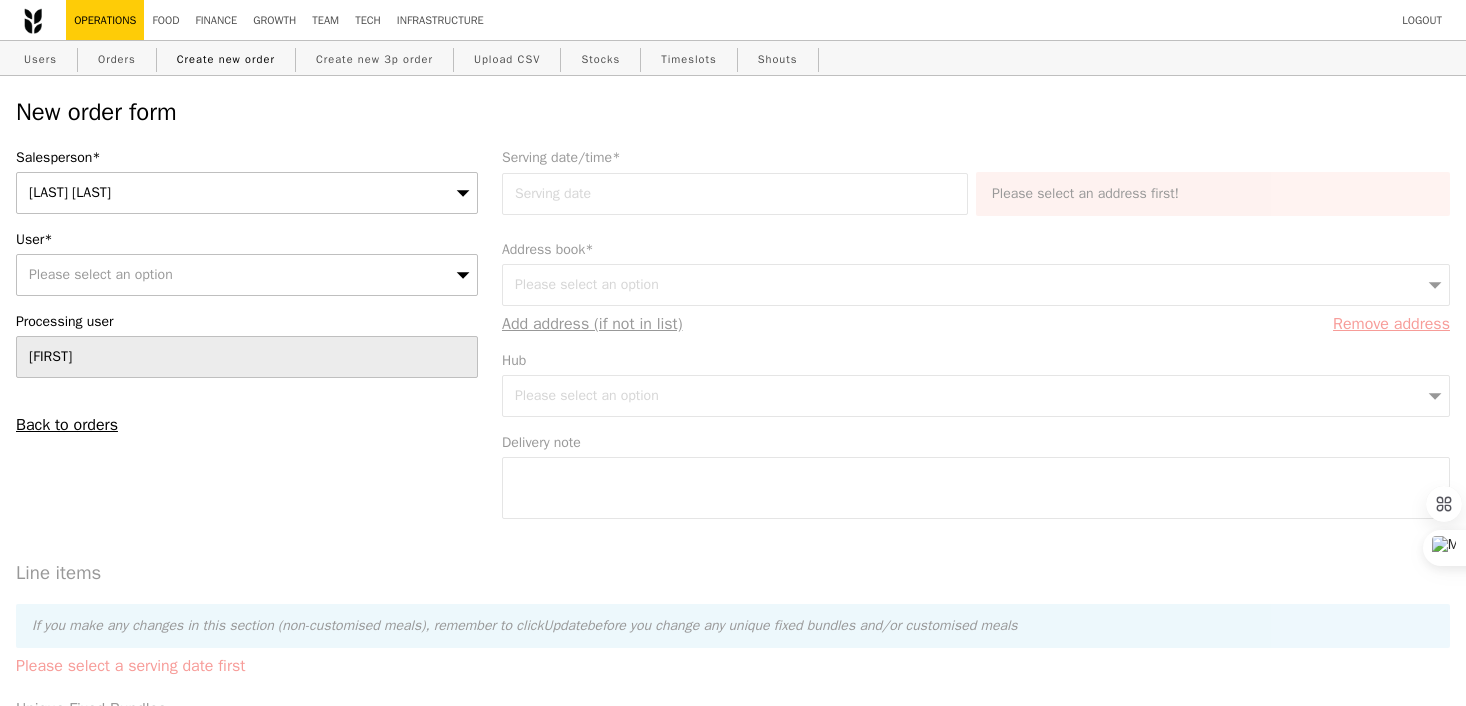 click on "Please select an option" at bounding box center (247, 275) 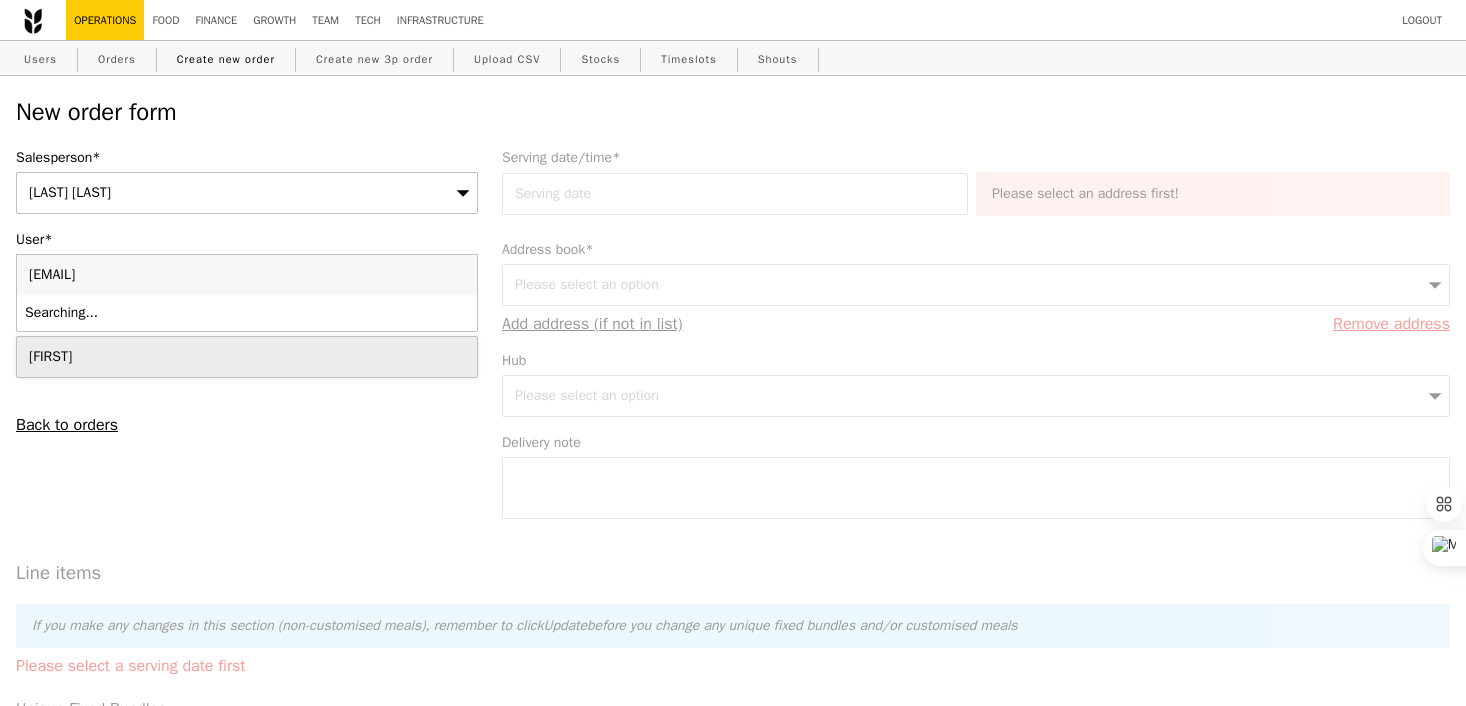 type on "Confirm" 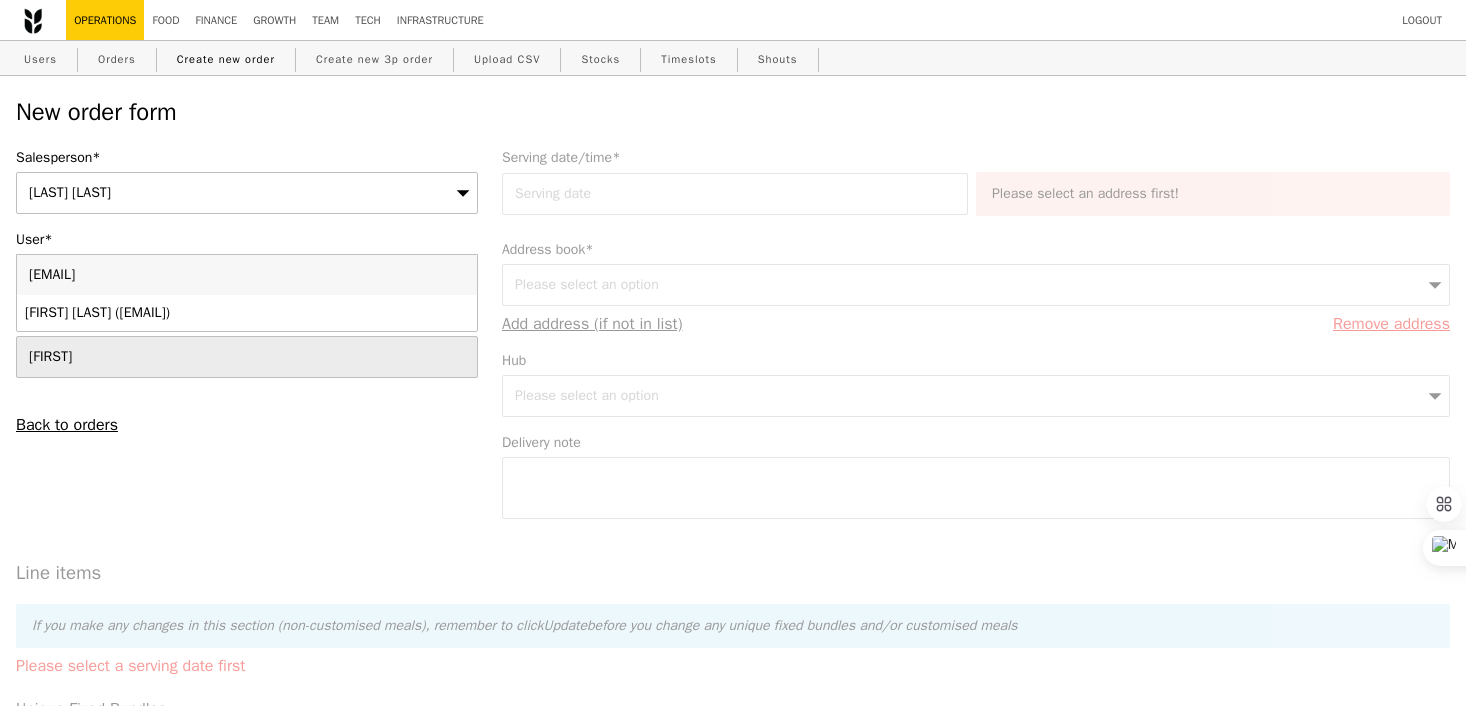type on "[EMAIL]" 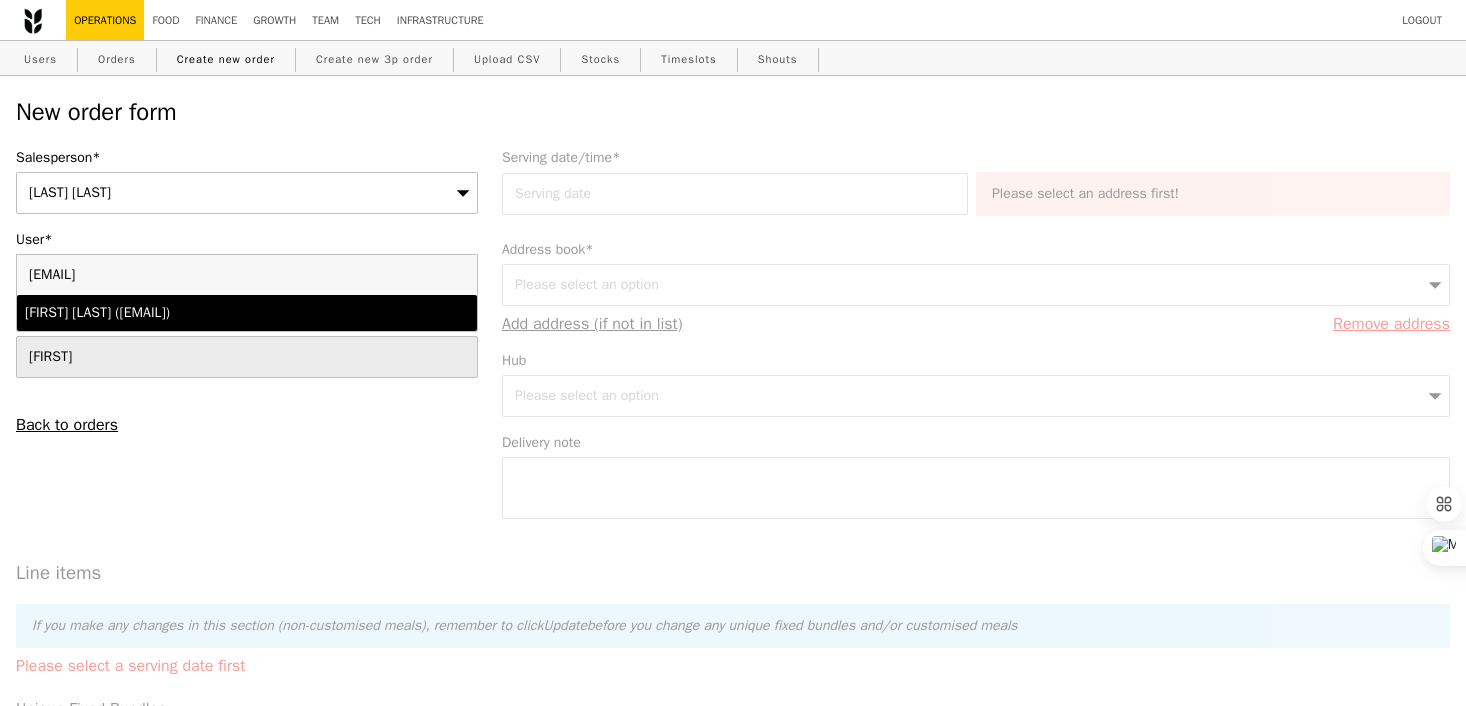 click on "[FIRST] [LAST] ([EMAIL])" at bounding box center [191, 313] 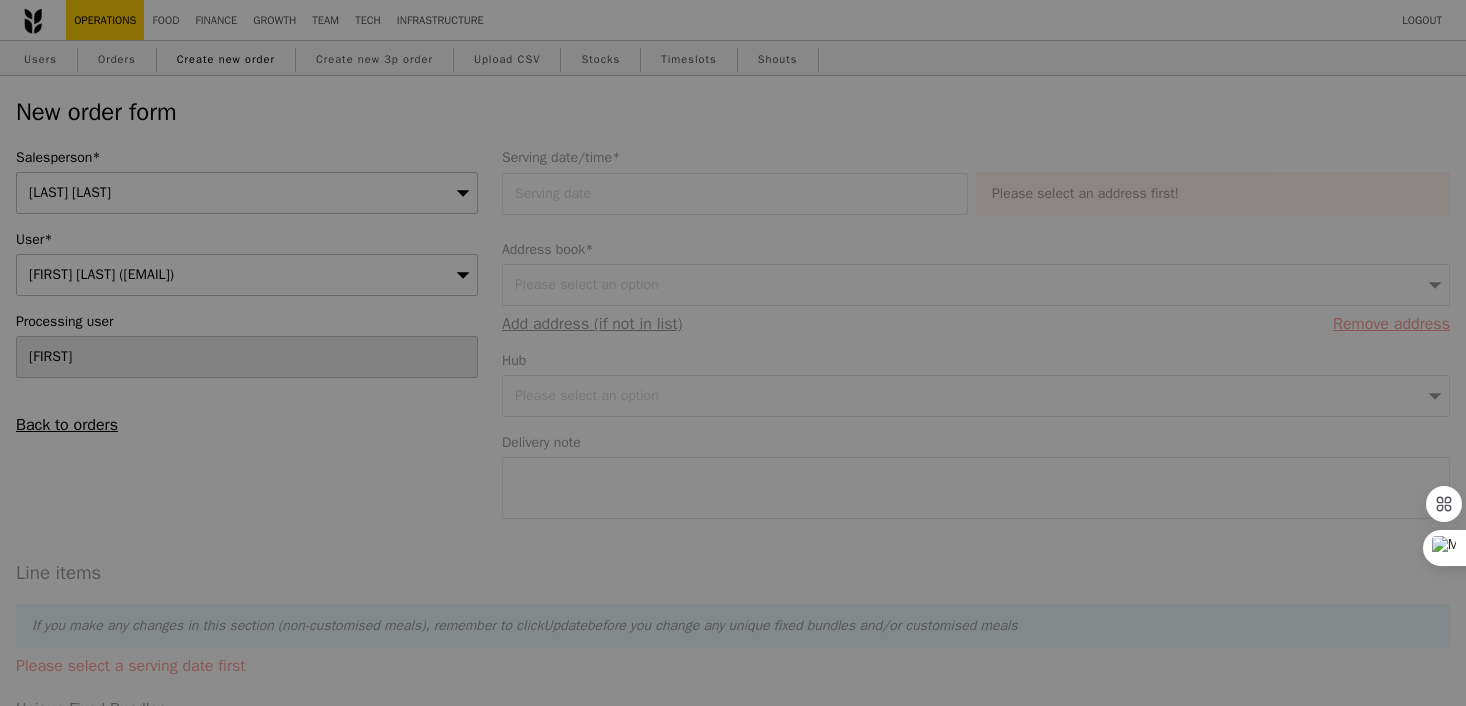 type on "1.79" 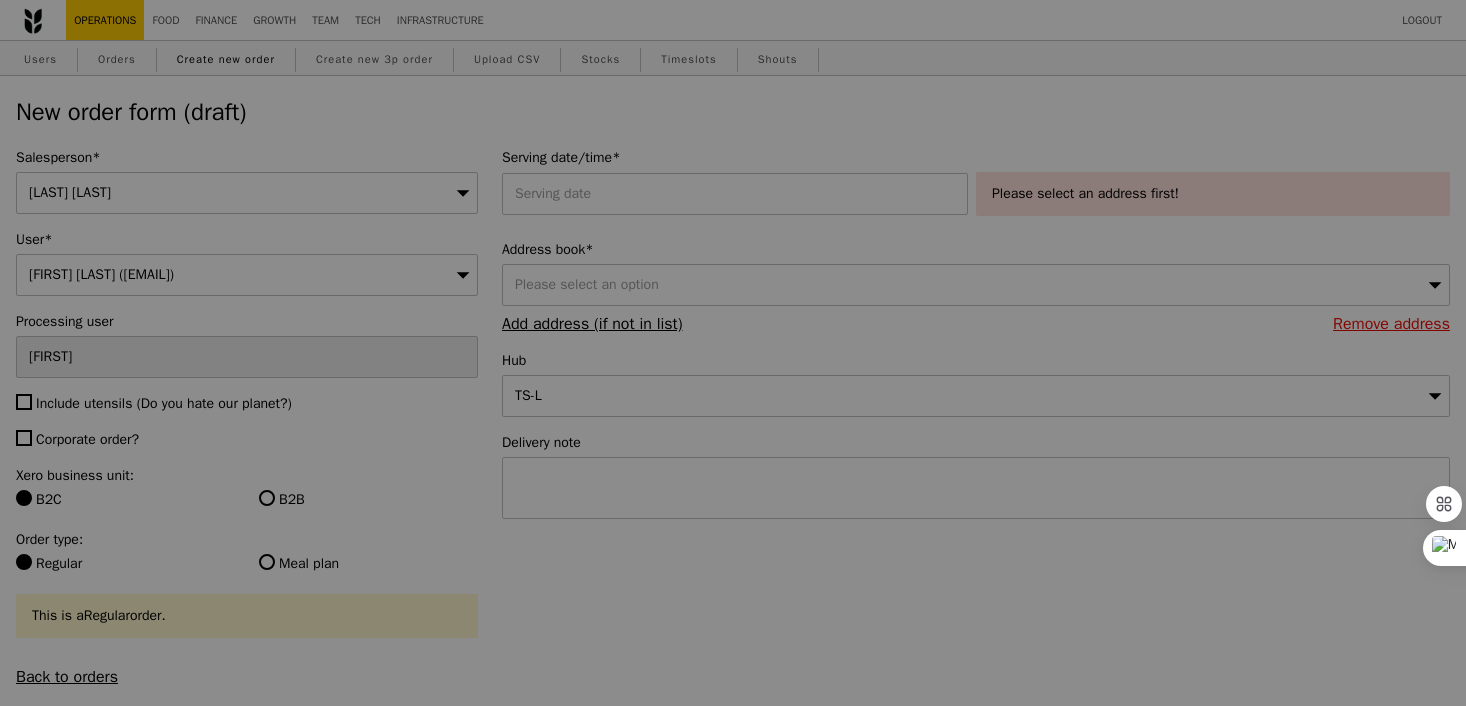 type on "Confirm" 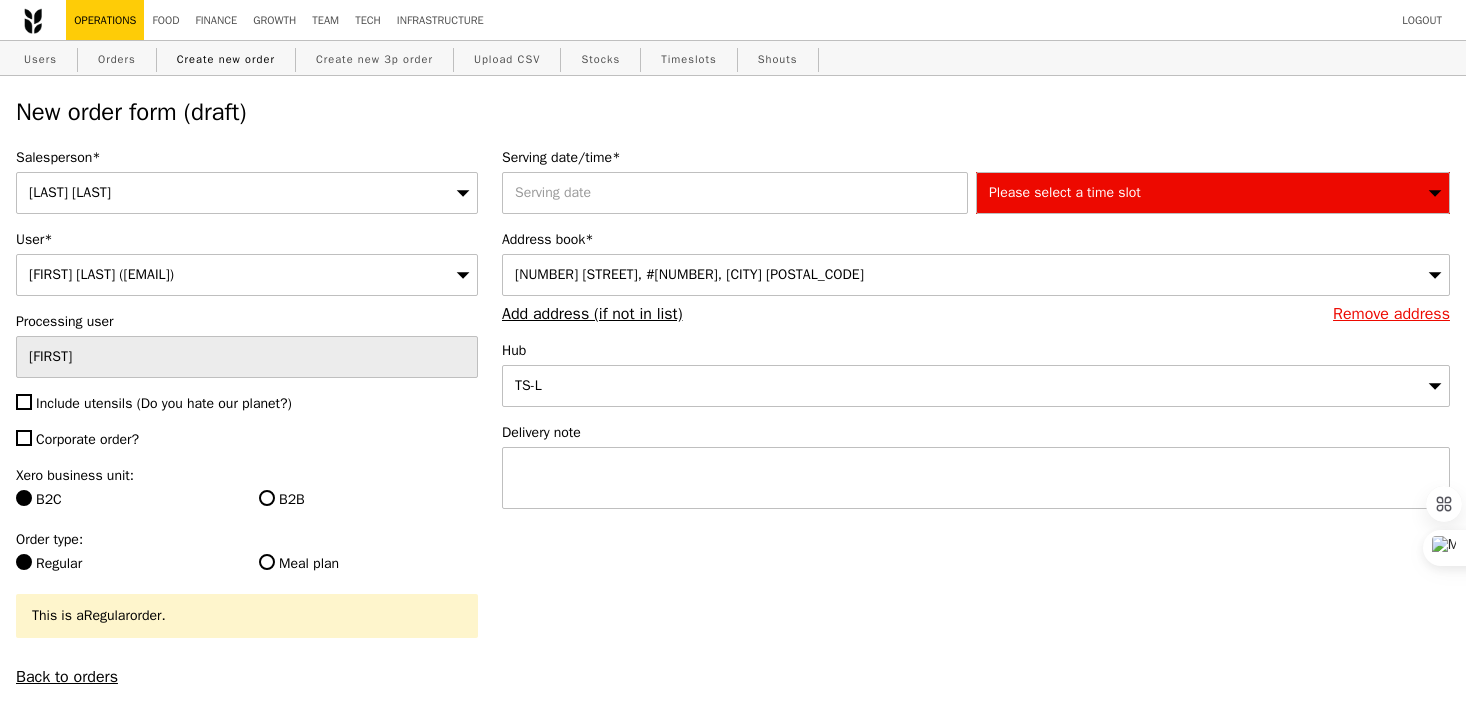 click on "Include utensils (Do you hate our planet?)" at bounding box center (164, 403) 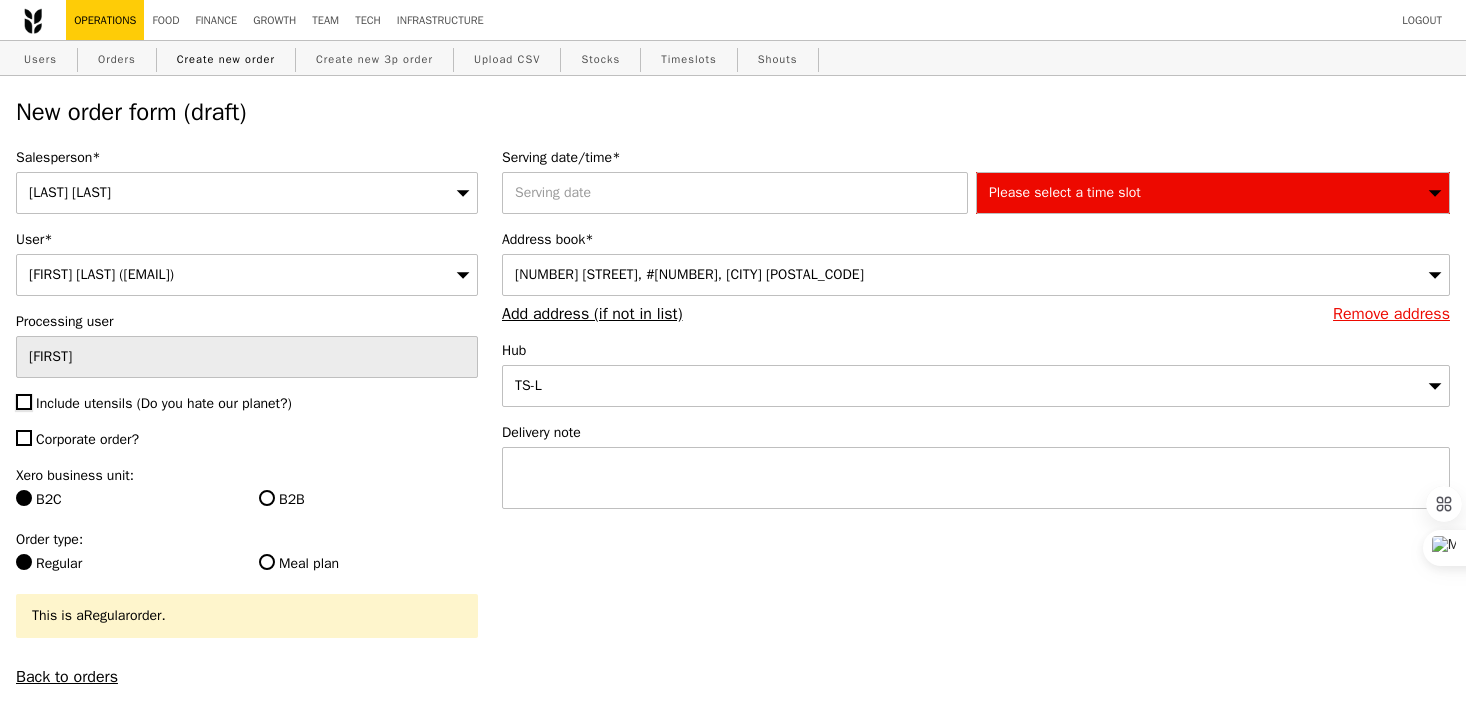 click on "Include utensils (Do you hate our planet?)" at bounding box center [24, 402] 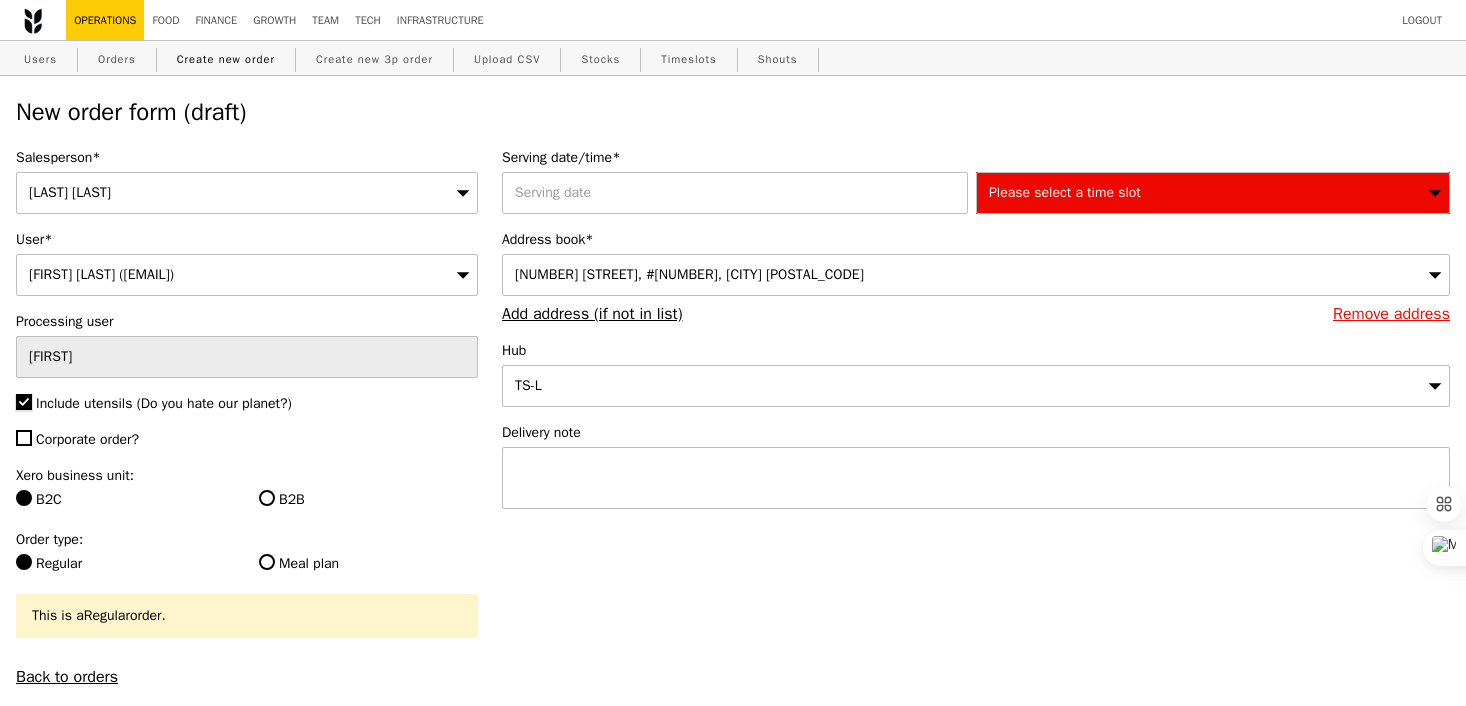 type on "Confirm" 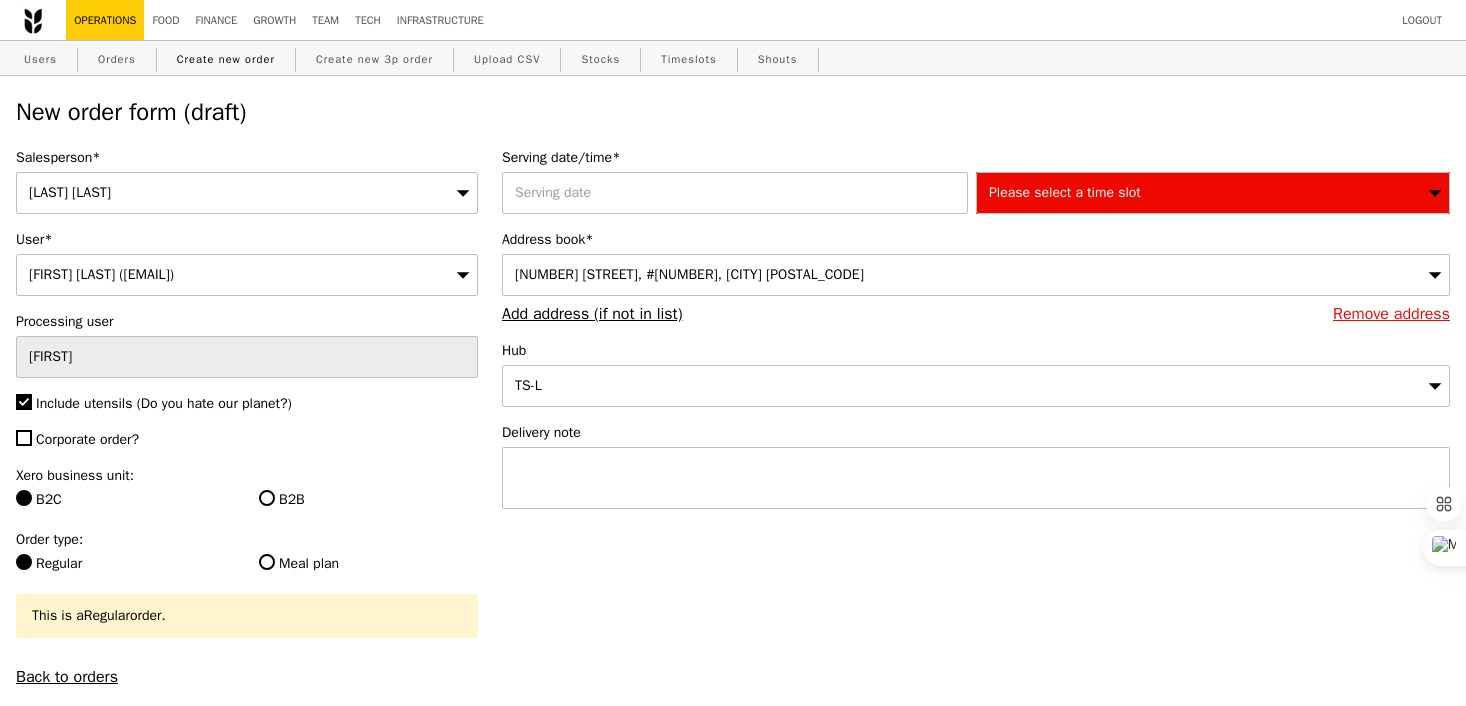 click on "Corporate order?" at bounding box center (87, 439) 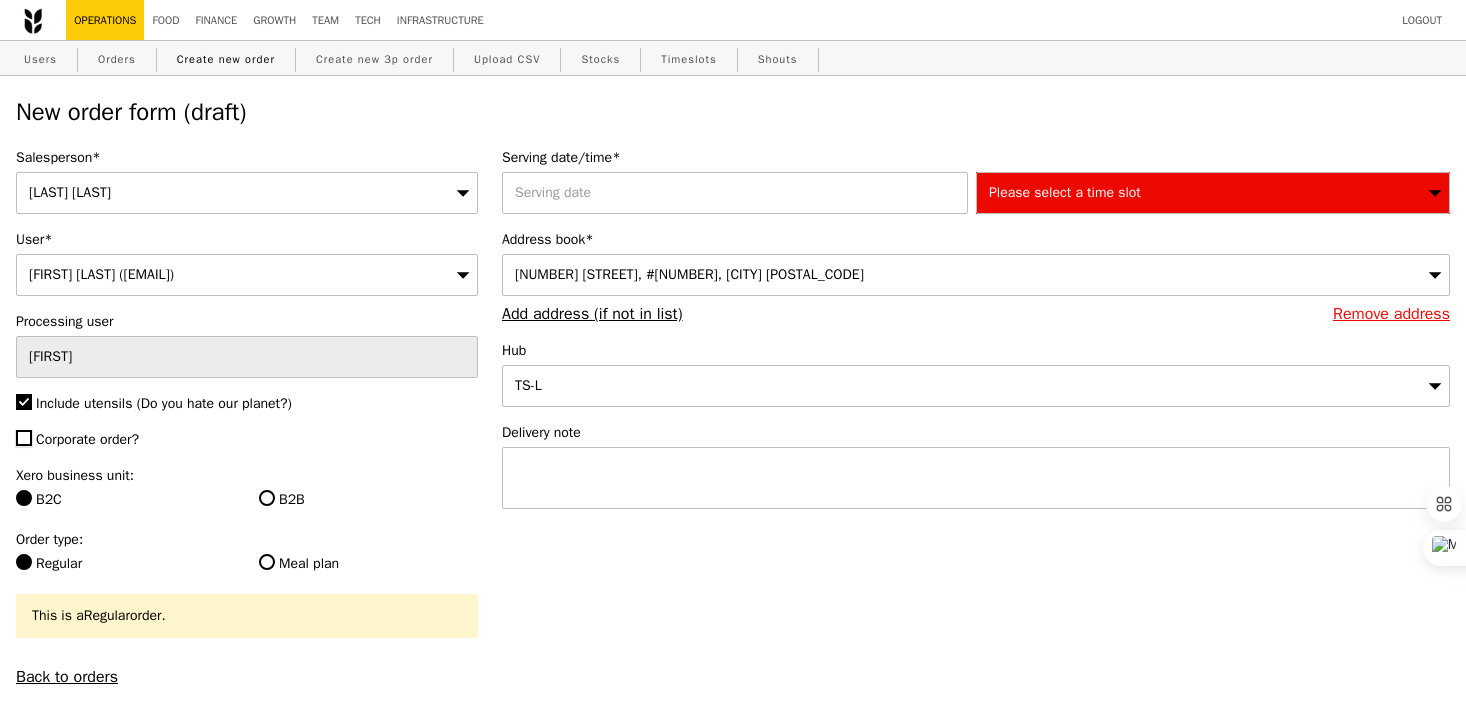 click on "Corporate order?" at bounding box center [24, 438] 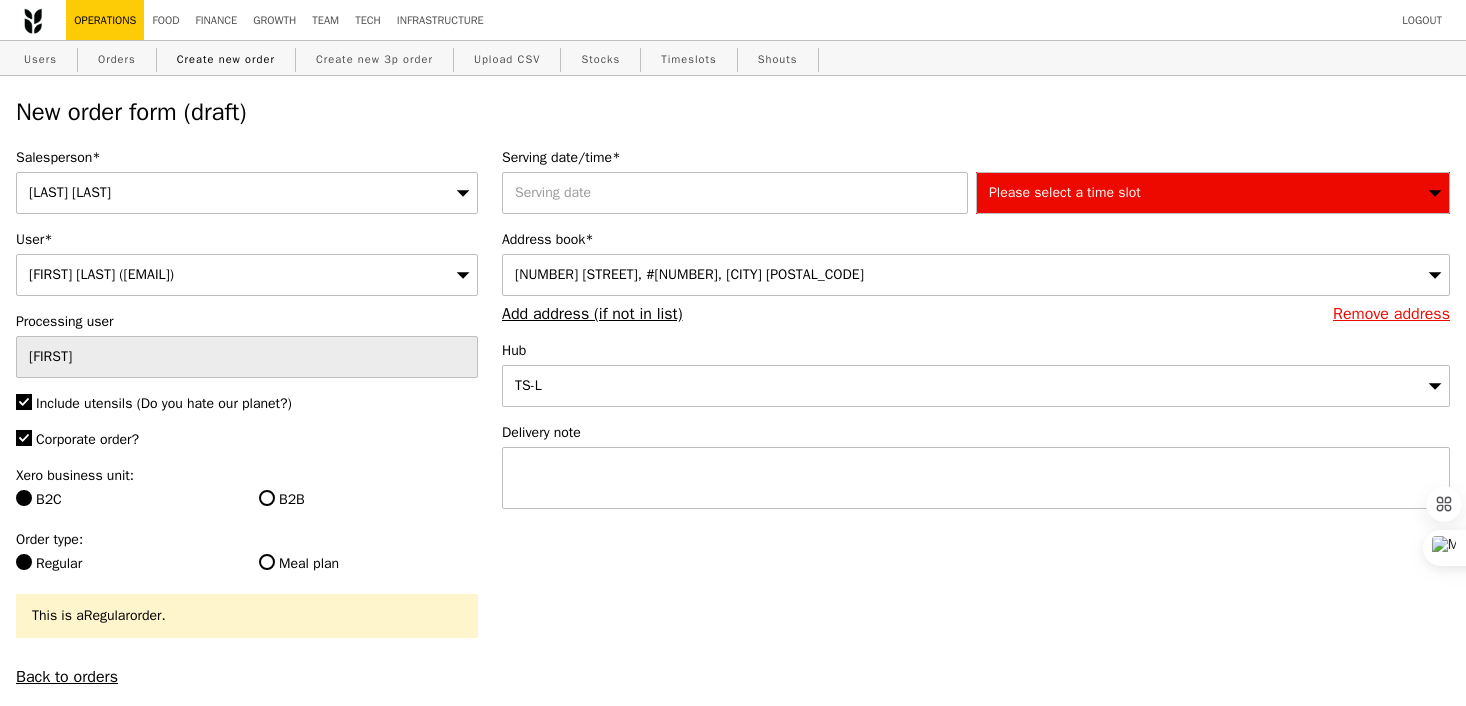 click on "Xero business unit:" at bounding box center (247, 476) 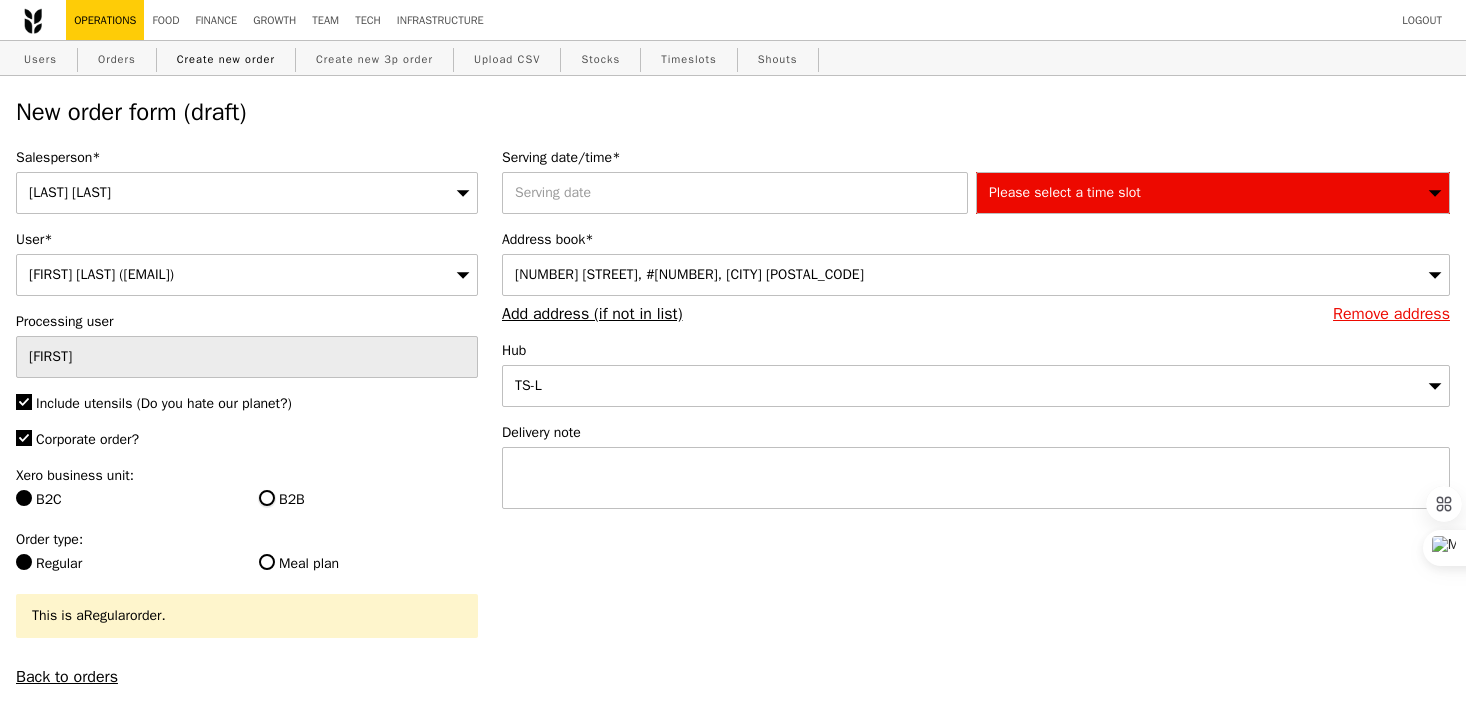 click on "B2B" at bounding box center (267, 498) 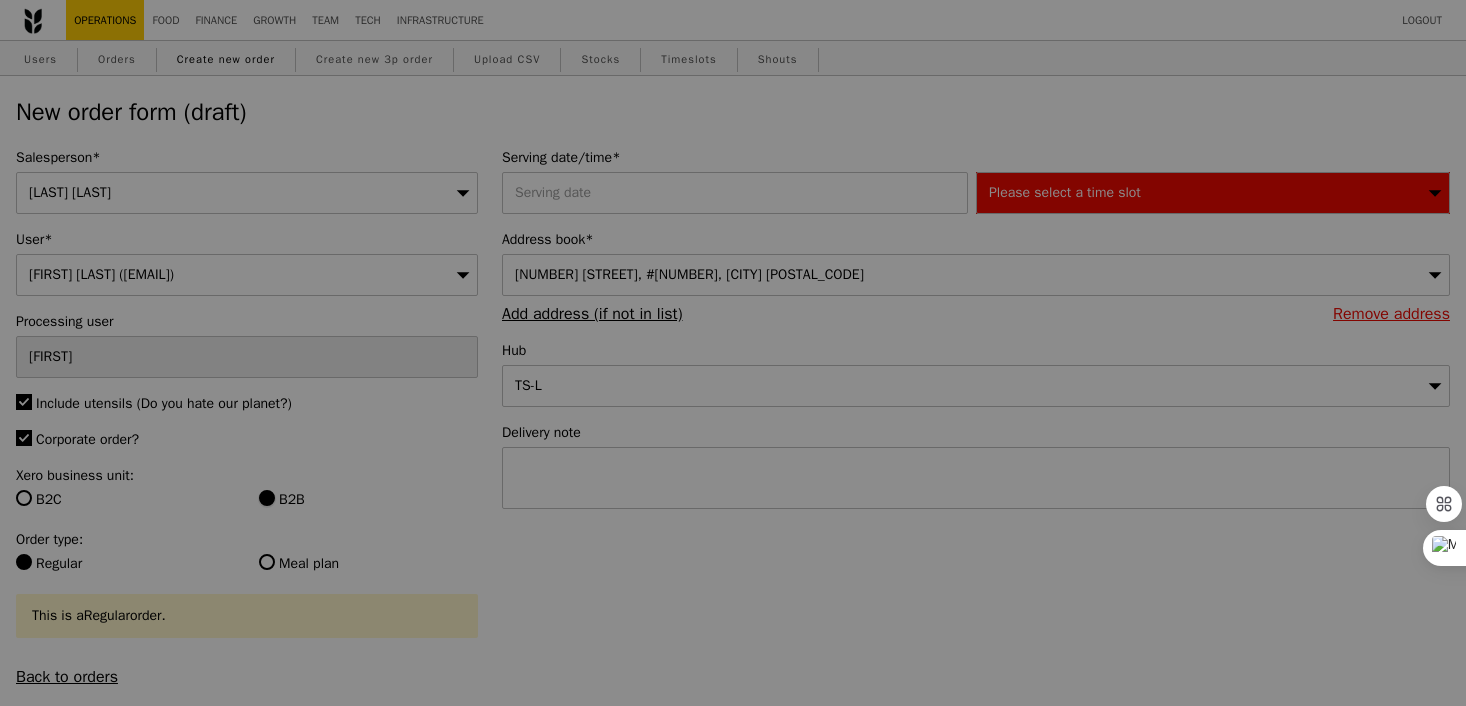 type on "Confirm" 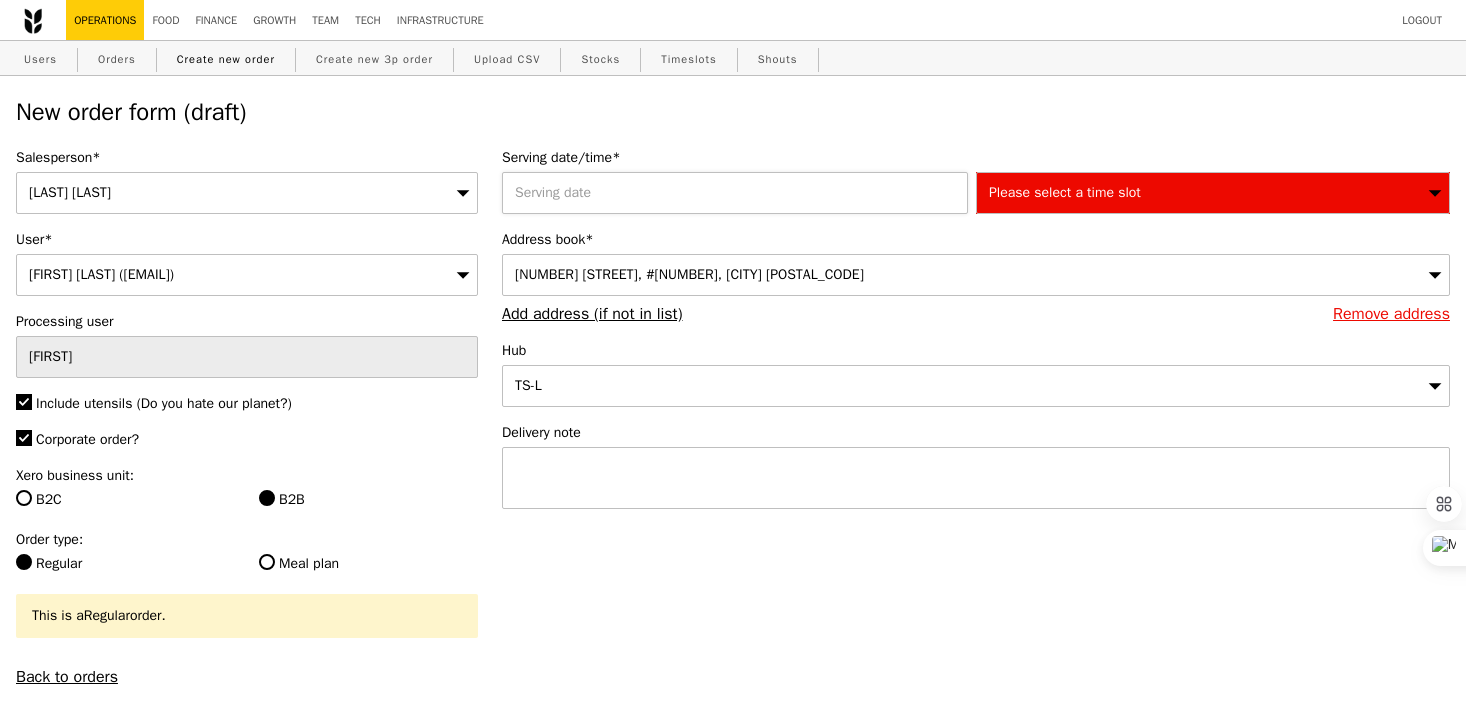 click at bounding box center (739, 193) 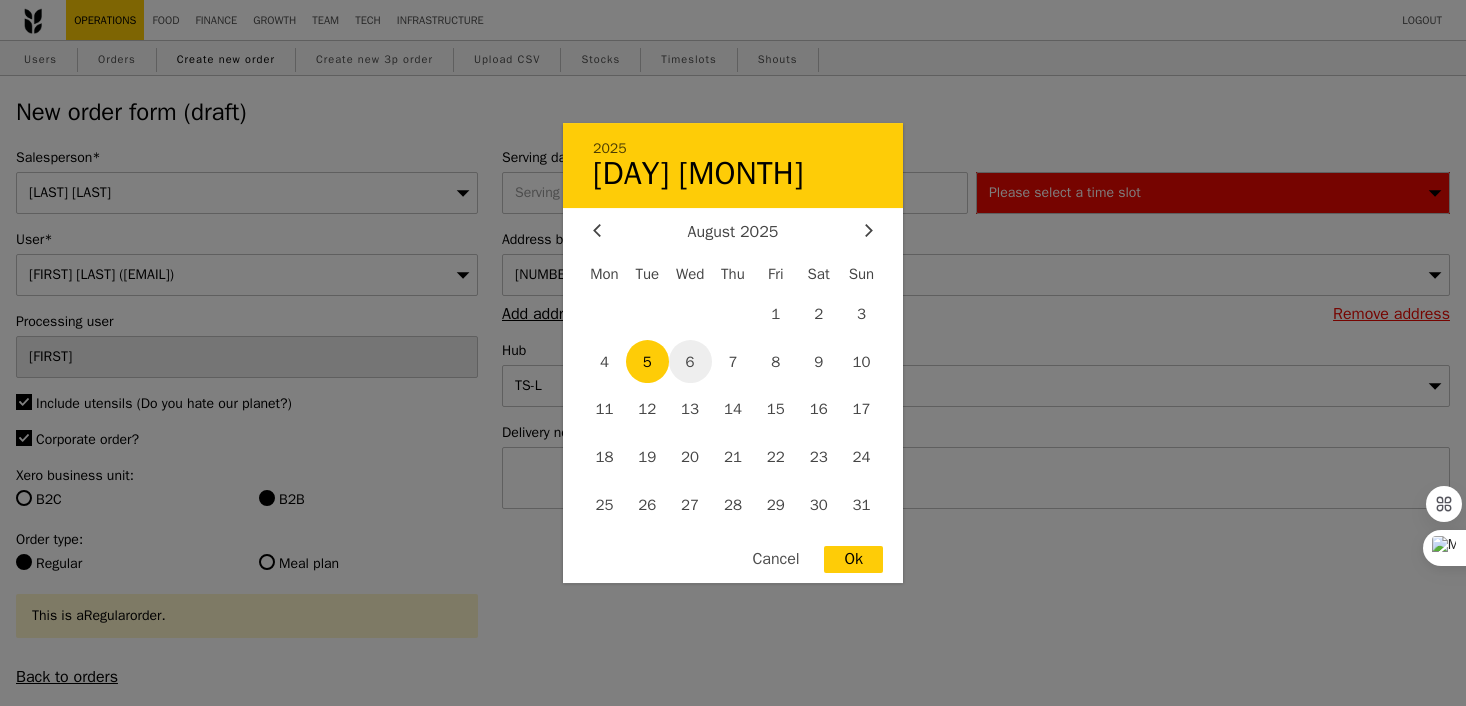 click on "6" at bounding box center (690, 361) 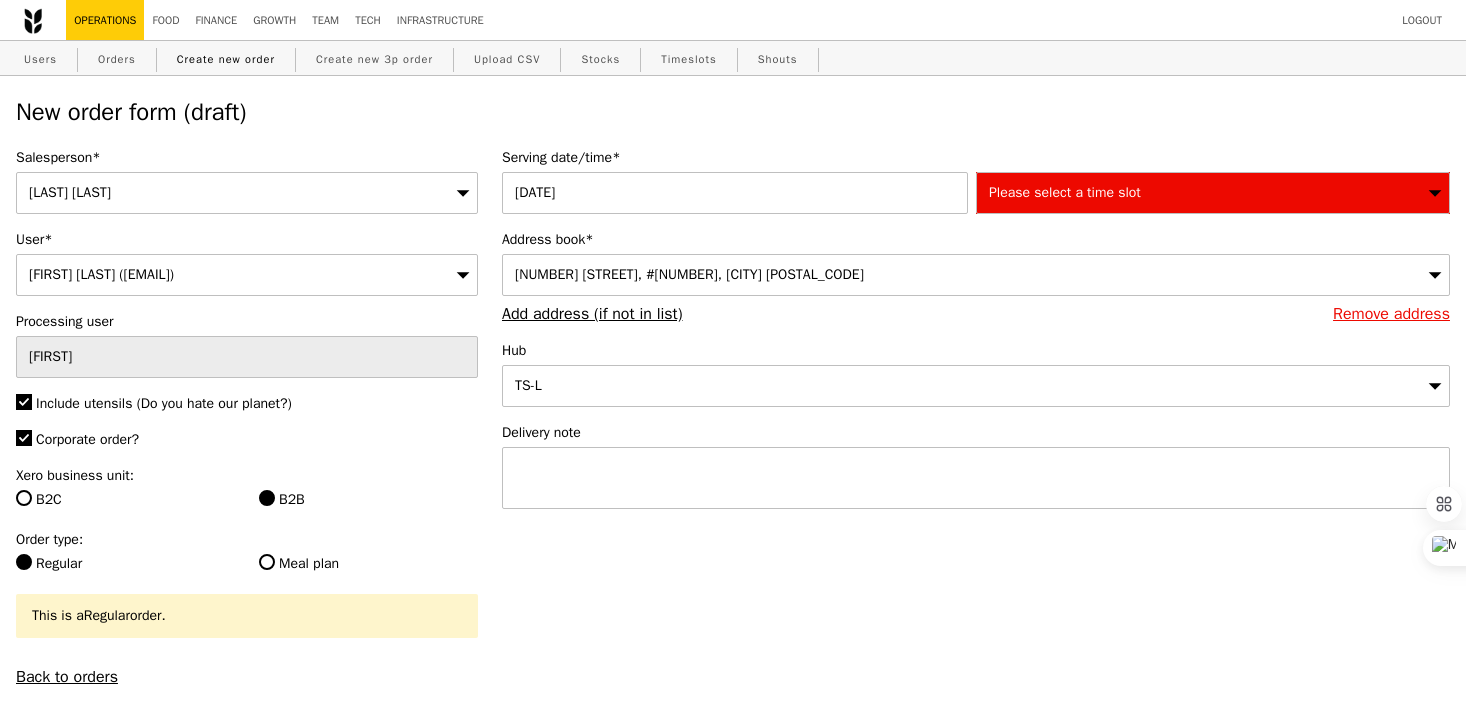 click on "[NUMBER] [STREET], #[NUMBER], [CITY] [POSTAL_CODE]" at bounding box center (689, 274) 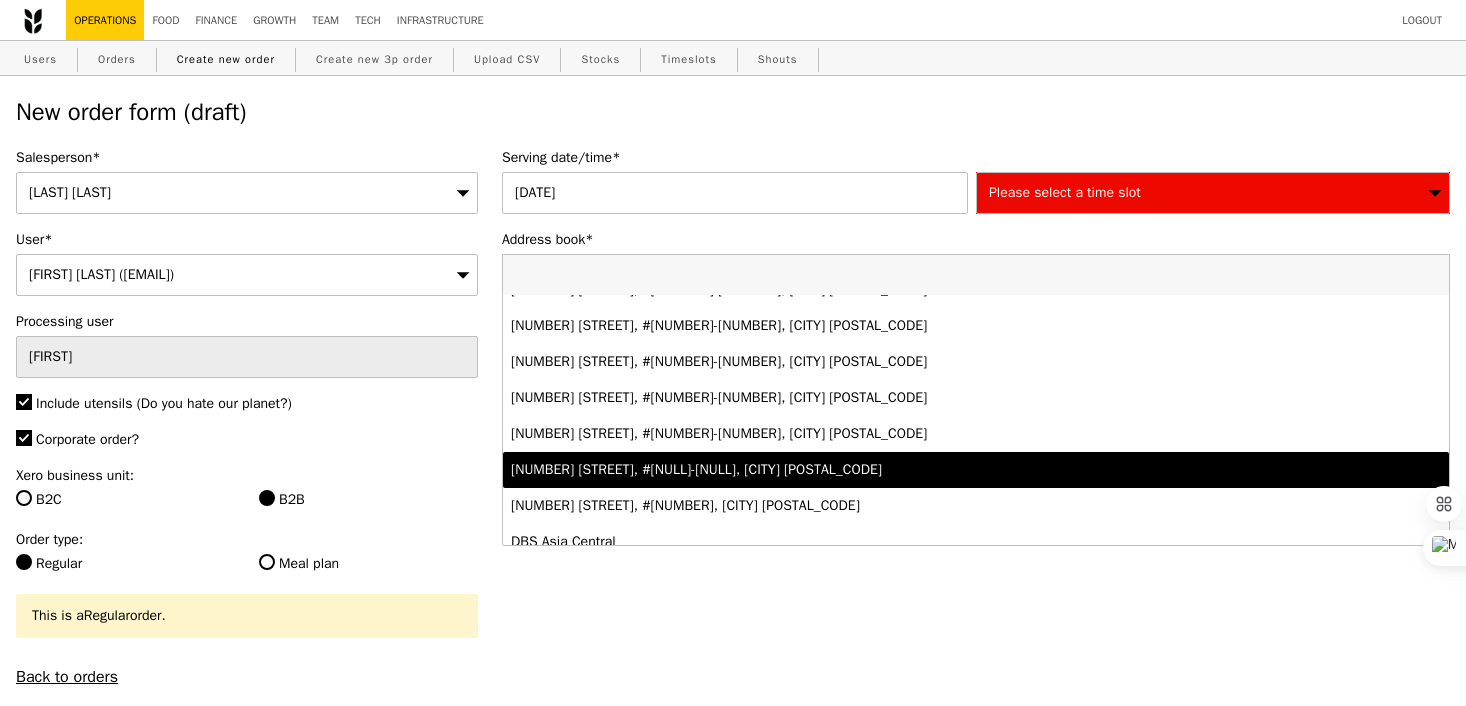 scroll, scrollTop: 254, scrollLeft: 0, axis: vertical 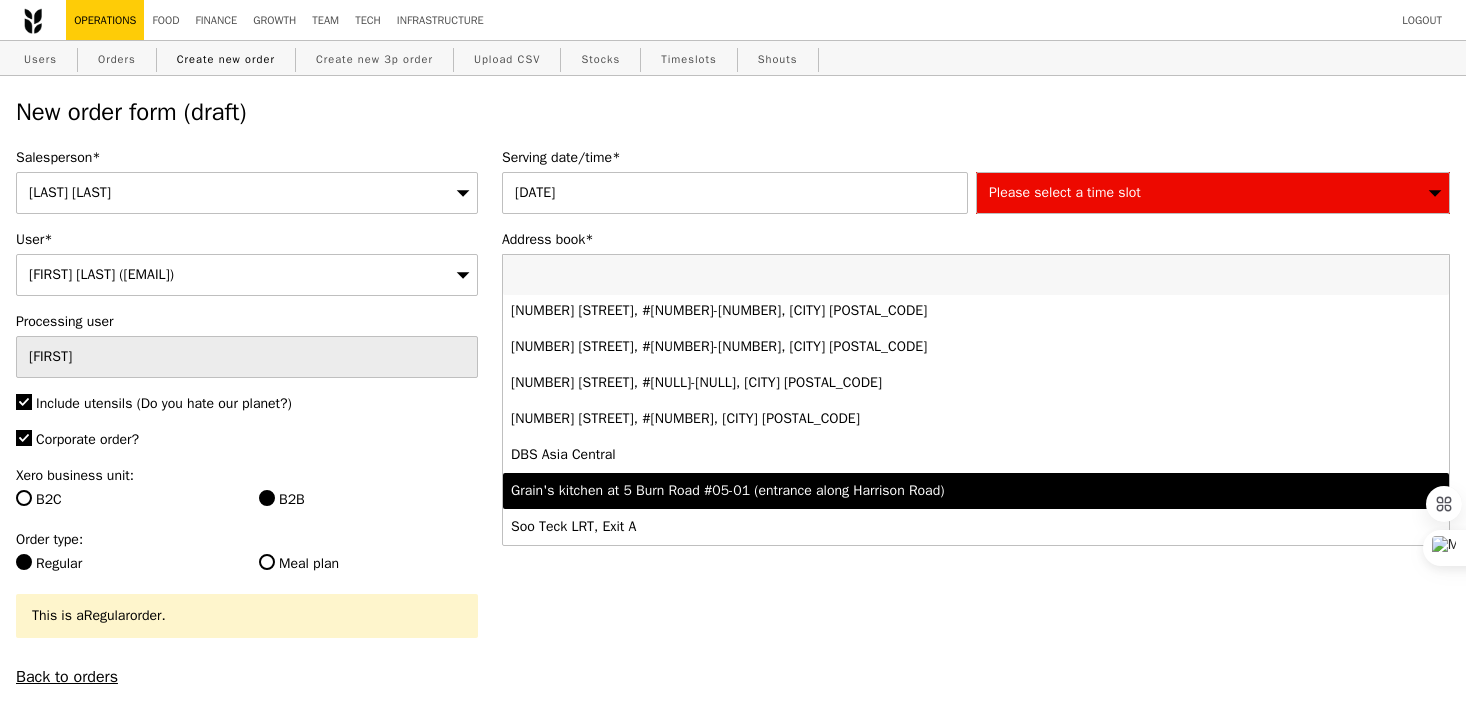 click on "Grain's kitchen at 5 Burn Road #05-01 (entrance along Harrison Road)" at bounding box center [860, 491] 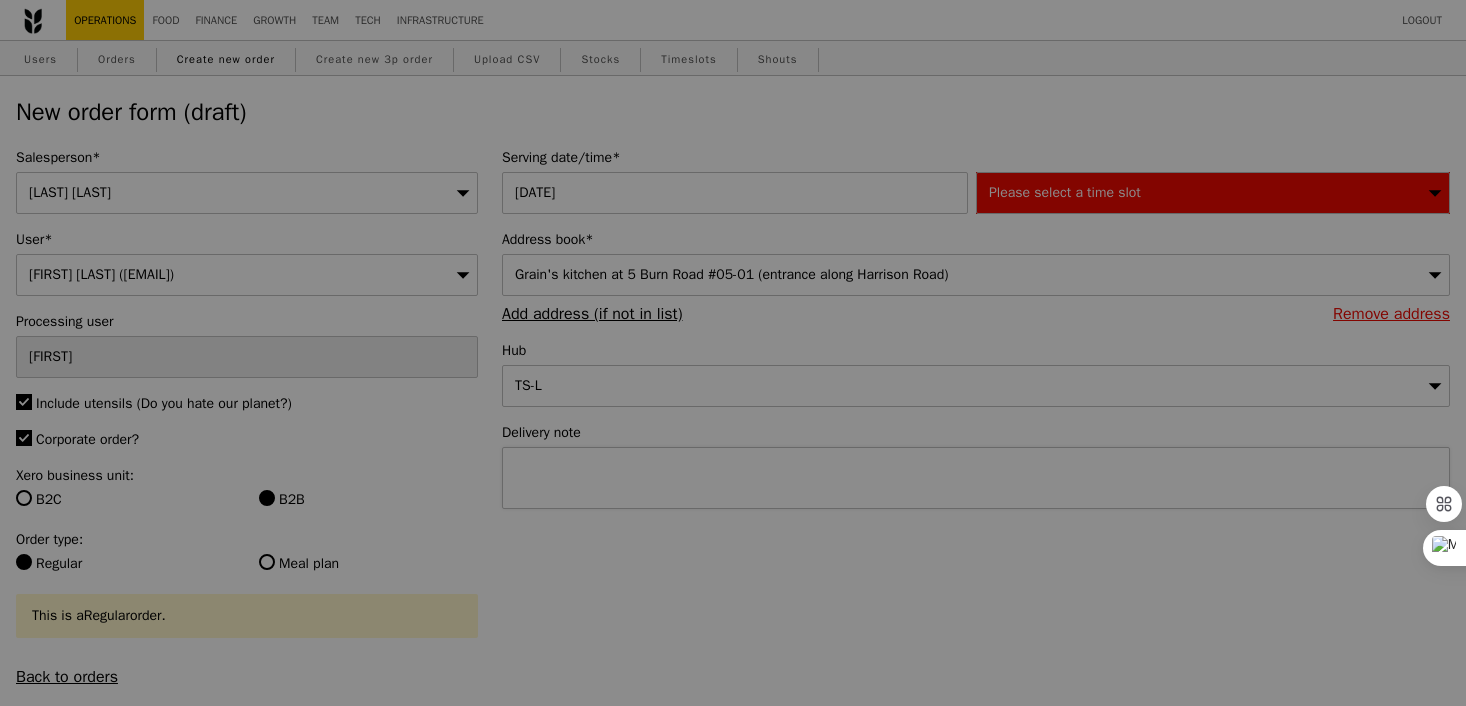 type on "Confirm" 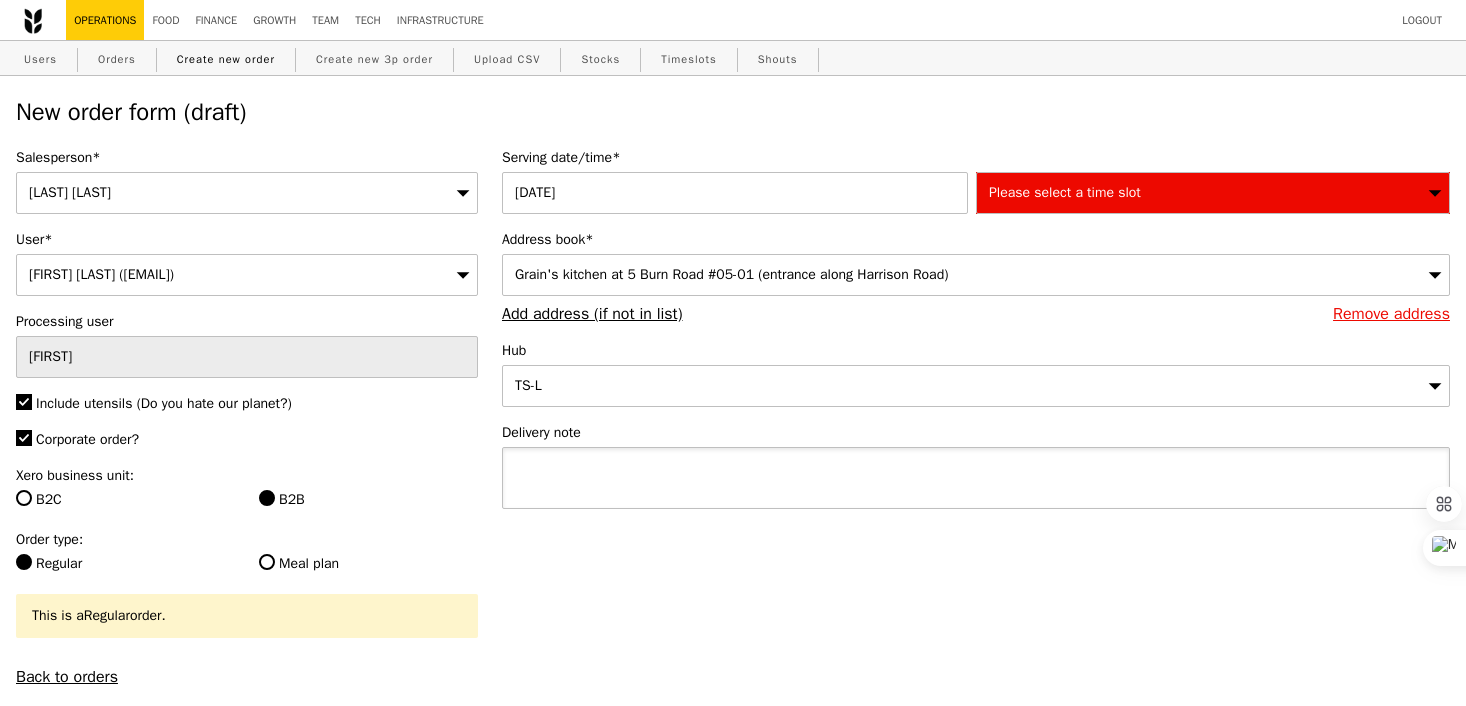 click at bounding box center (976, 478) 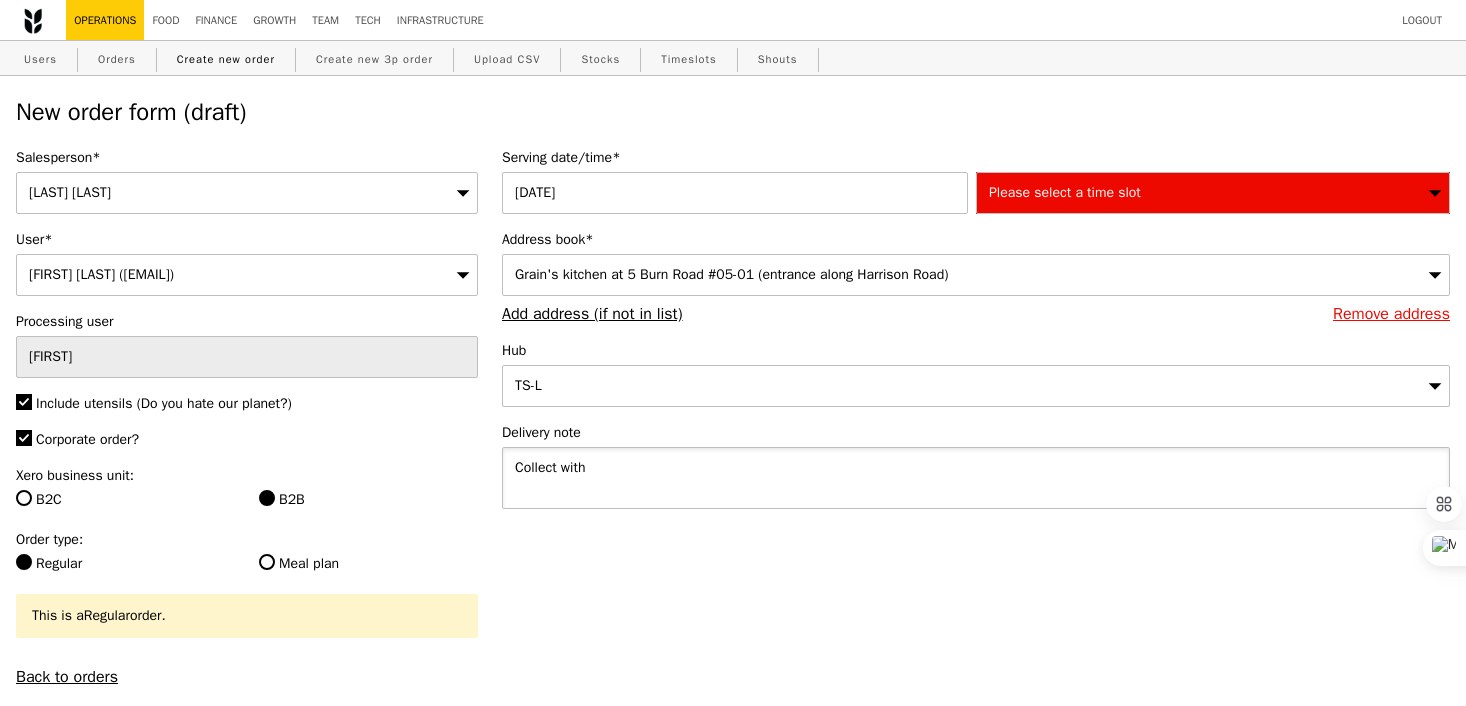 type on "Collect with" 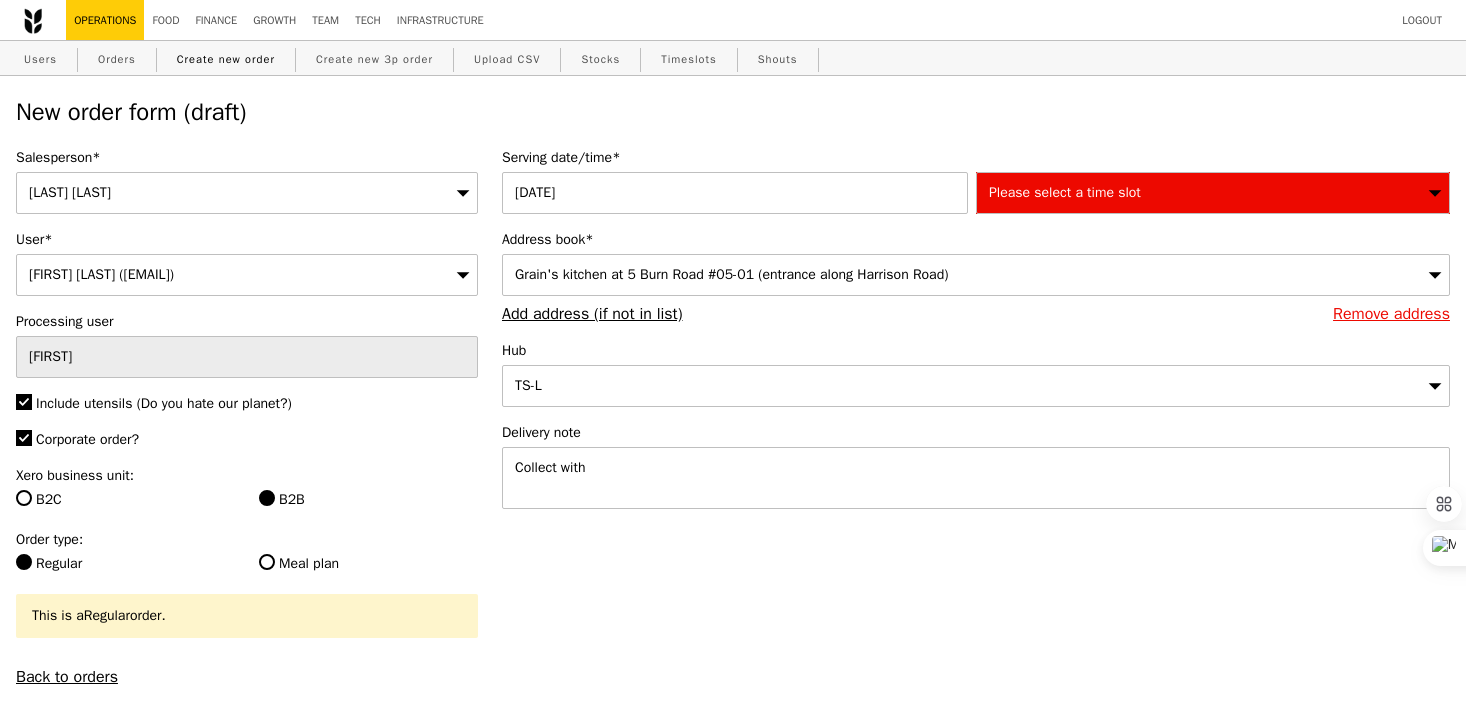 type on "Confirm" 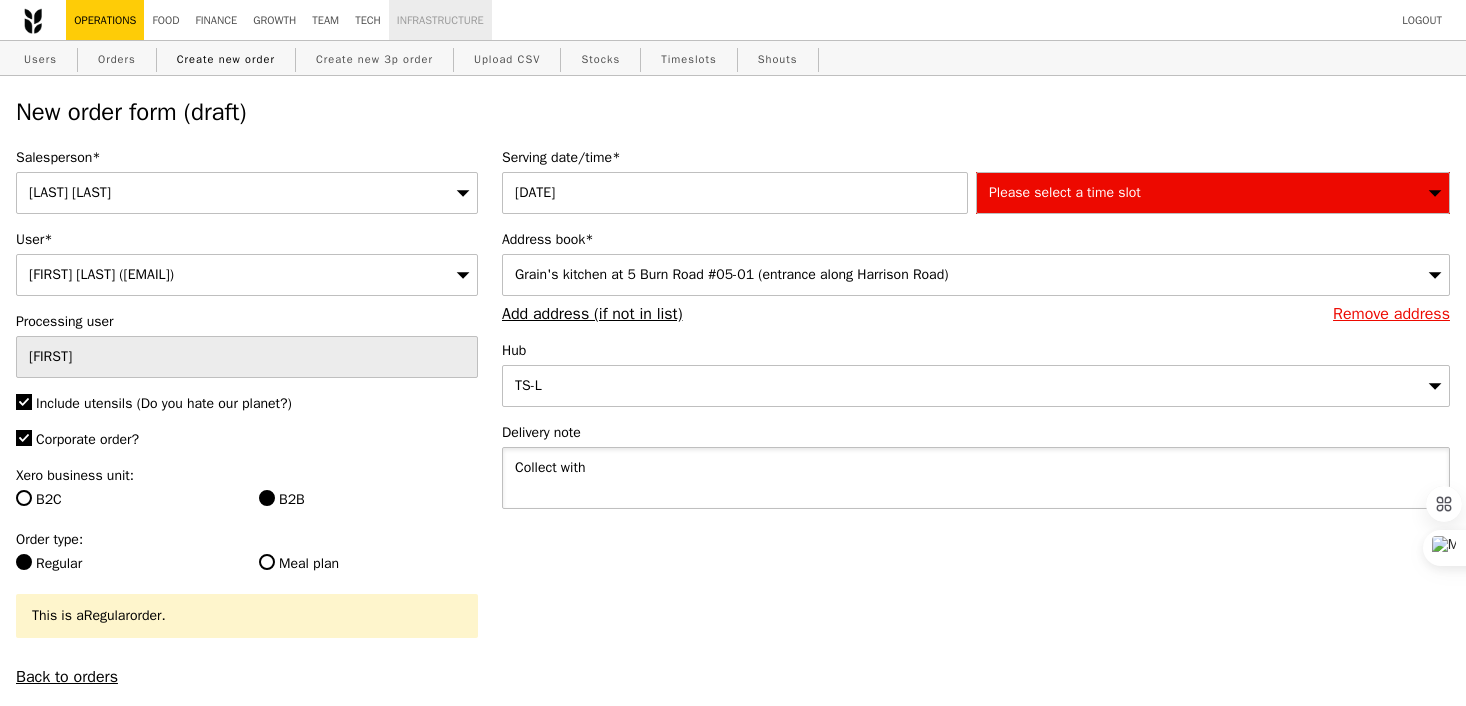 paste on "P[NUMBER]" 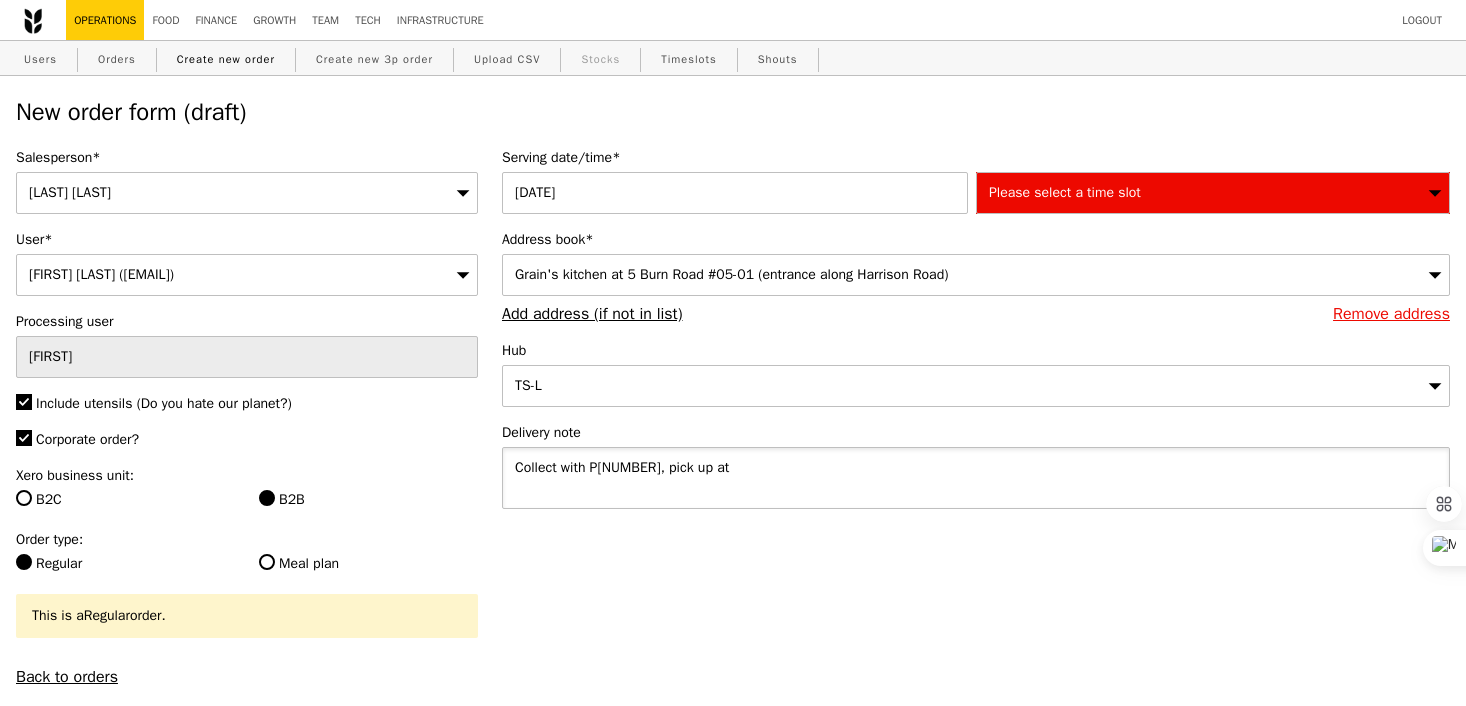 type on "Collect with P[NUMBER], pick up at" 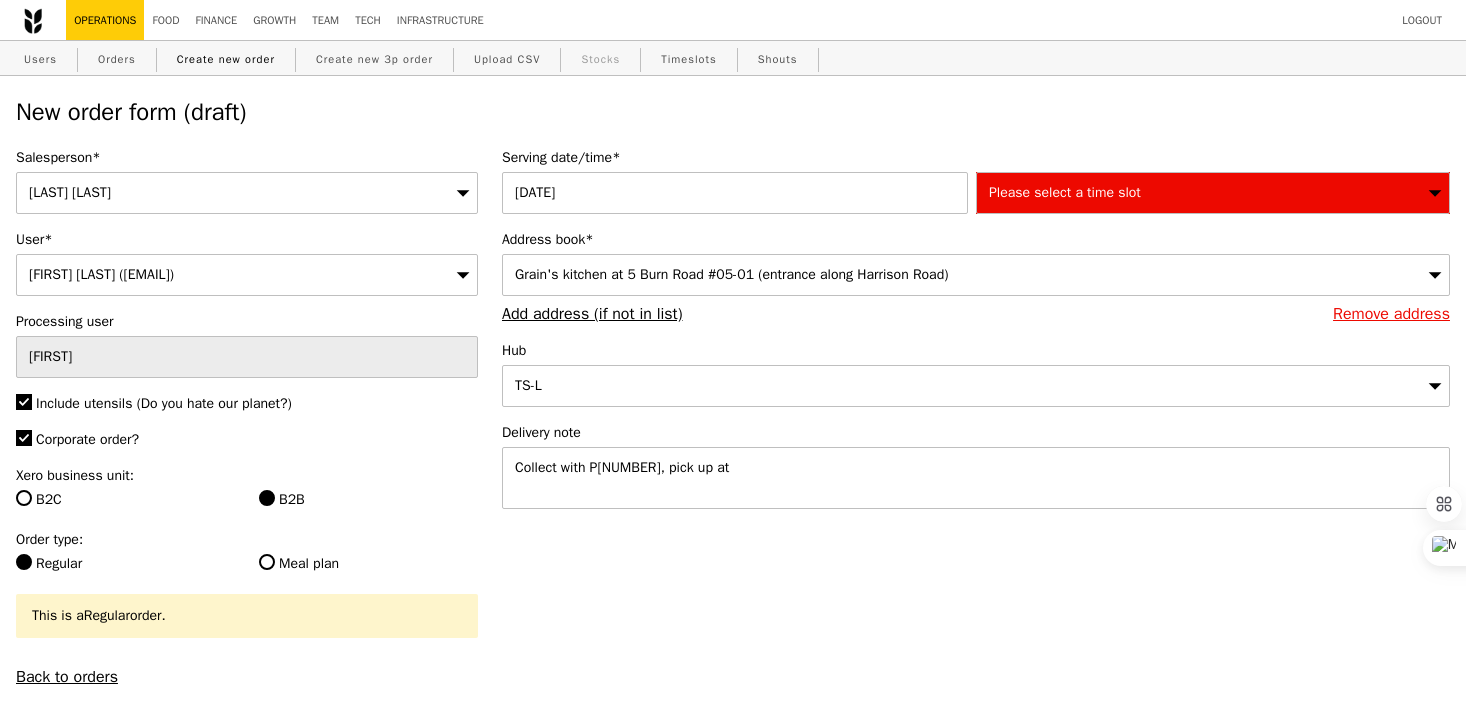 type on "Confirm" 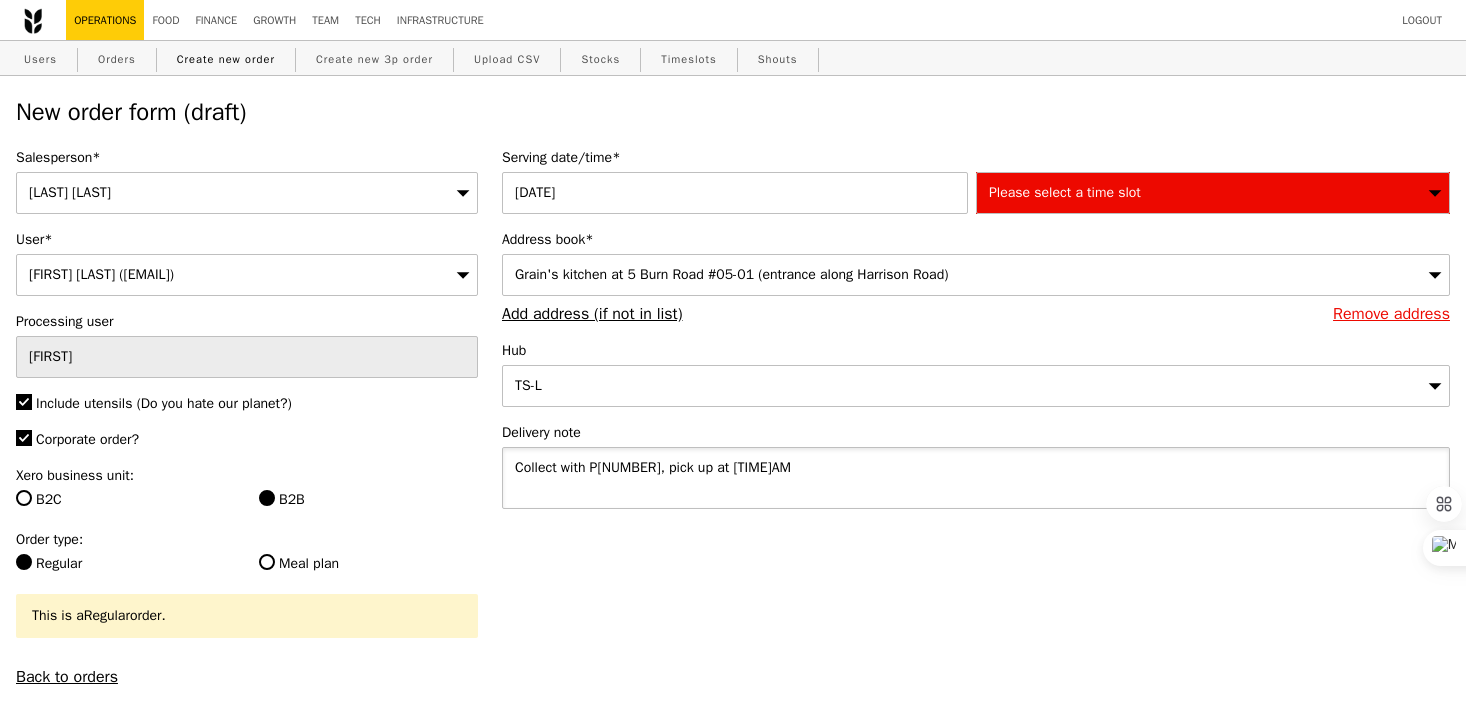 type on "Collect with P[NUMBER], pick up at [TIME]AM" 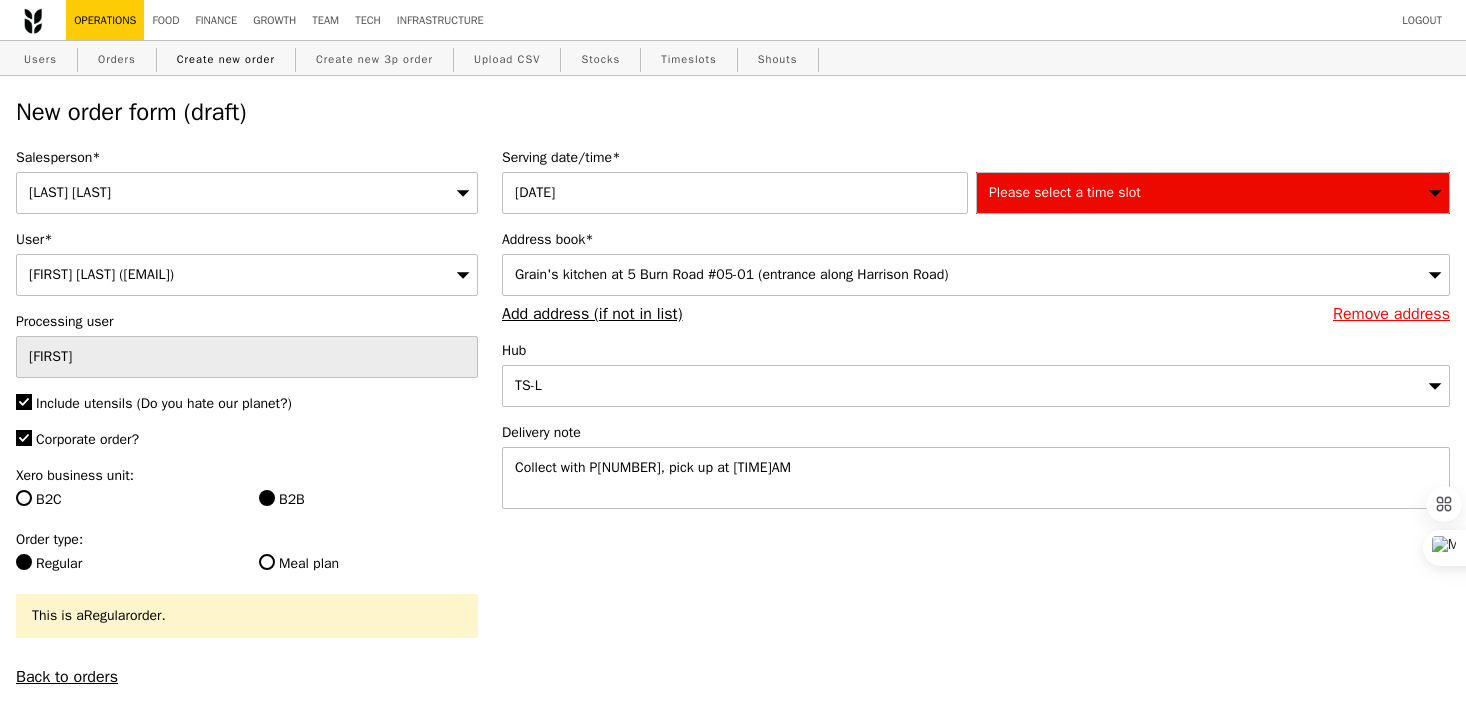 click on "Serving date/time*" at bounding box center [976, 158] 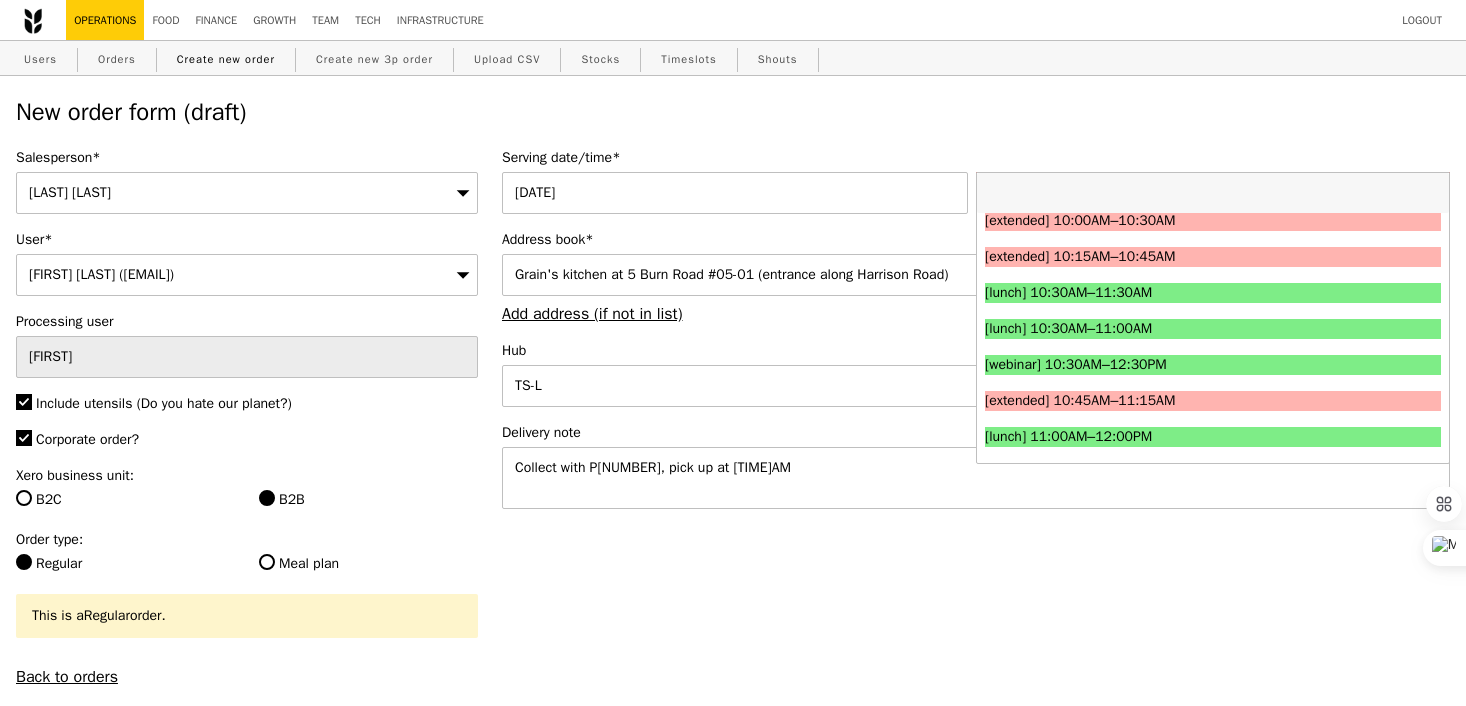 scroll, scrollTop: 444, scrollLeft: 0, axis: vertical 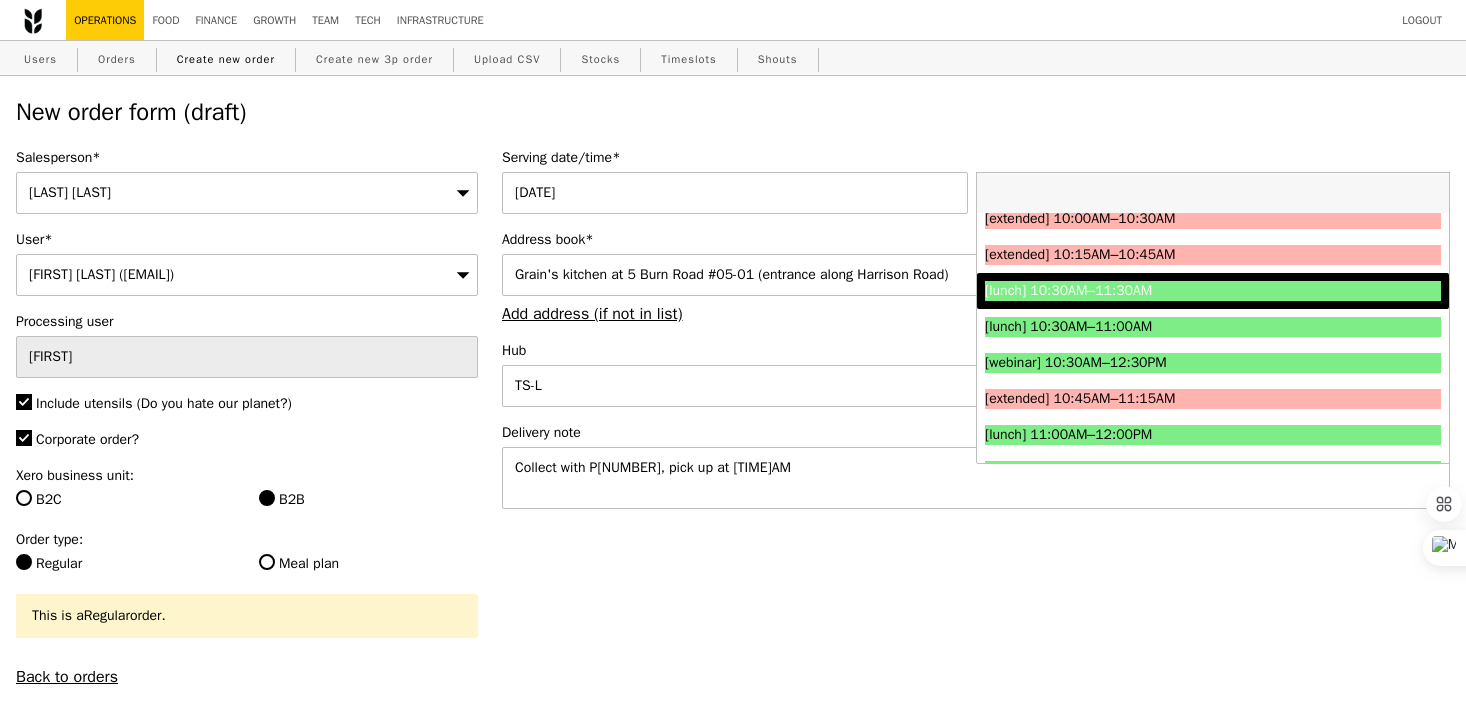 click on "[lunch] 10:30AM–11:30AM" at bounding box center [1156, 291] 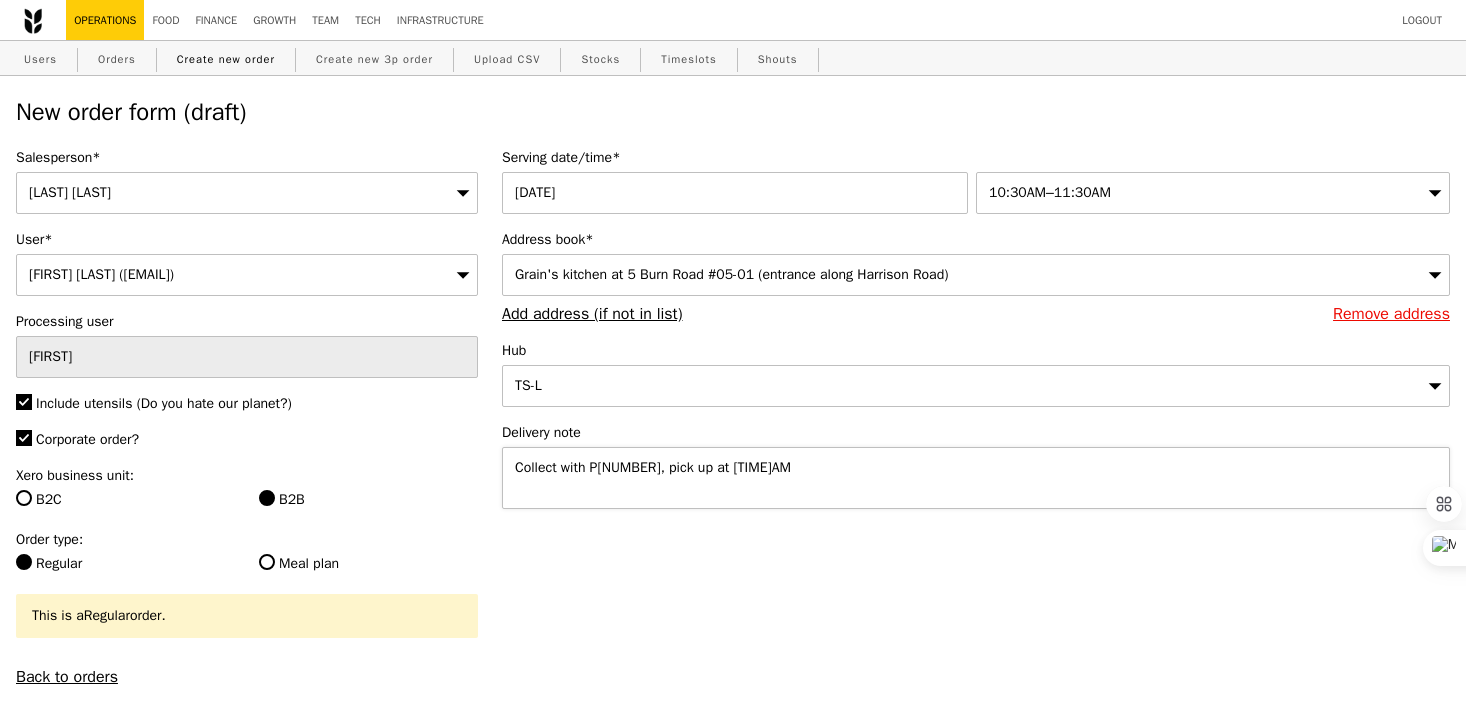 type on "Confirm" 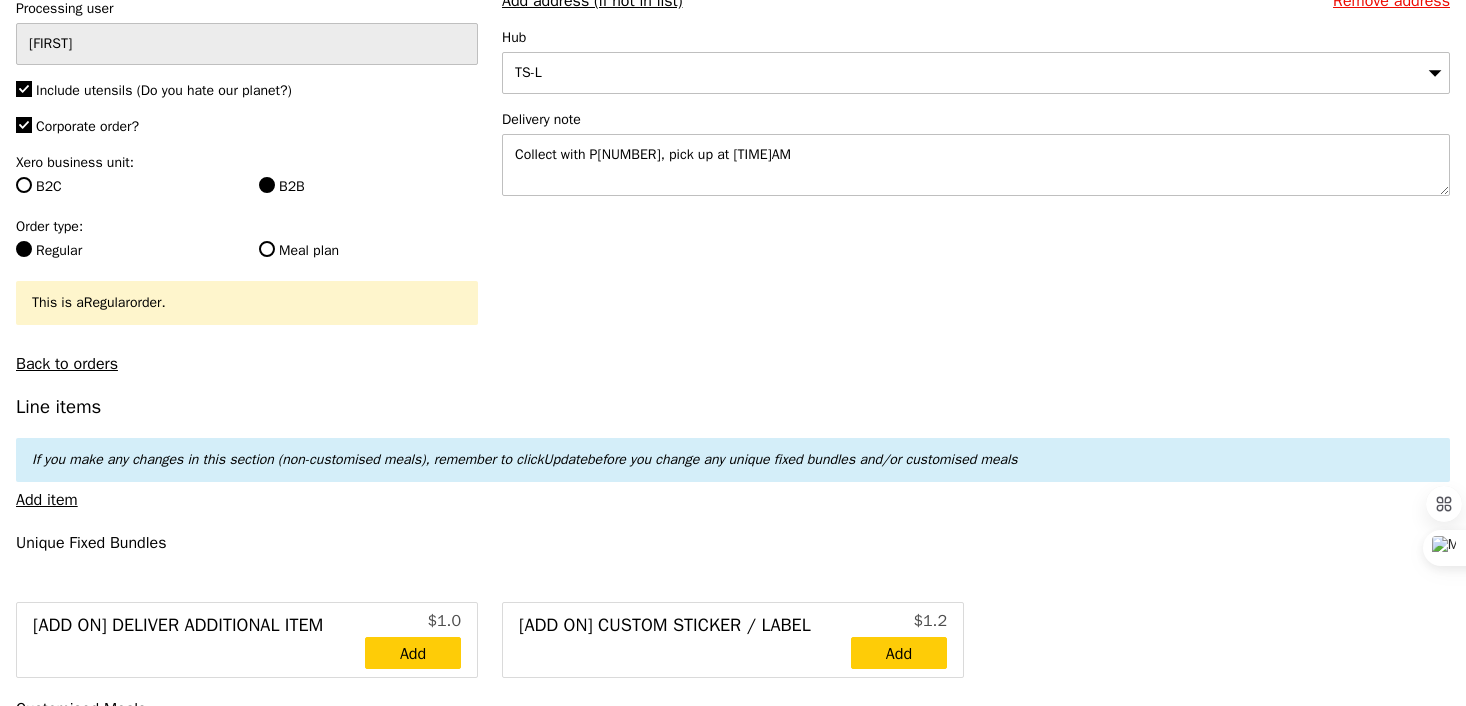scroll, scrollTop: 342, scrollLeft: 0, axis: vertical 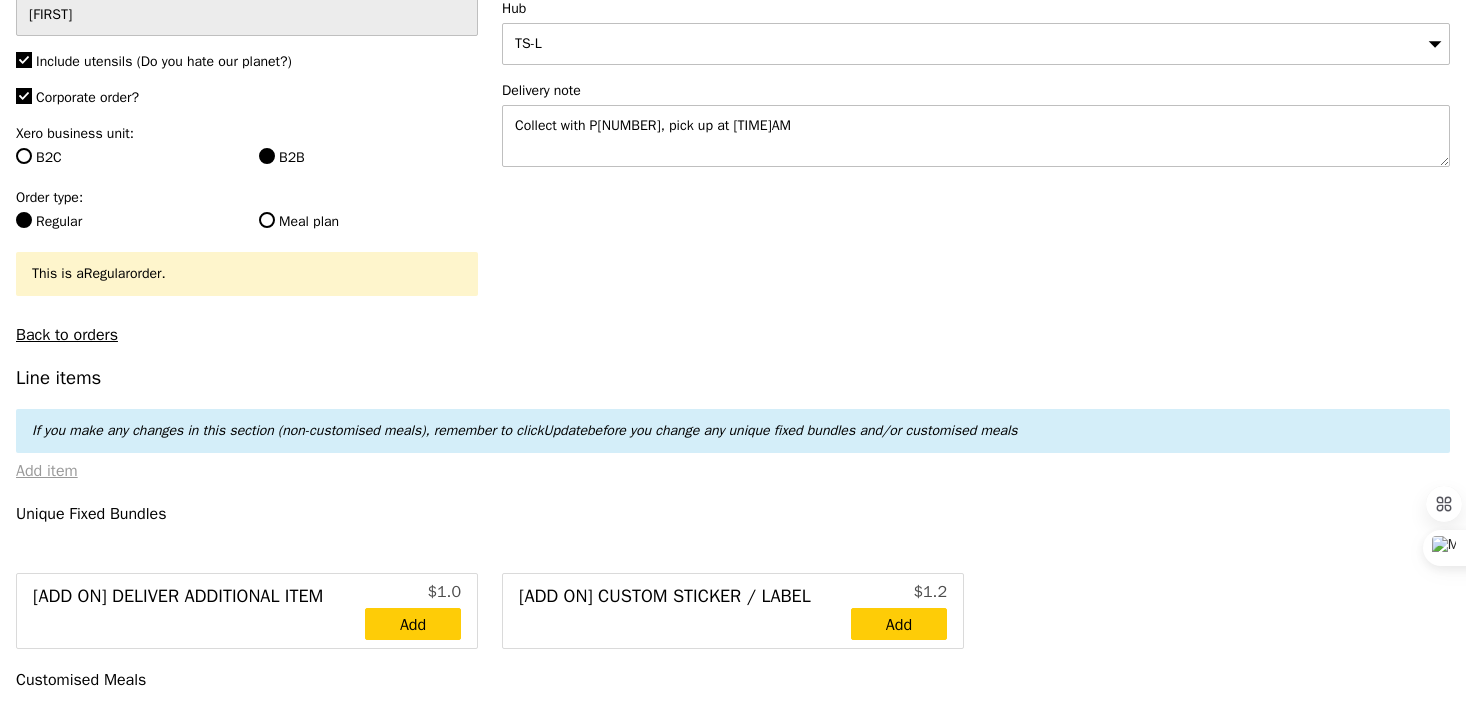 click on "Add item" at bounding box center [47, 471] 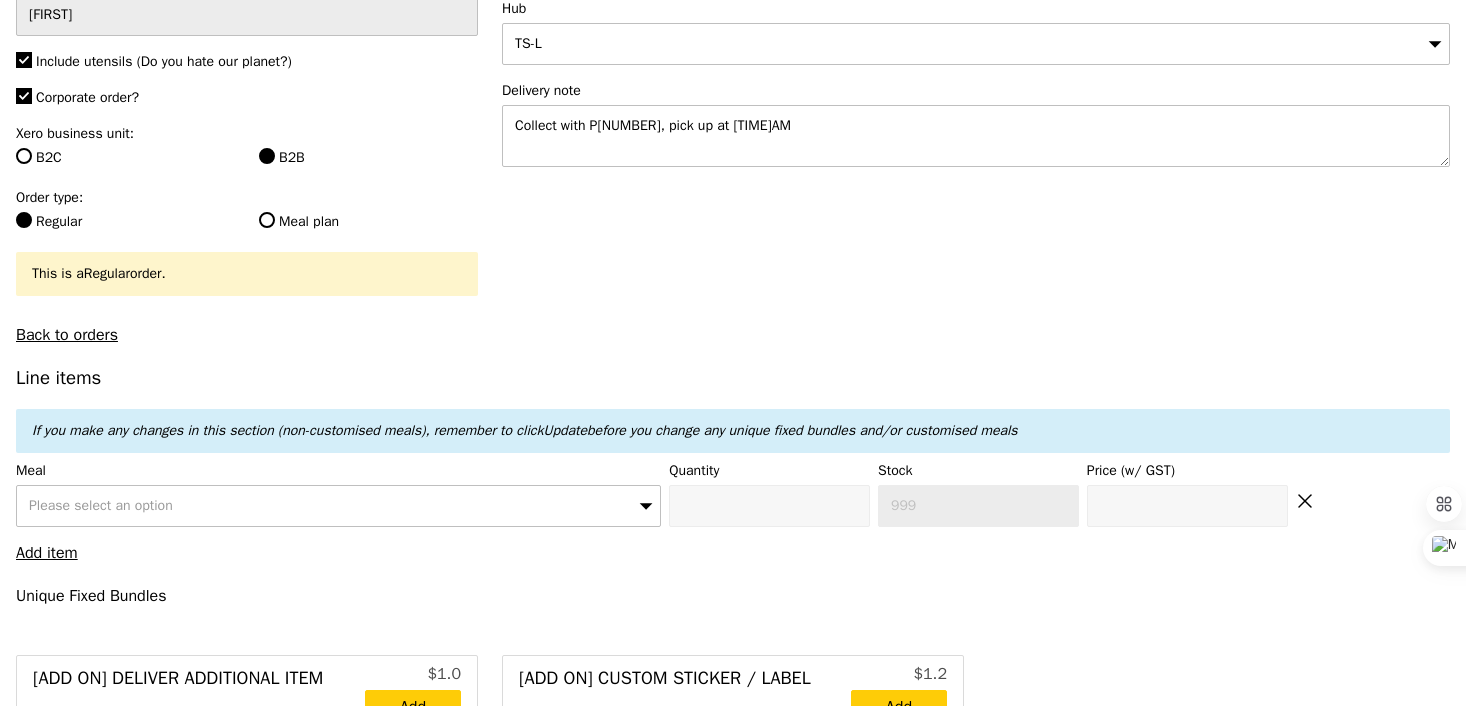 click on "Please select an option" at bounding box center (338, 506) 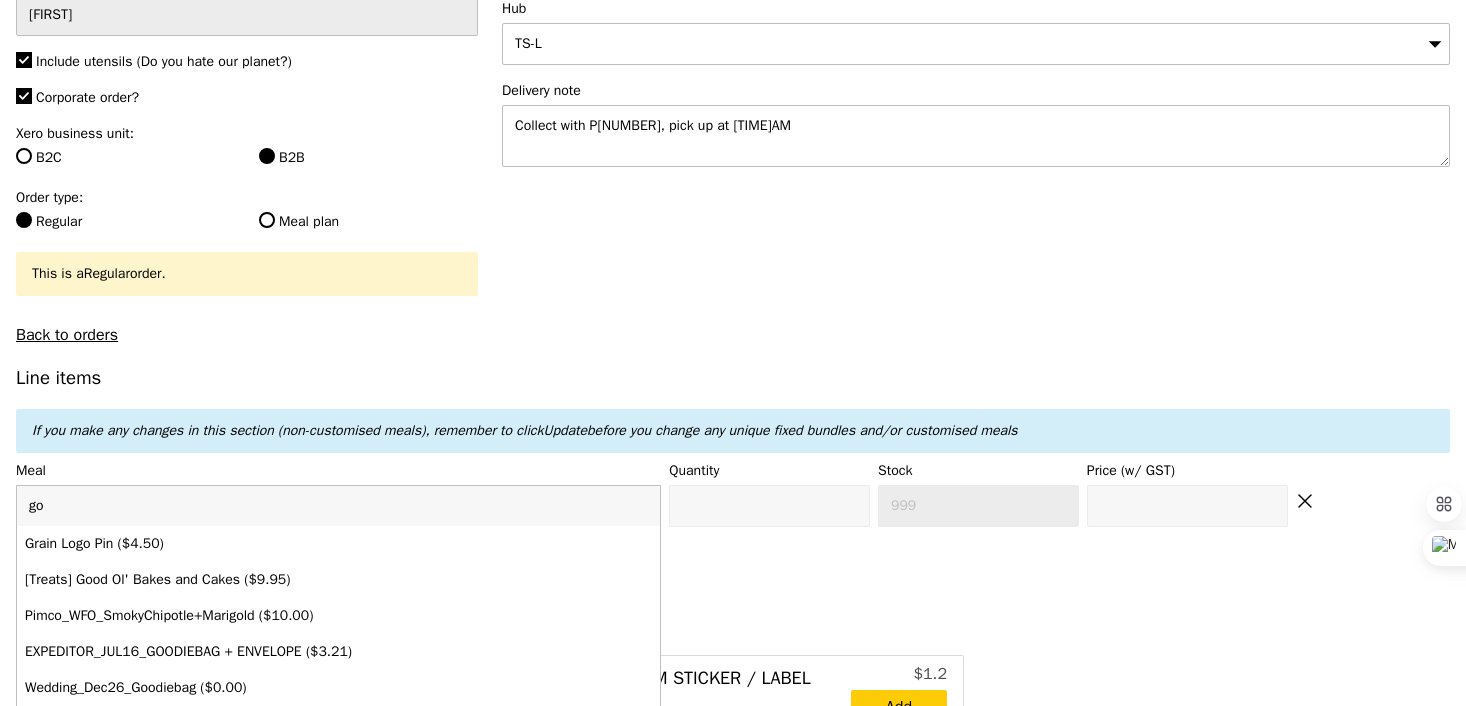 type on "g" 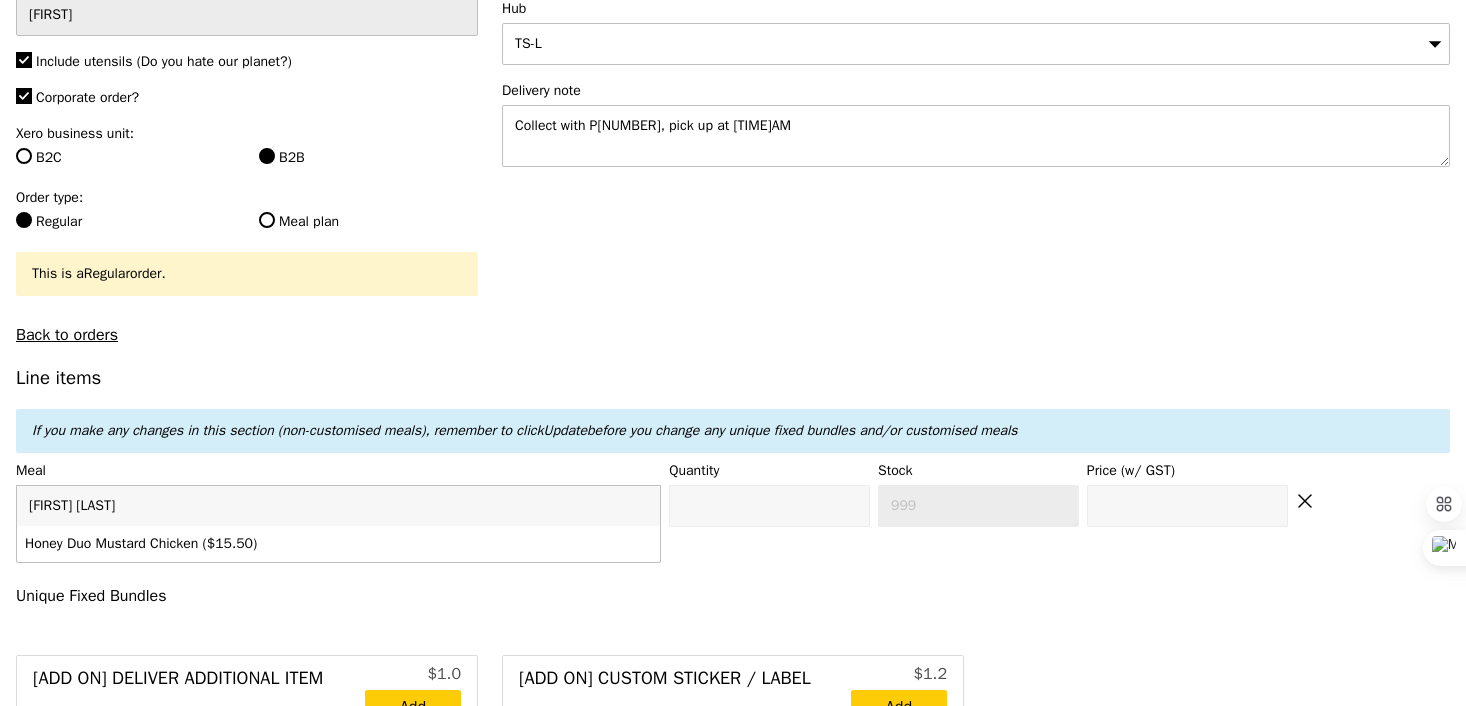 type on "[FIRST] [LAST]" 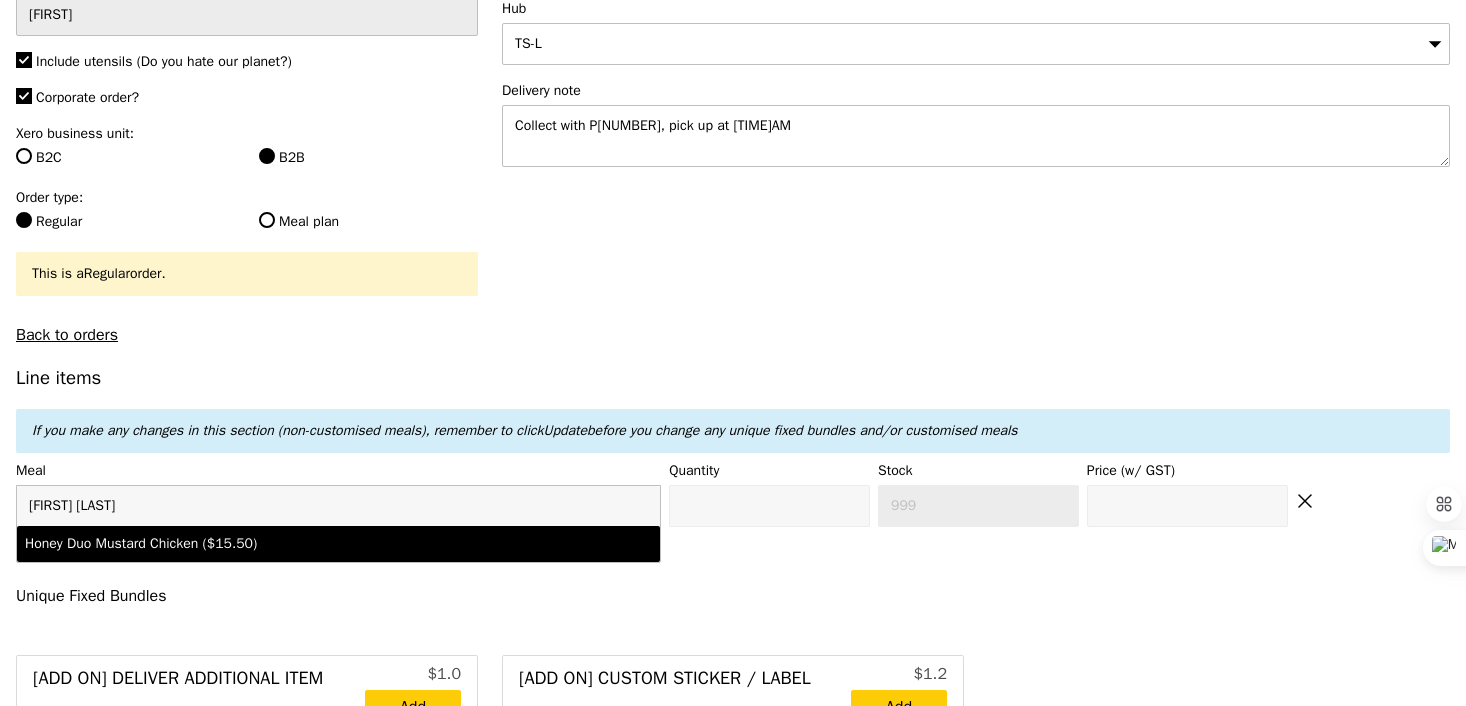 type on "Confirm anyway" 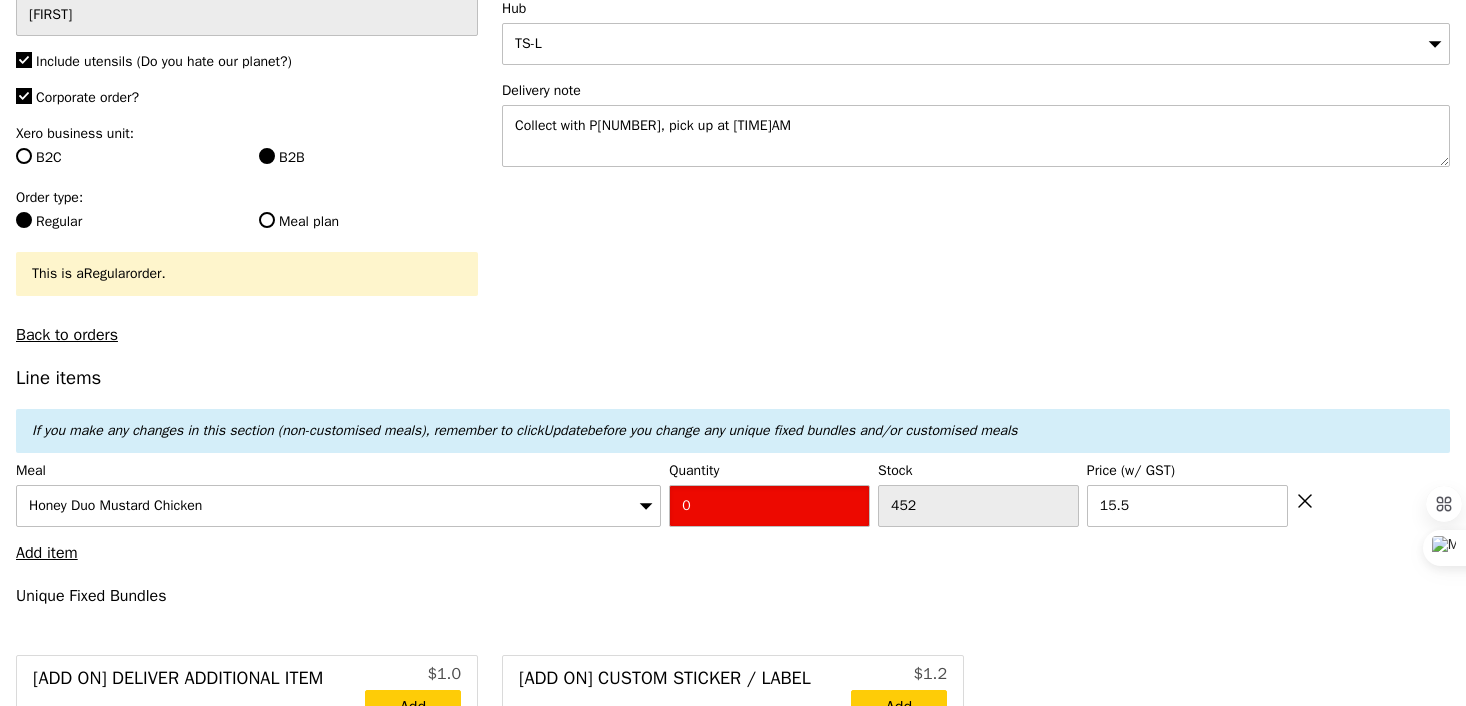 type on "Confirm" 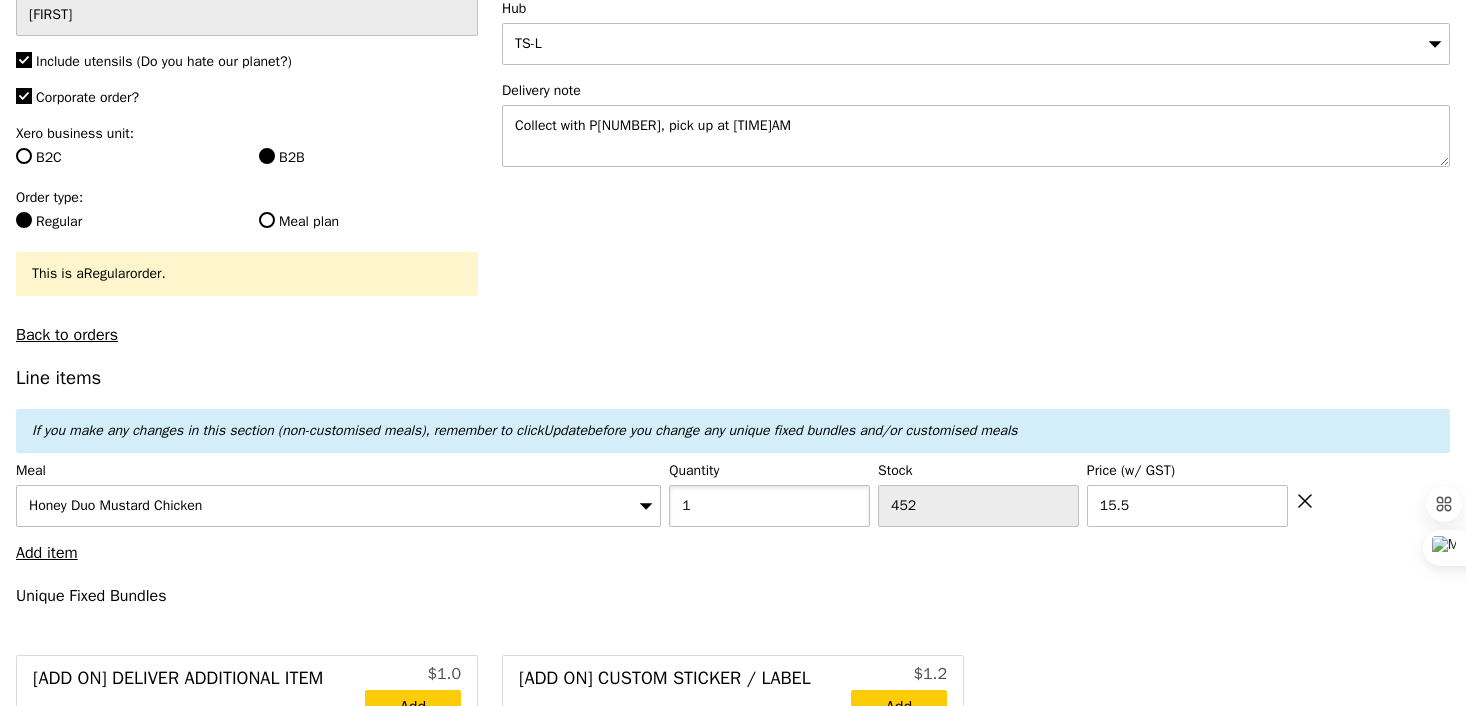 type on "1" 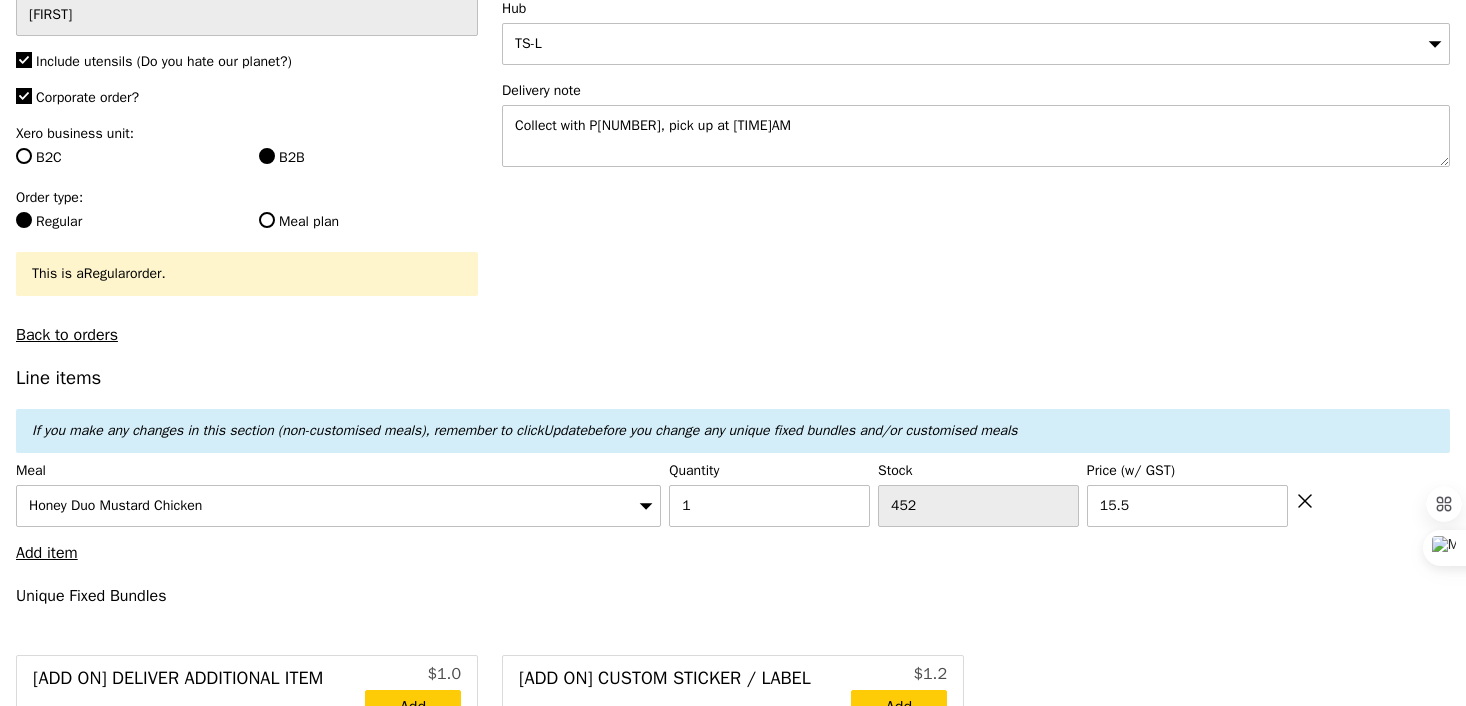 click on "[Add on] Custom Sticker / Label
$1.2
Add" at bounding box center (733, 693) 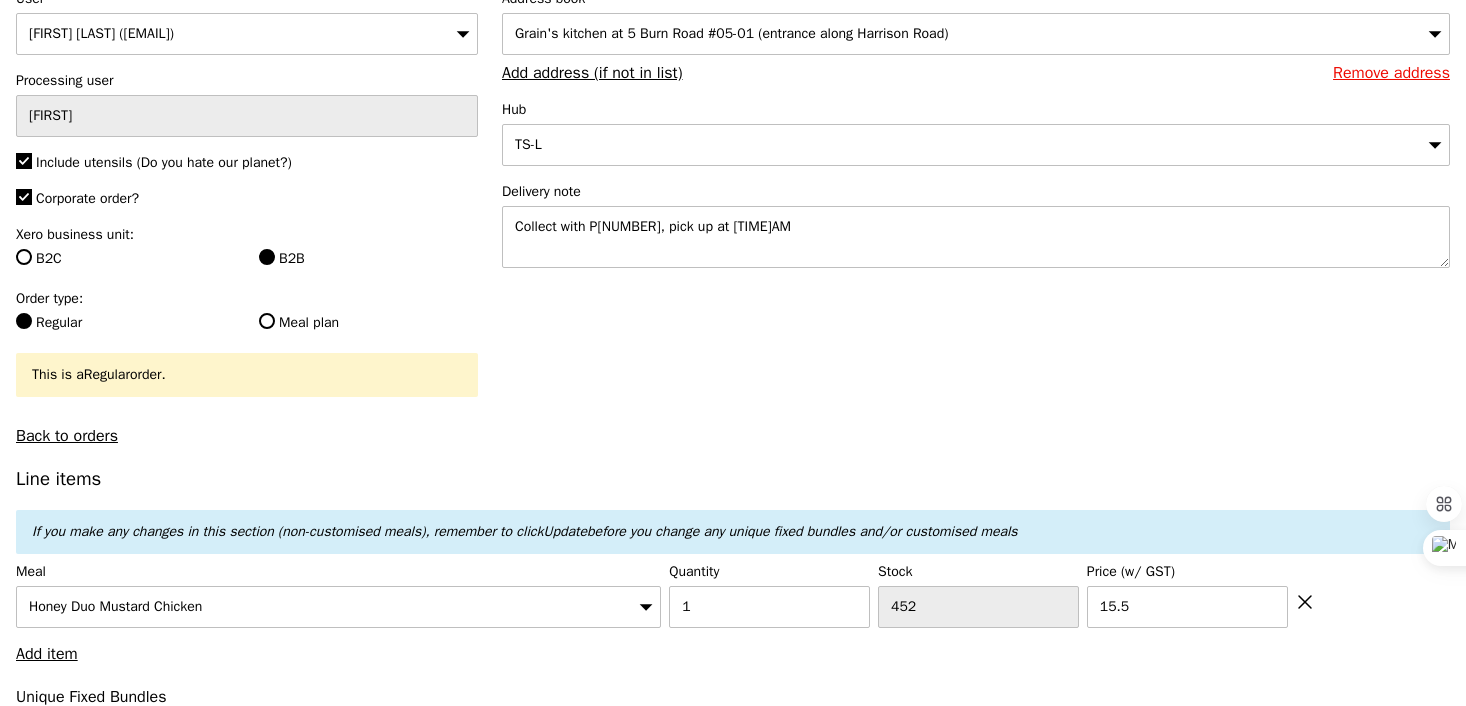 type on "15.50" 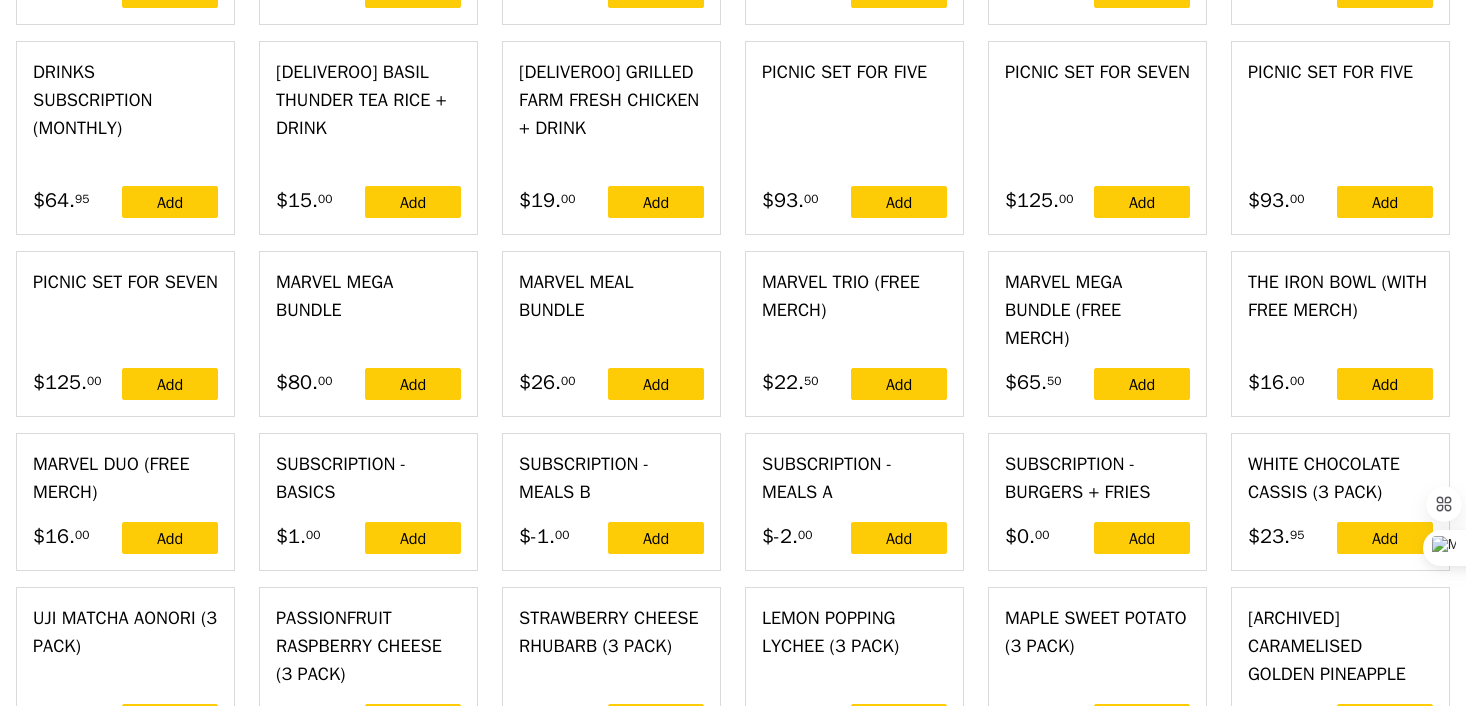 scroll, scrollTop: 5385, scrollLeft: 0, axis: vertical 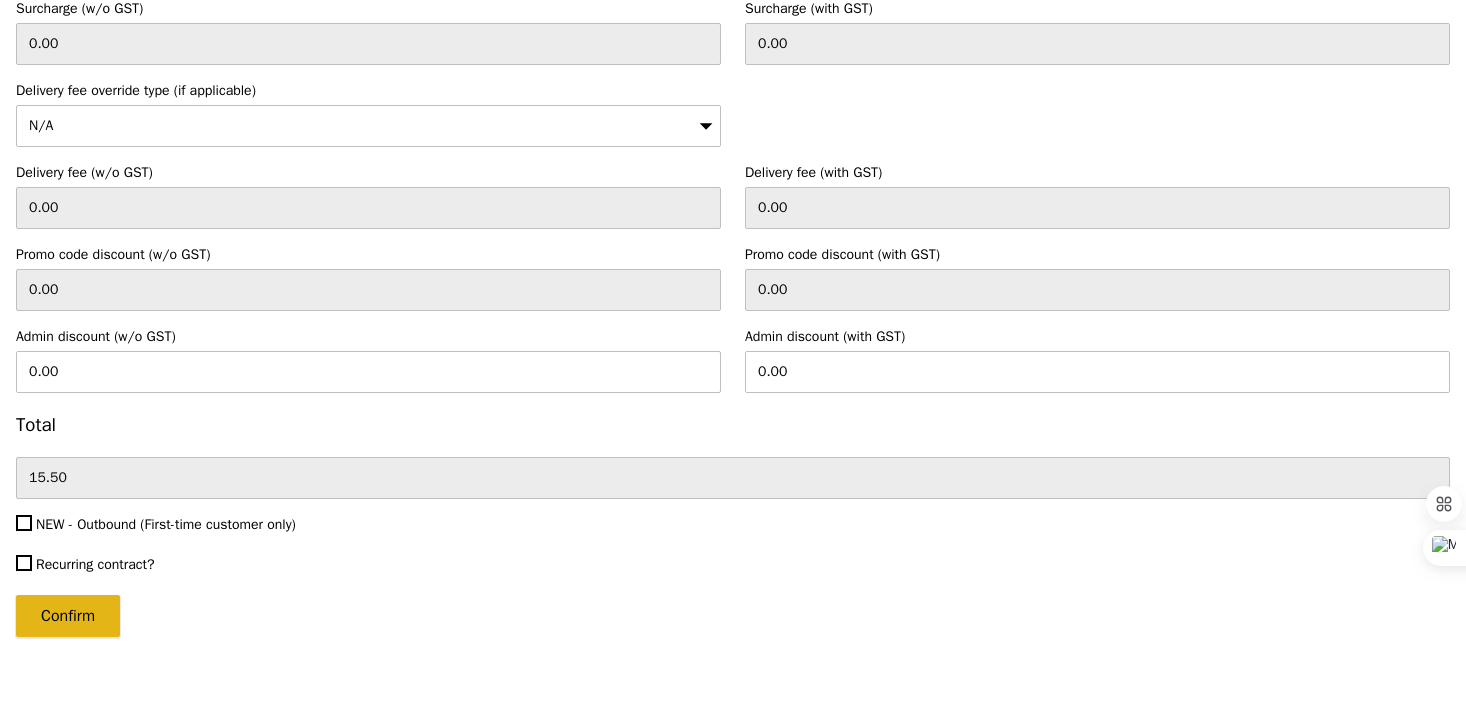 click on "Confirm" at bounding box center [68, 616] 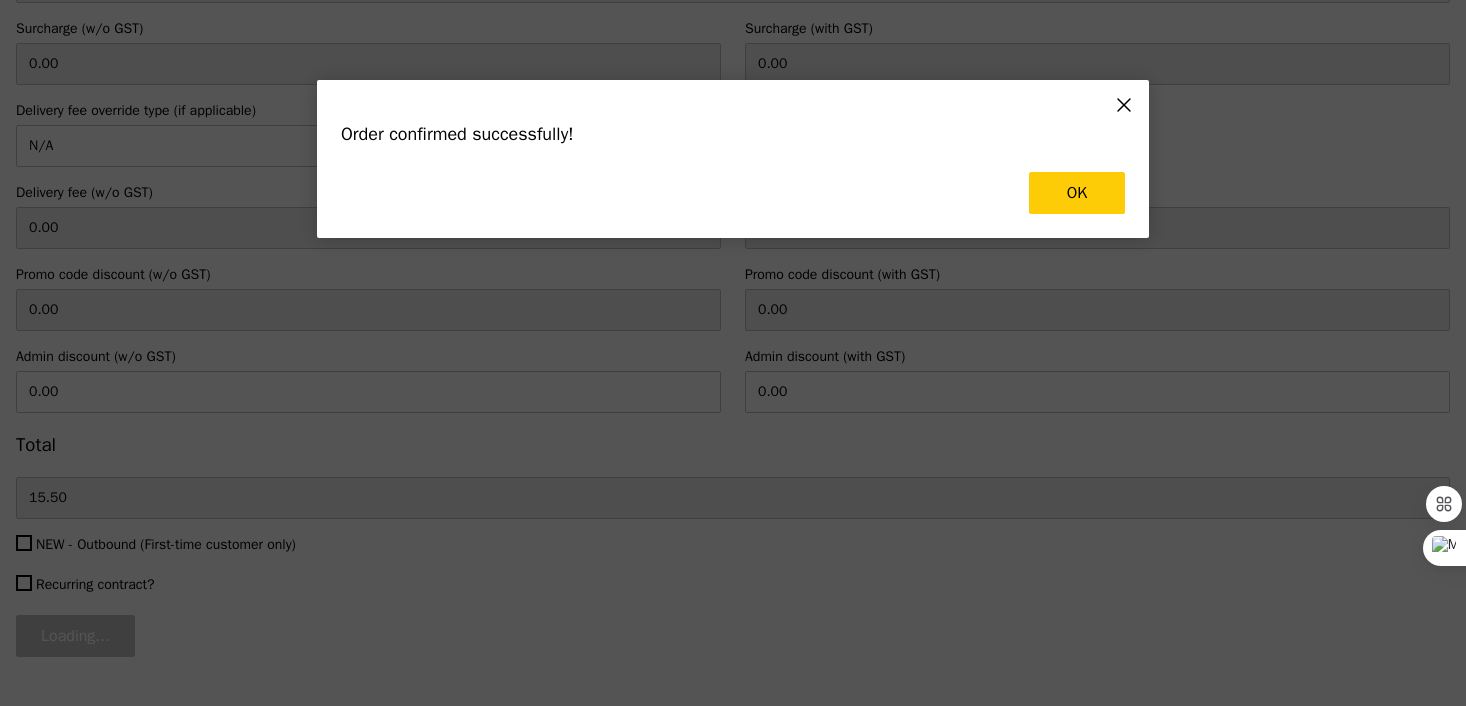 scroll, scrollTop: 0, scrollLeft: 0, axis: both 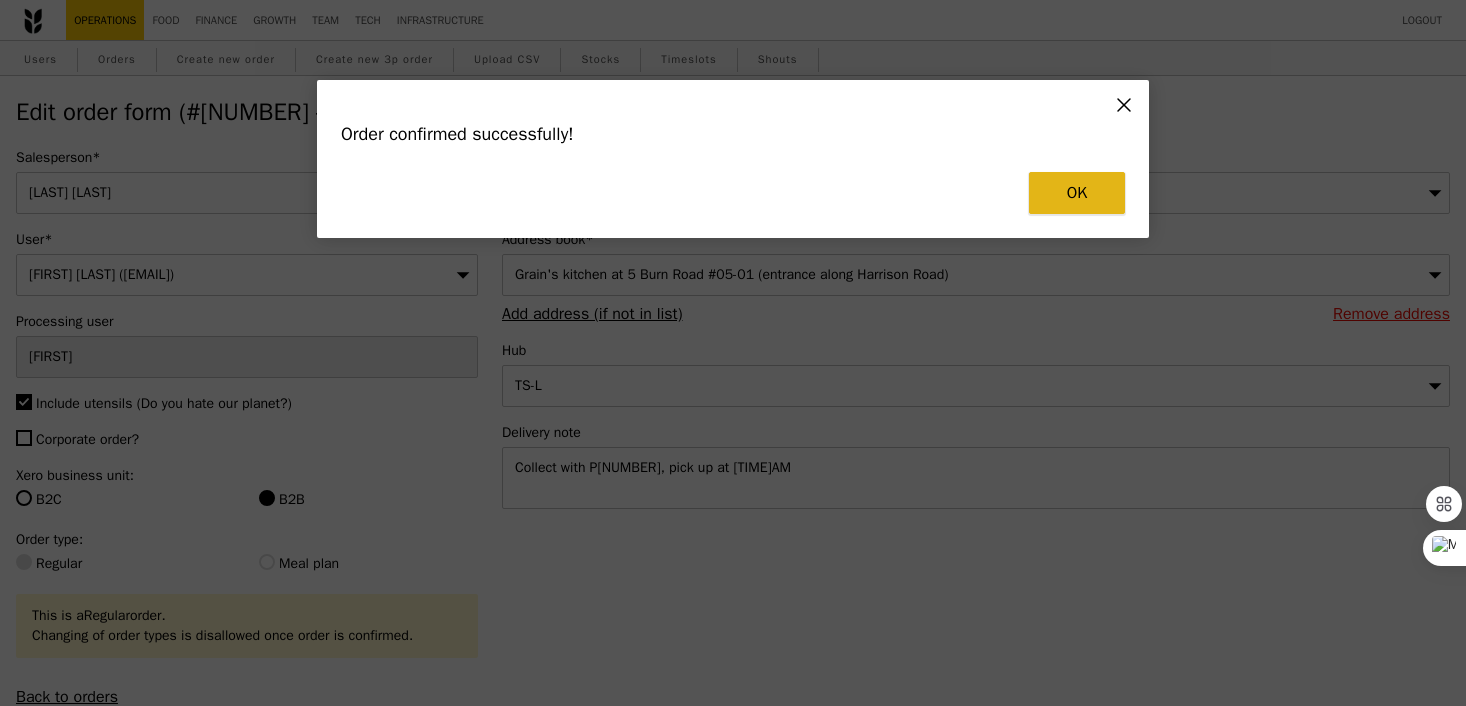 click on "OK" at bounding box center (1077, 193) 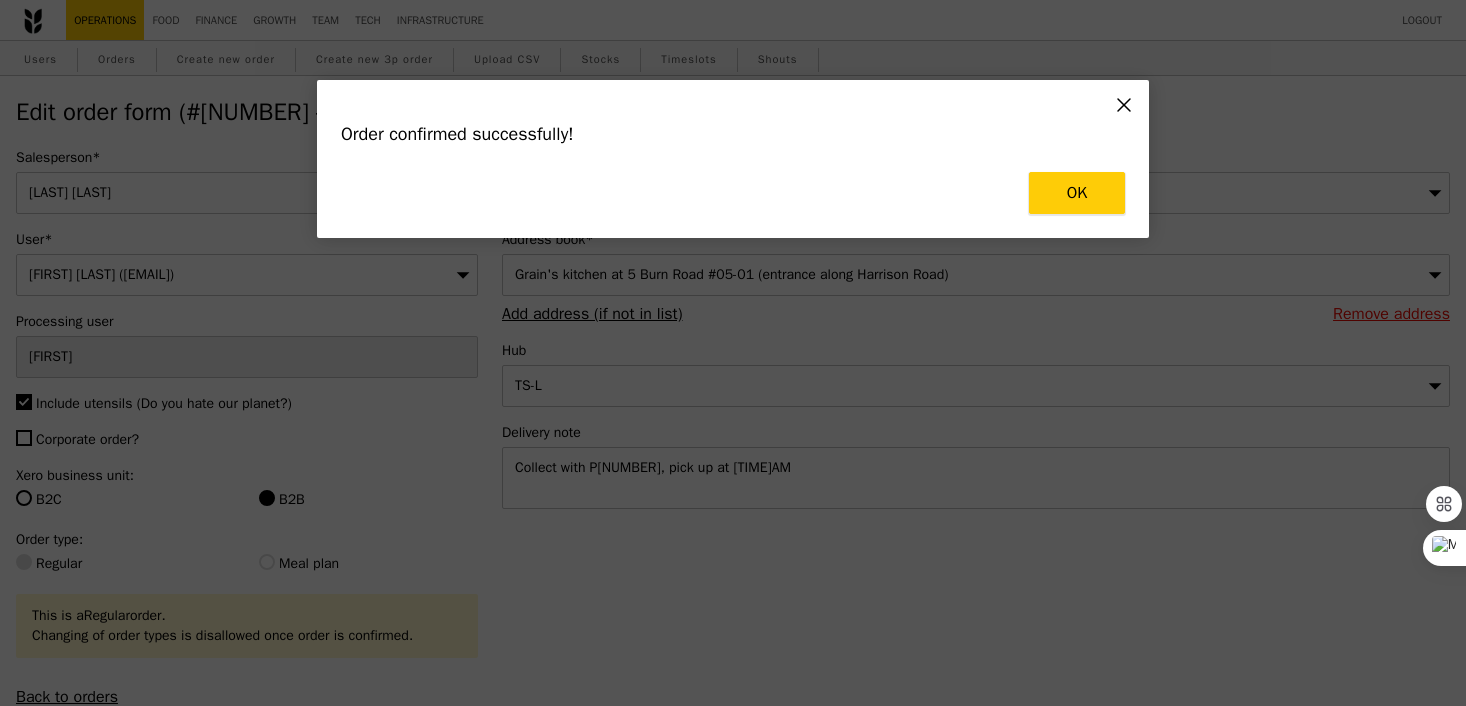 type on "Loading..." 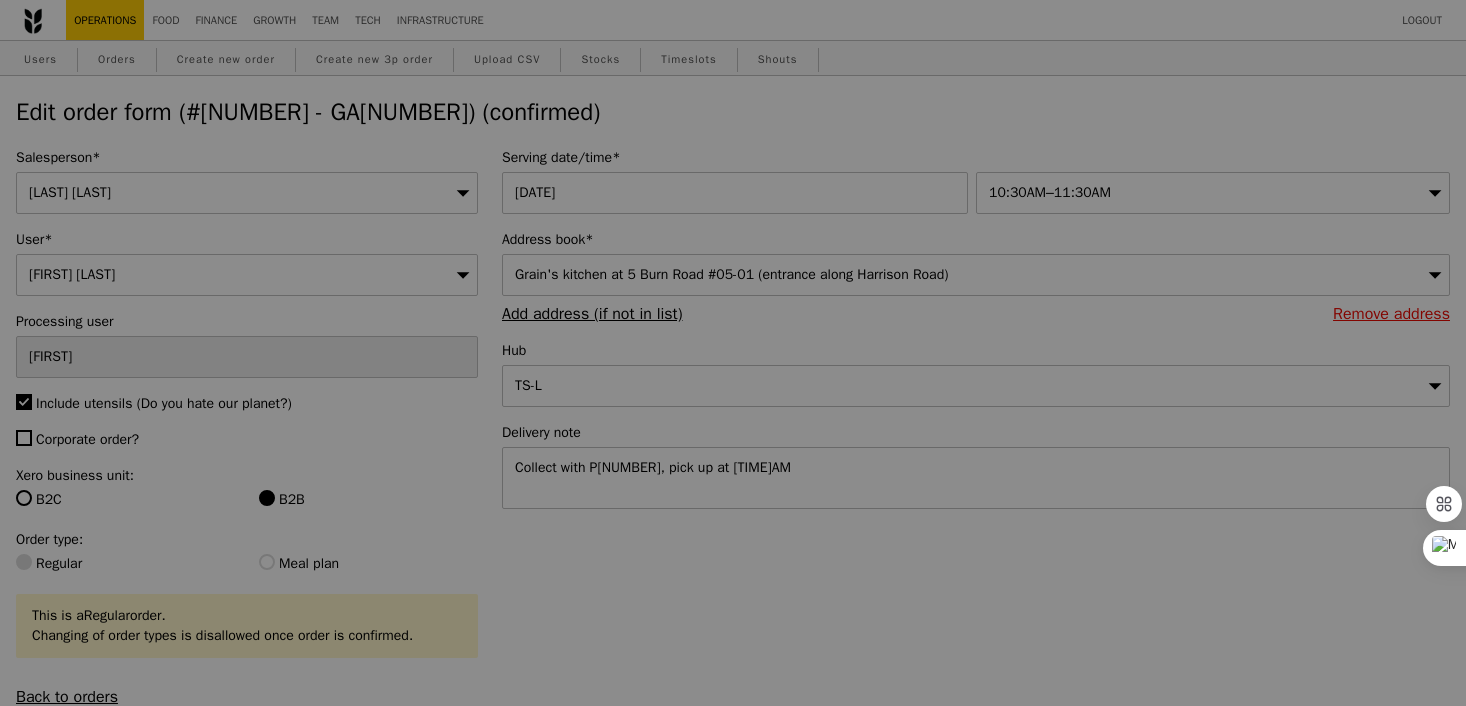 type on "[NUMBER]" 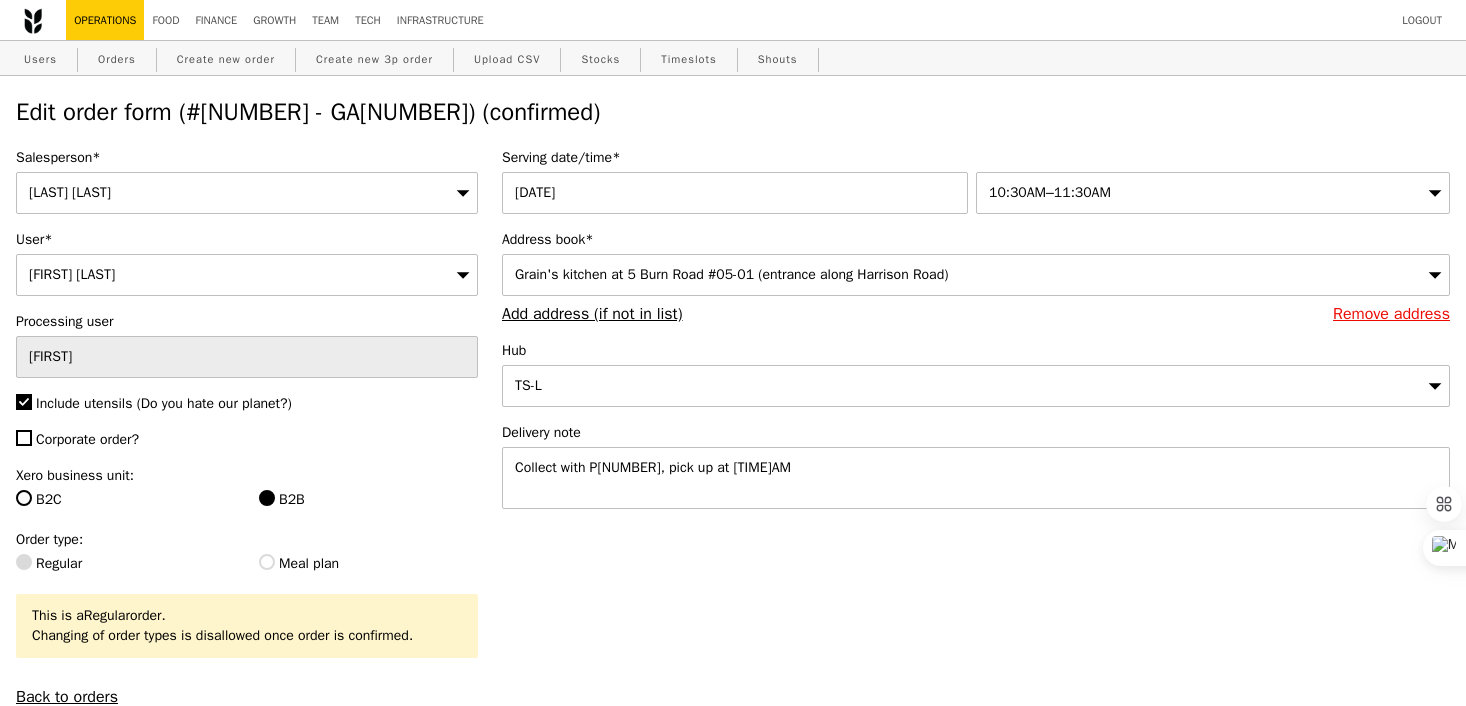 type on "Update" 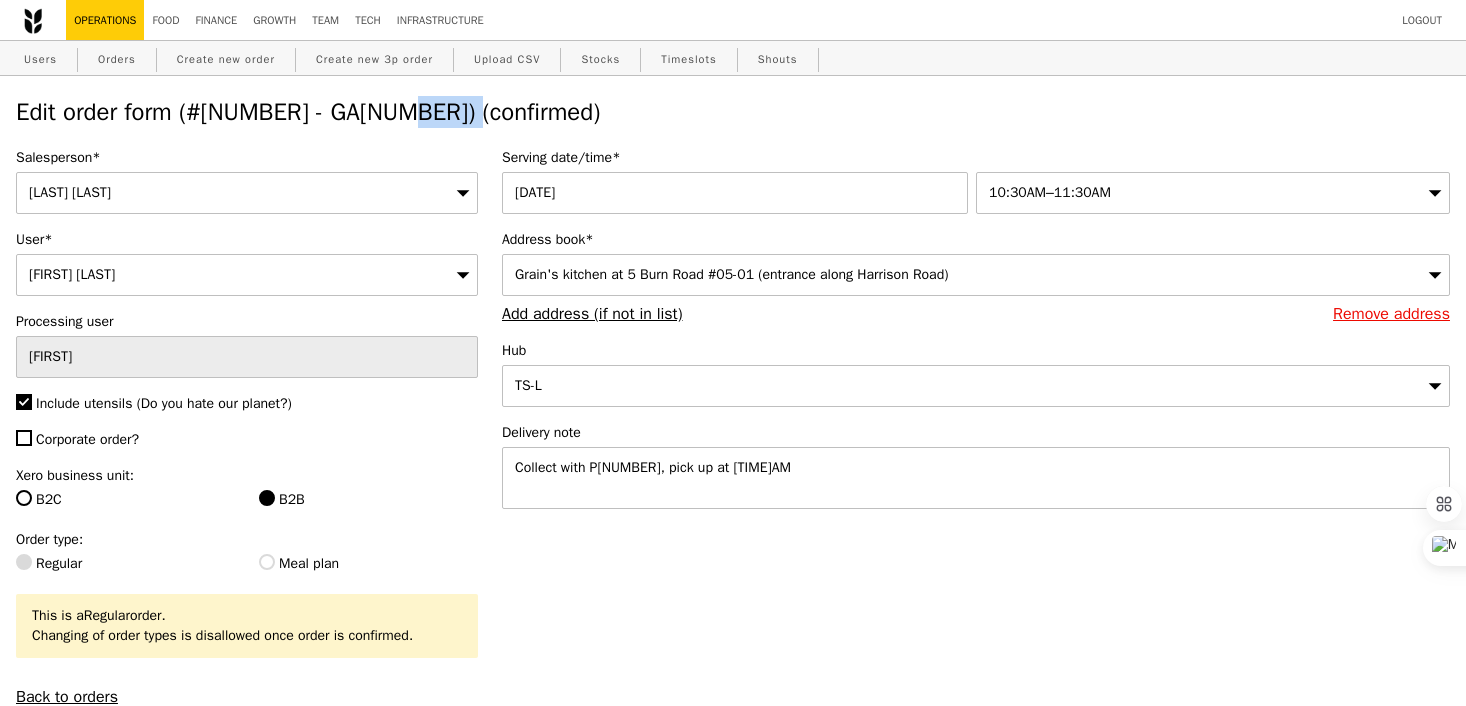 click on "Edit order form (#[NUMBER] - GA[NUMBER])
(confirmed)" at bounding box center [733, 112] 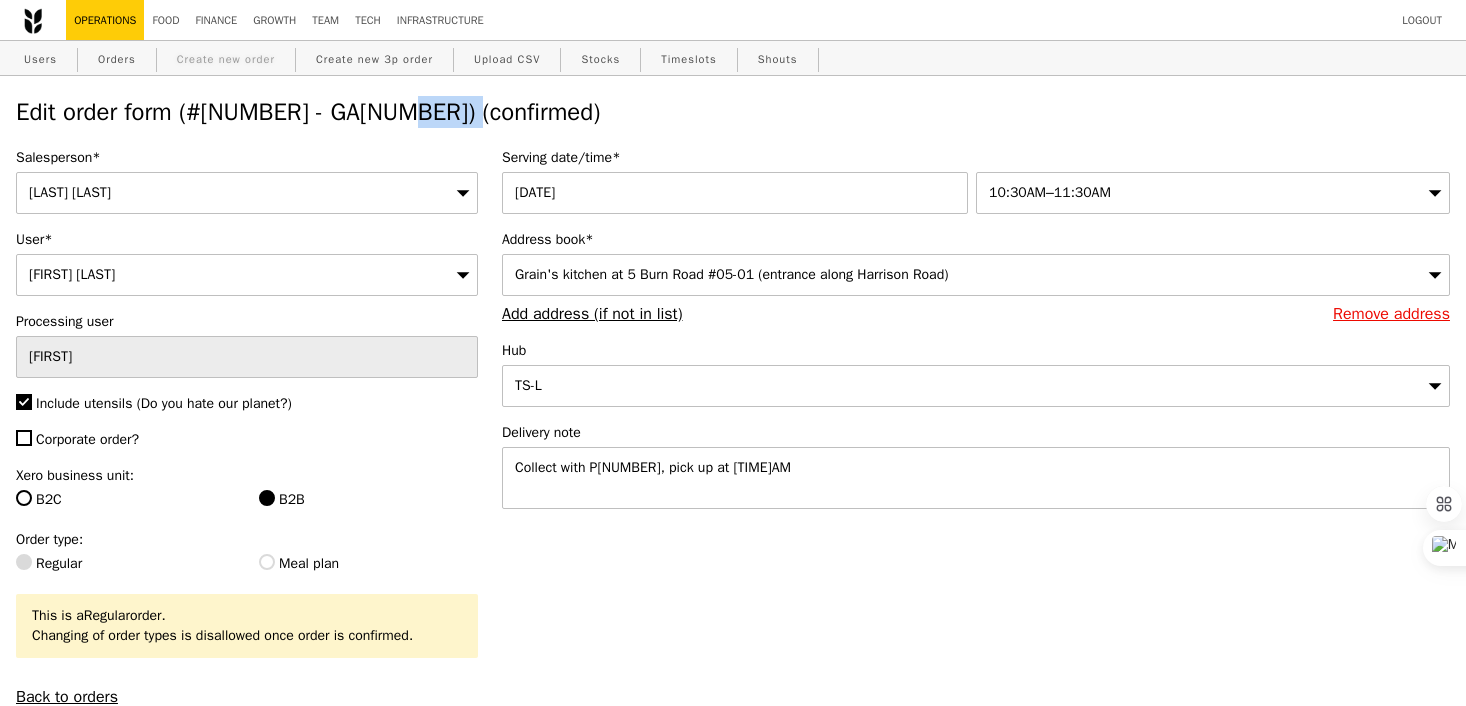 click on "Create new order" at bounding box center [226, 59] 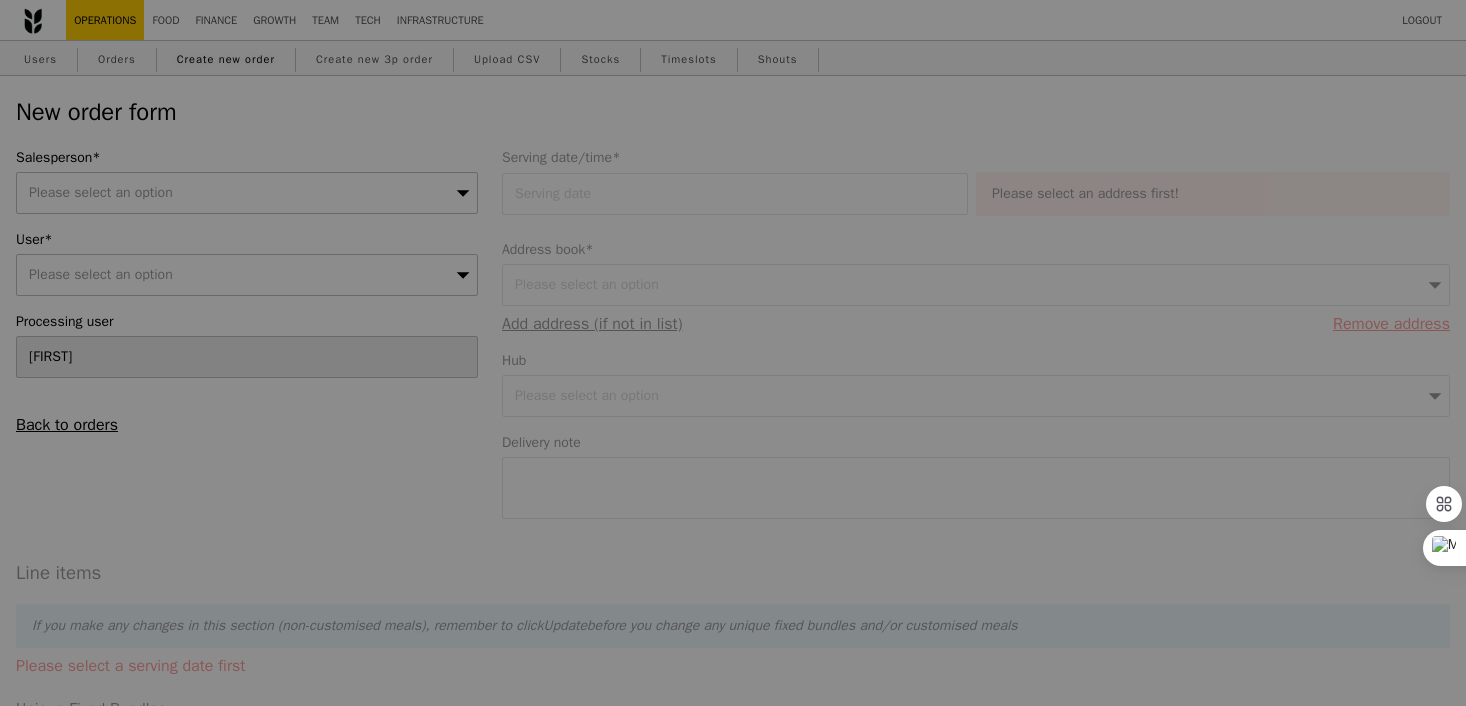 type on "Confirm" 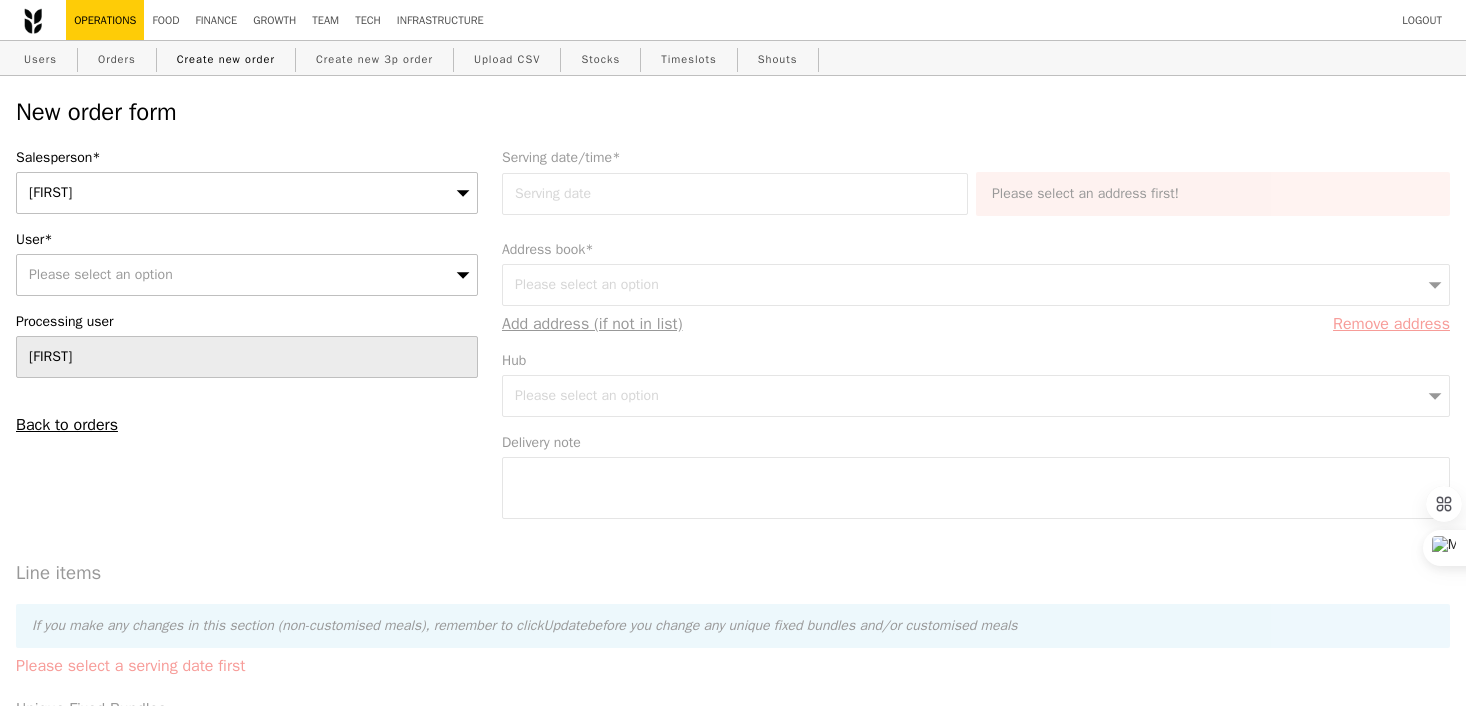 click on "[FIRST]" at bounding box center (247, 193) 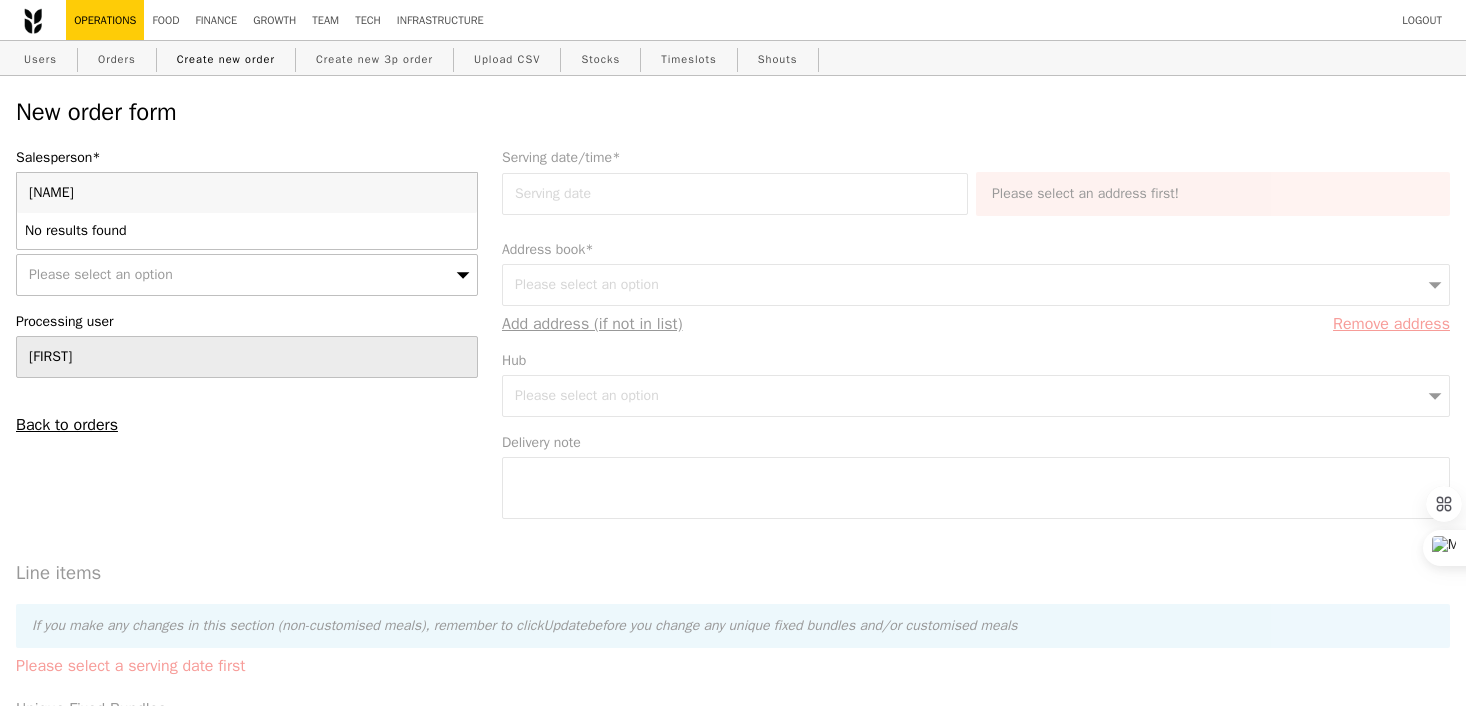 type on "[LAST] [LAST]" 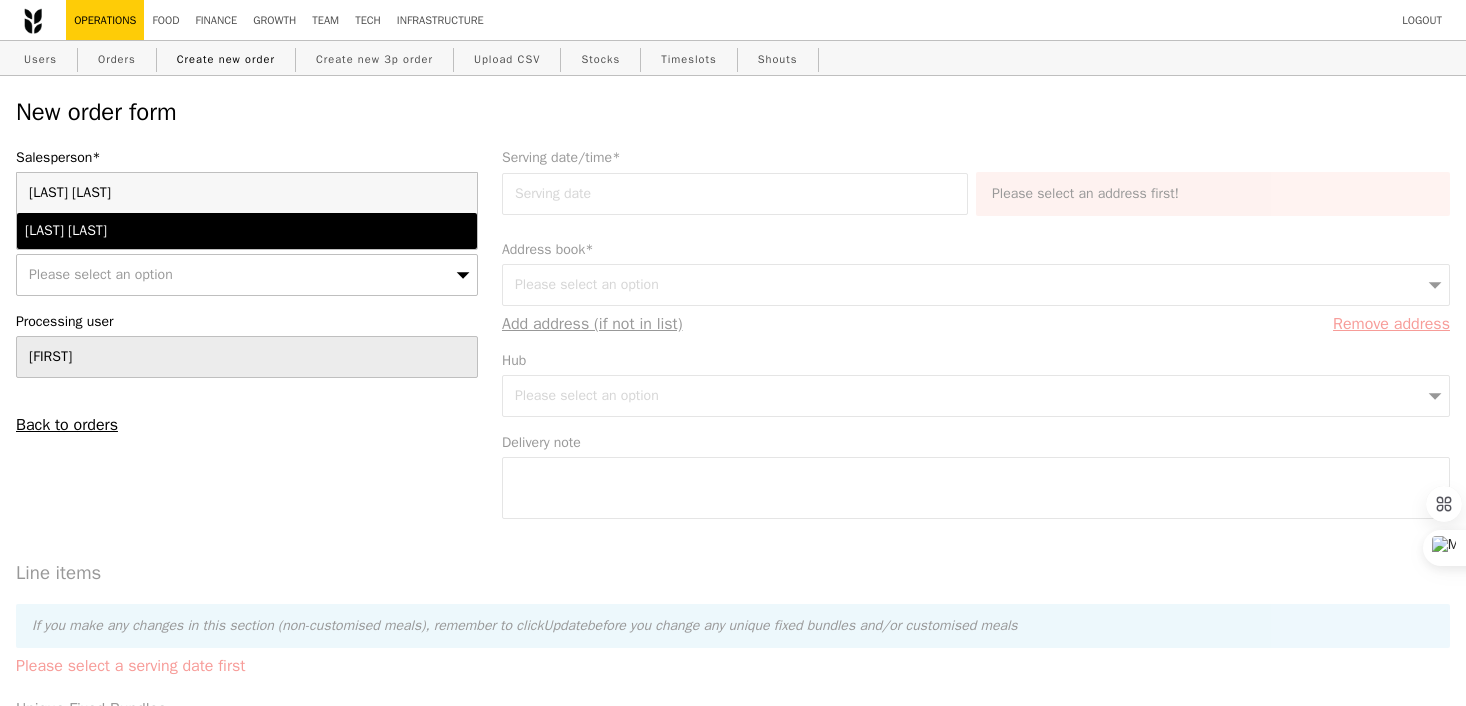 click on "[LAST] [LAST]" at bounding box center (191, 231) 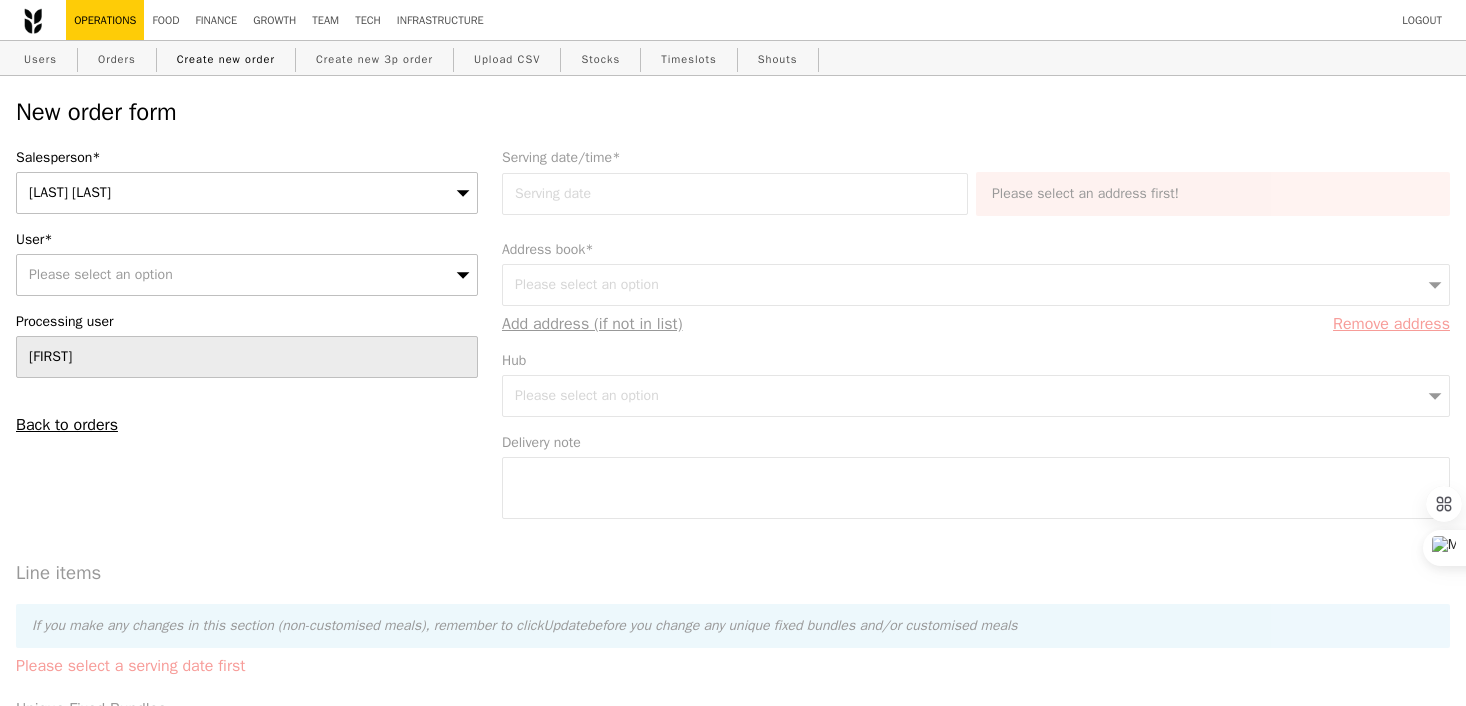 click on "Please select an option" at bounding box center [247, 275] 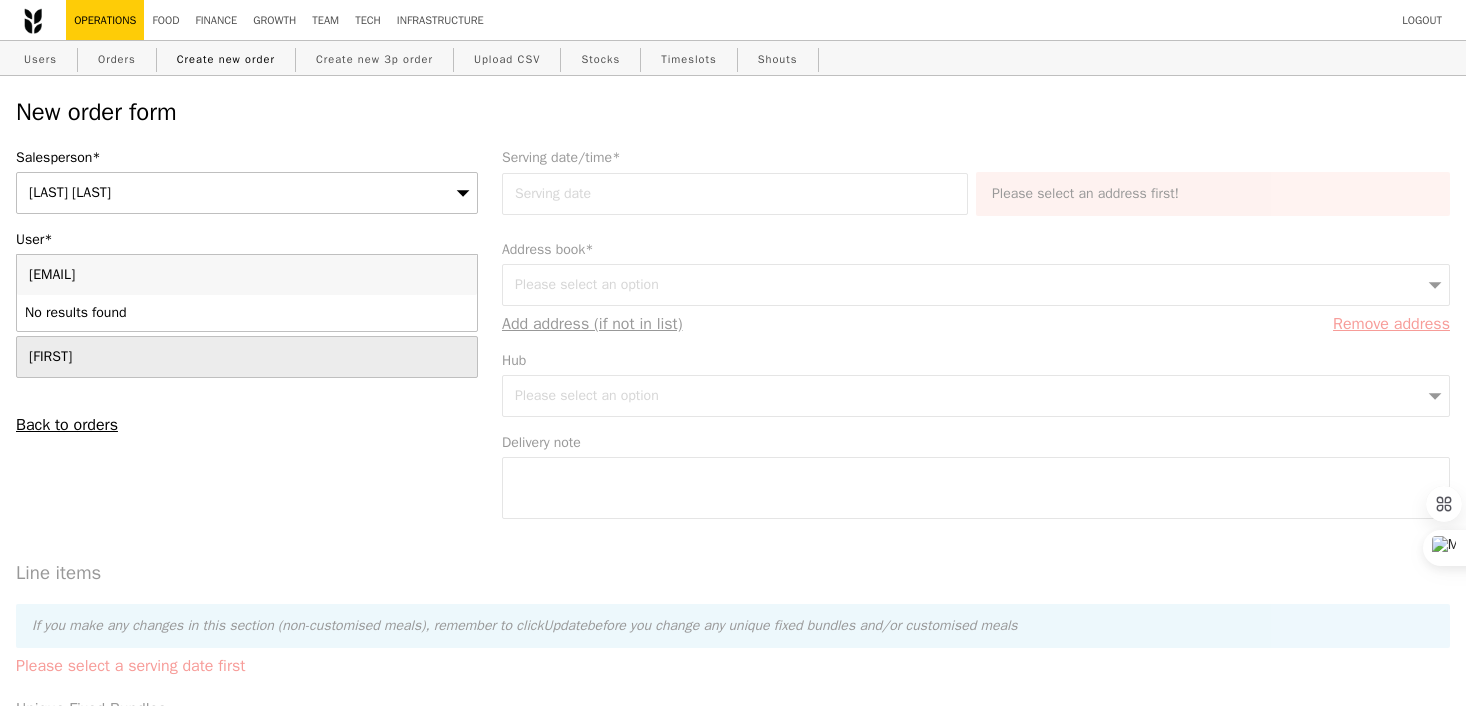 type on "[NAME]@[DOMAIN]" 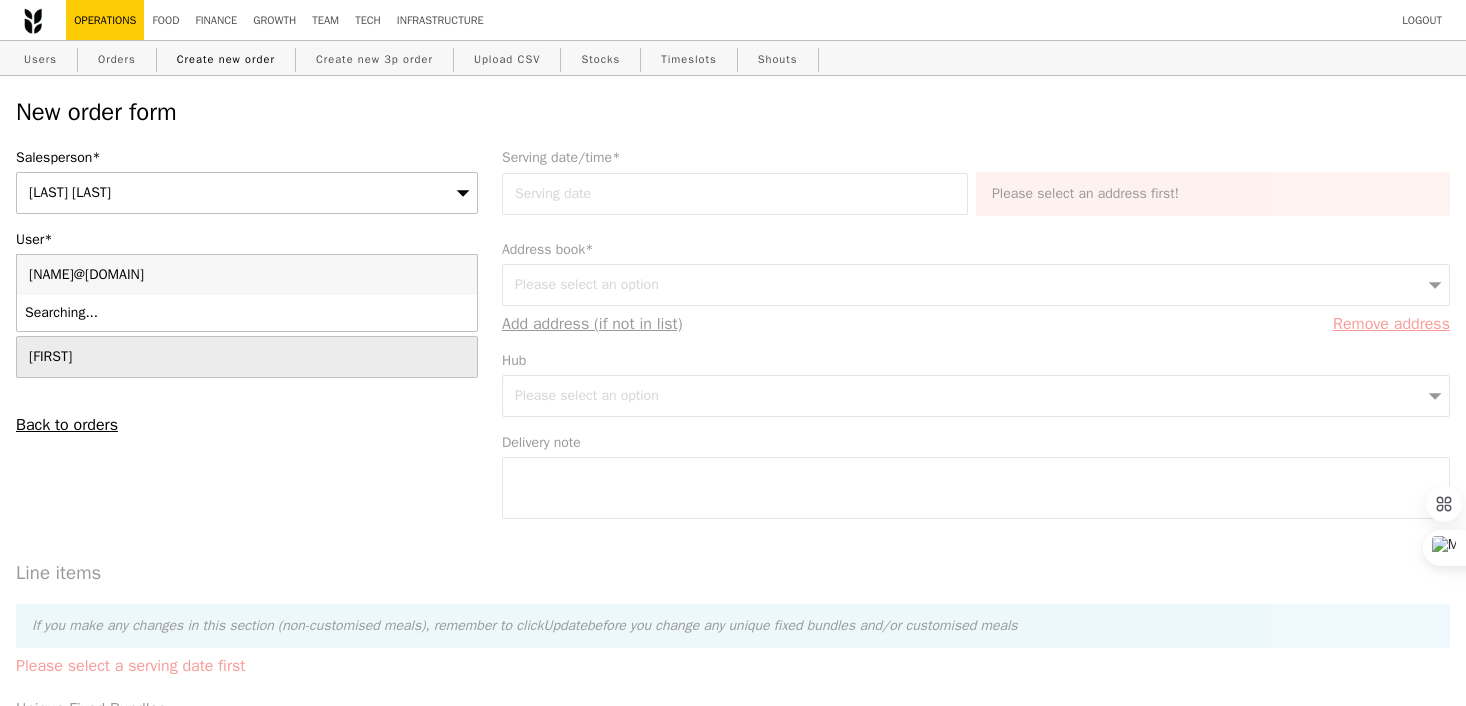 type on "Confirm" 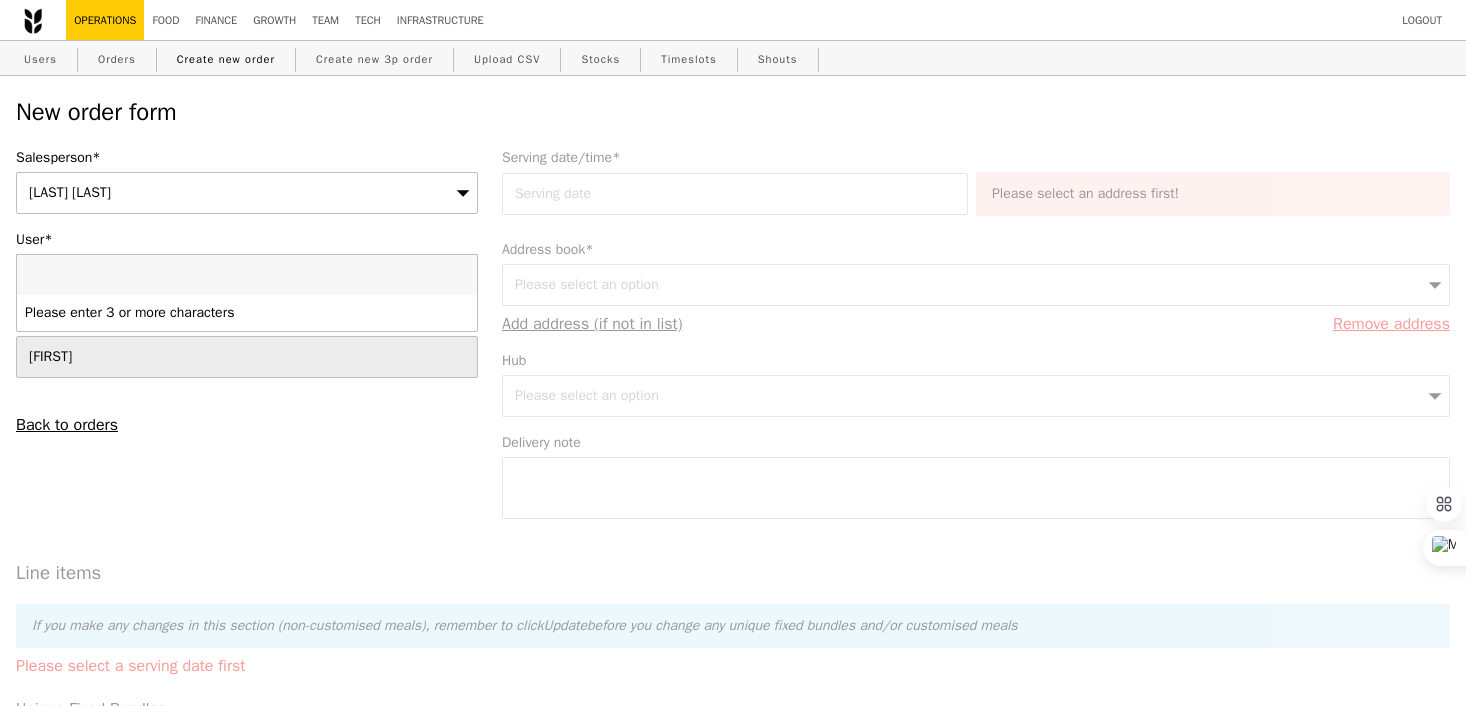 type on "[EMAIL]" 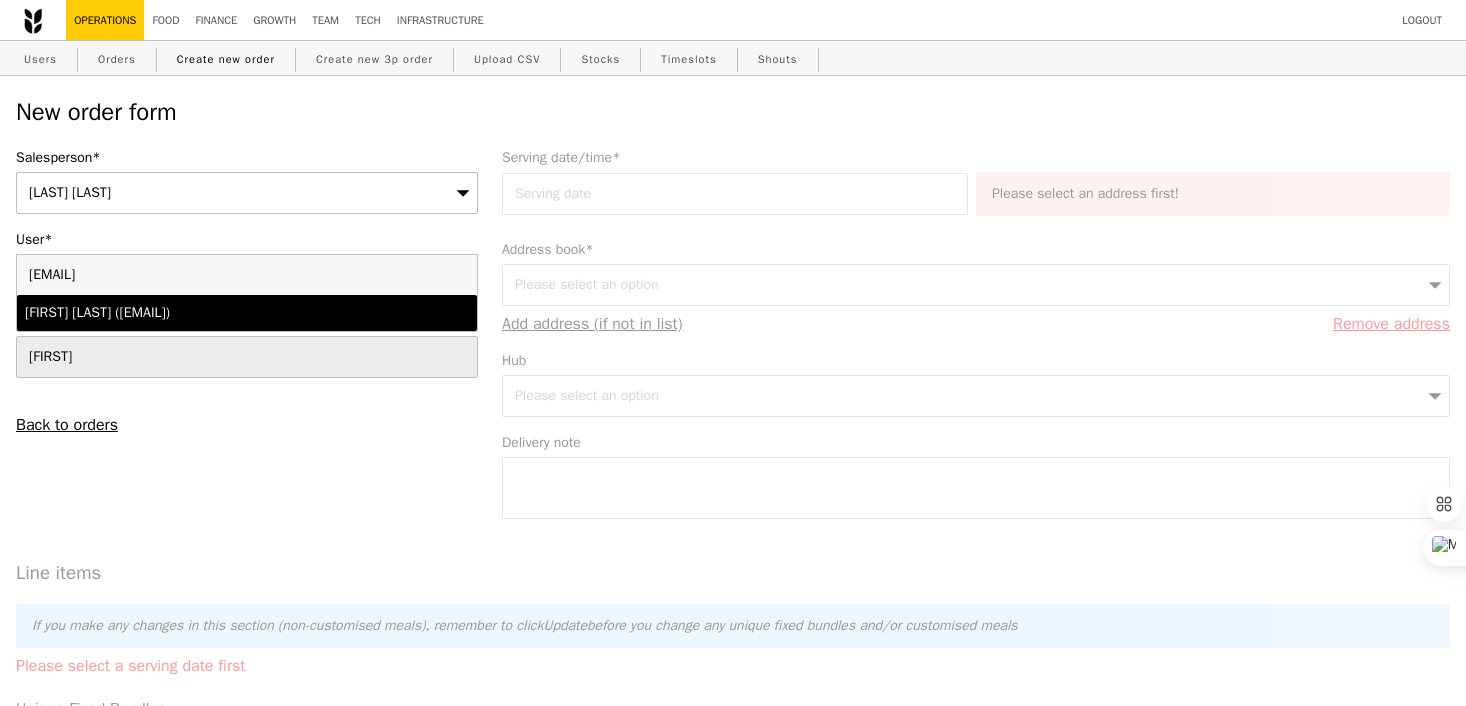 click on "[FIRST] [LAST] ([EMAIL])" at bounding box center (191, 313) 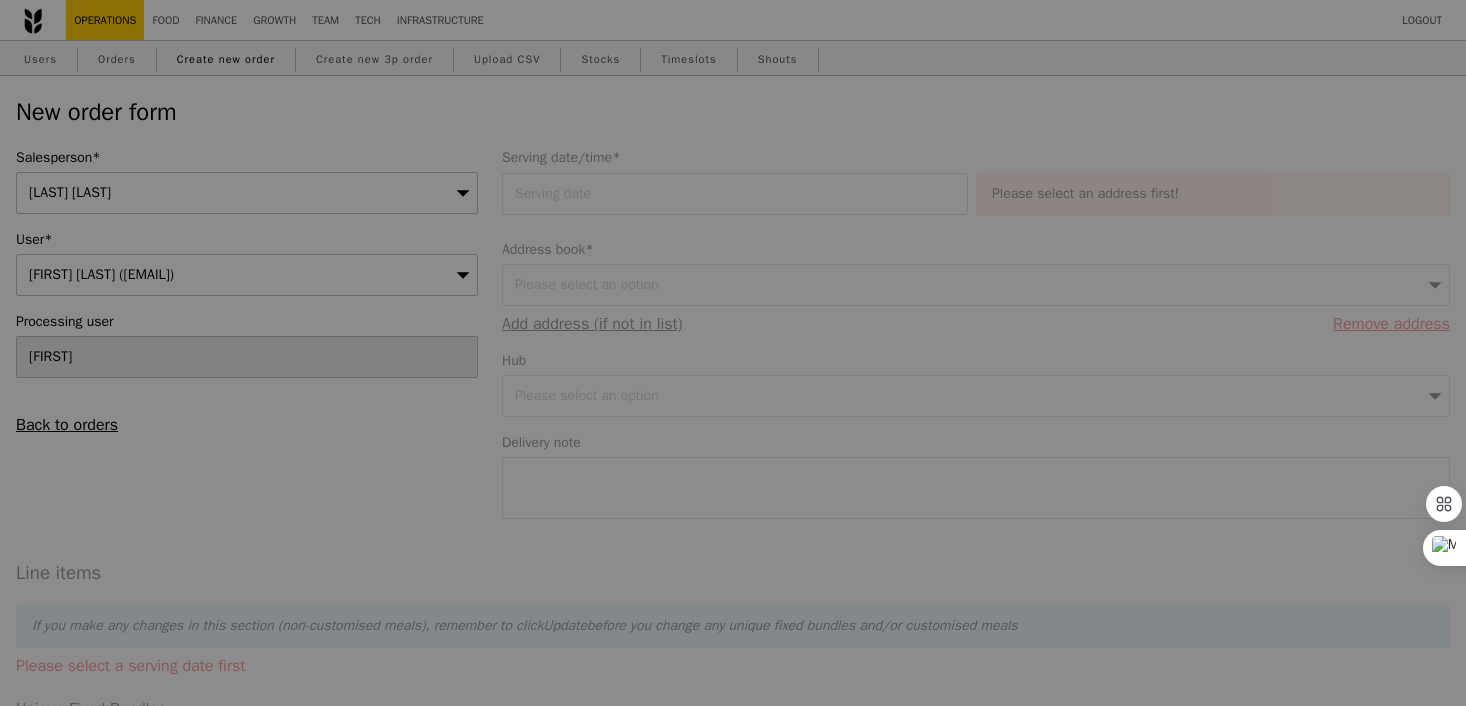 type on "1.79" 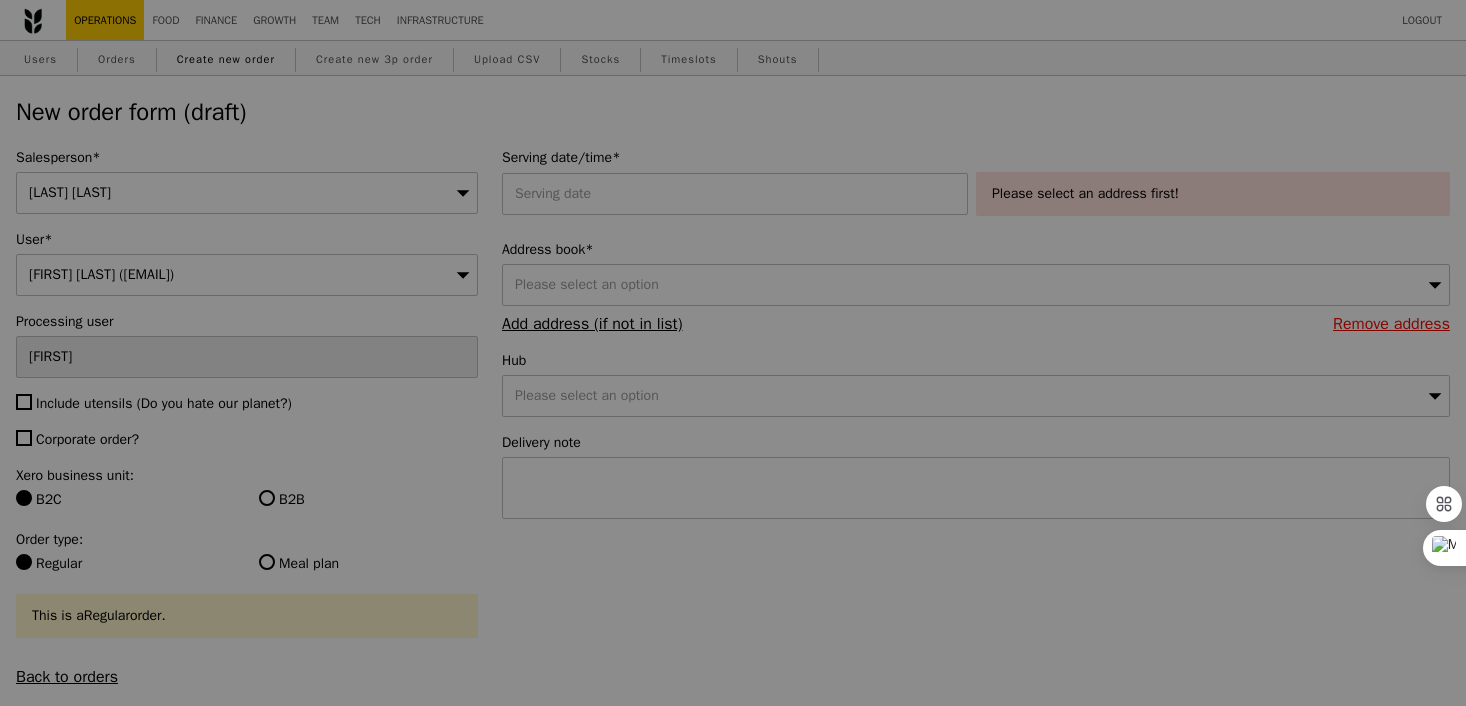 type on "Confirm" 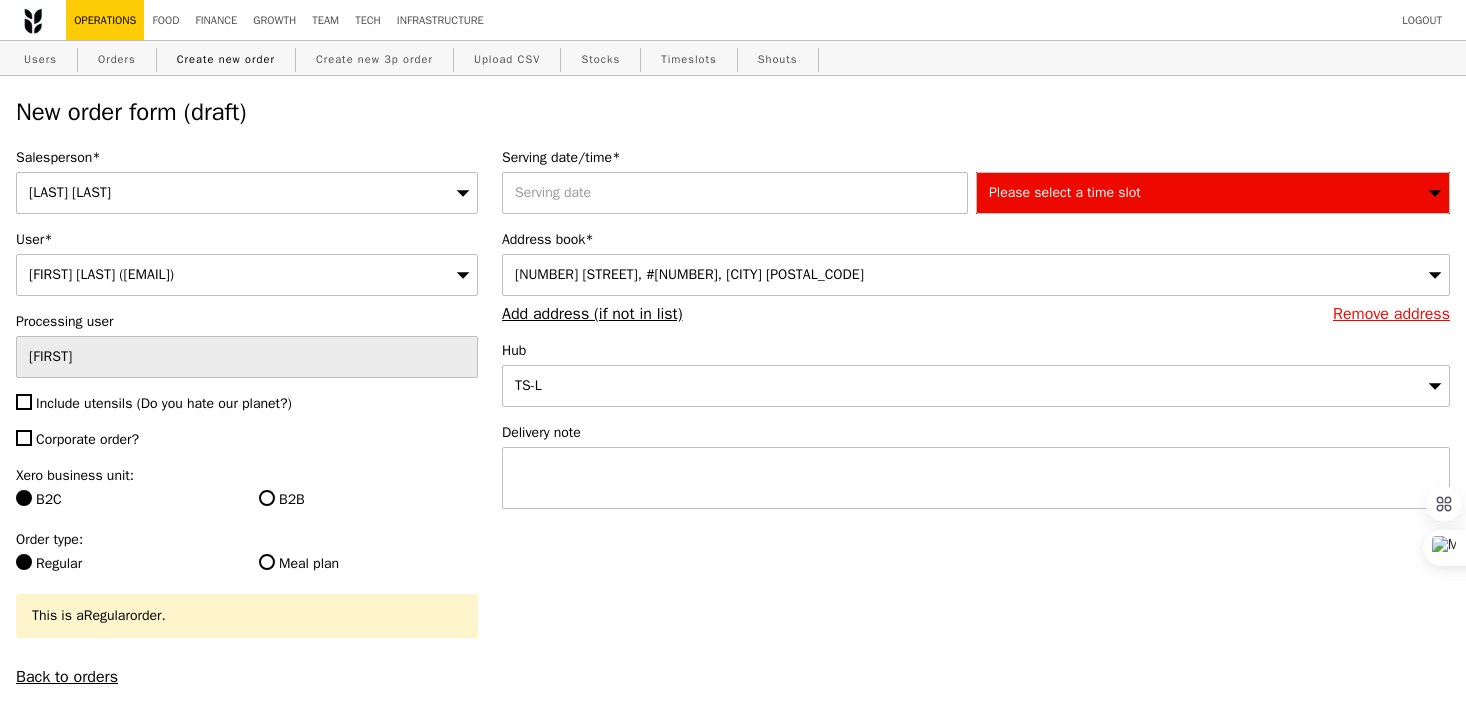 click on "Include utensils (Do you hate our planet?)" at bounding box center [164, 403] 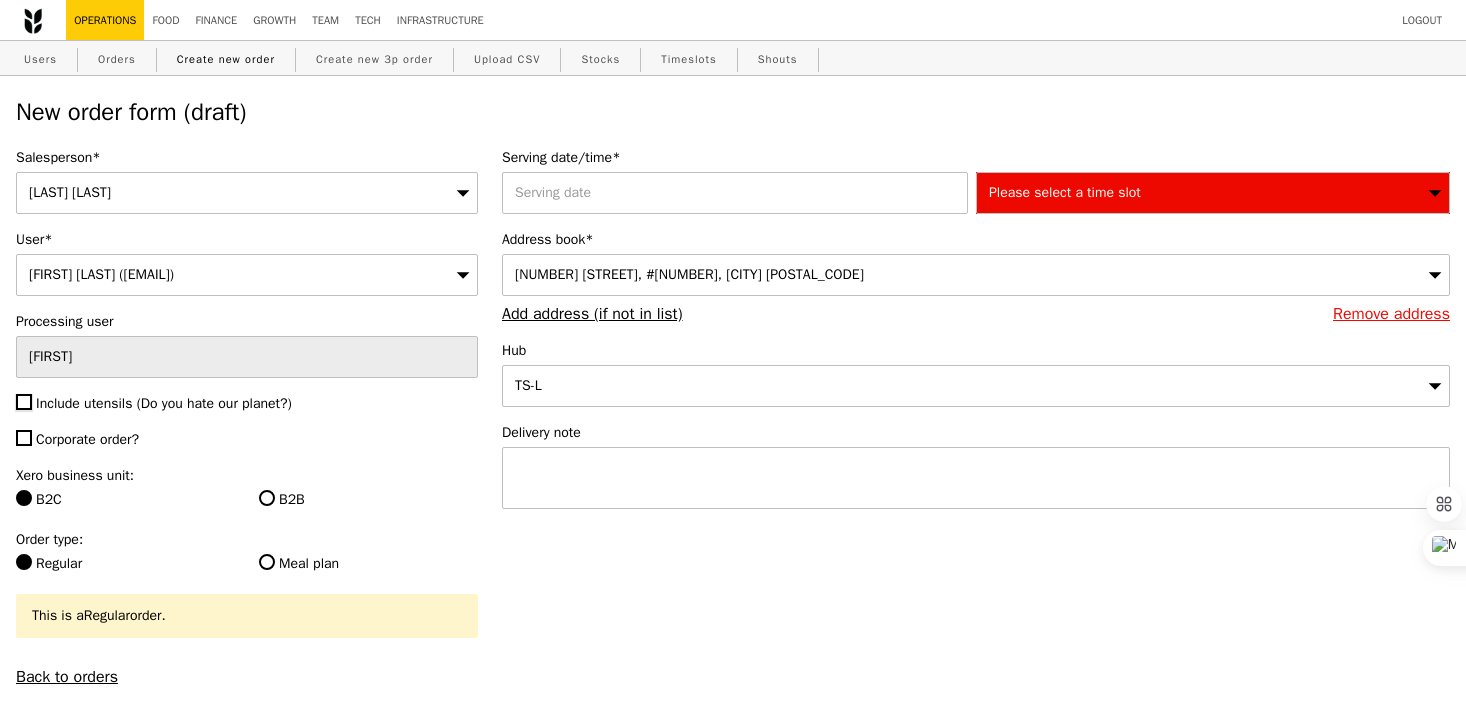 click on "Include utensils (Do you hate our planet?)" at bounding box center (24, 402) 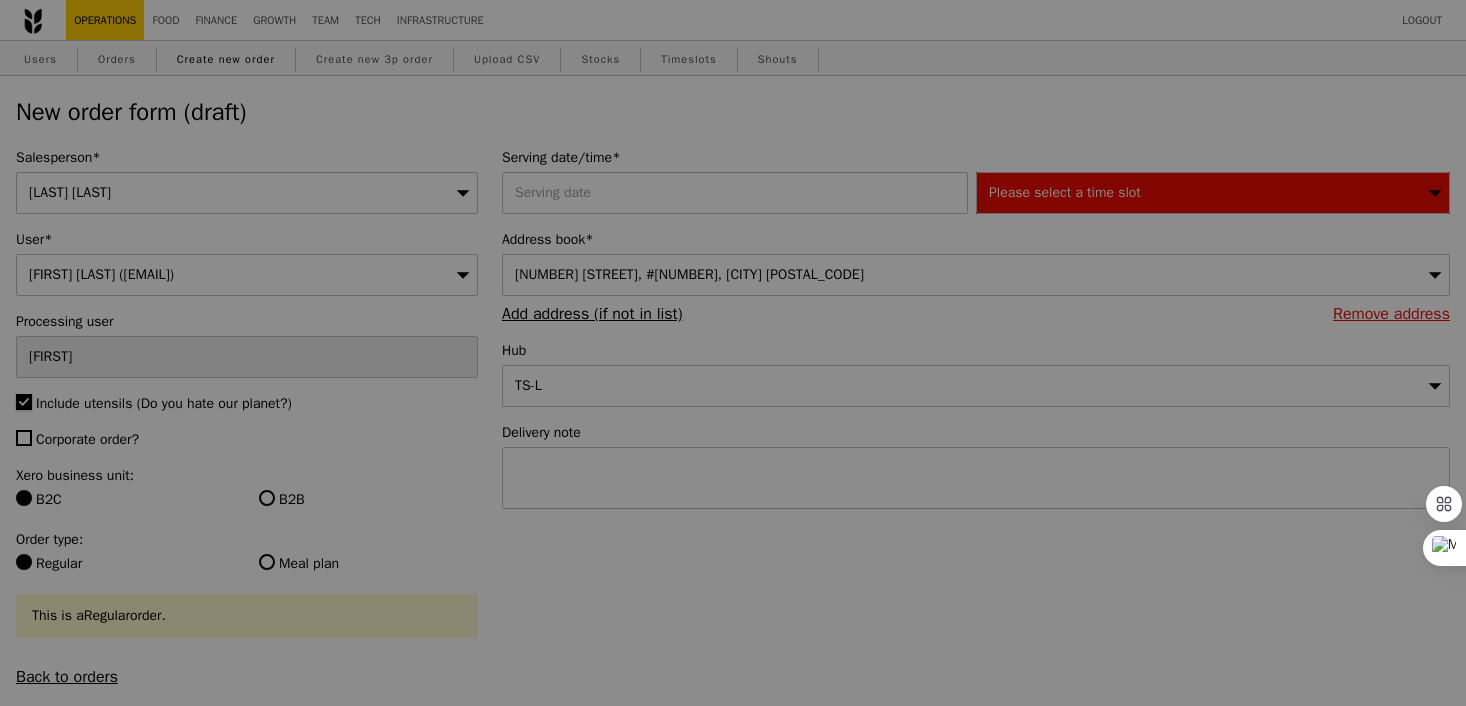 type on "Confirm" 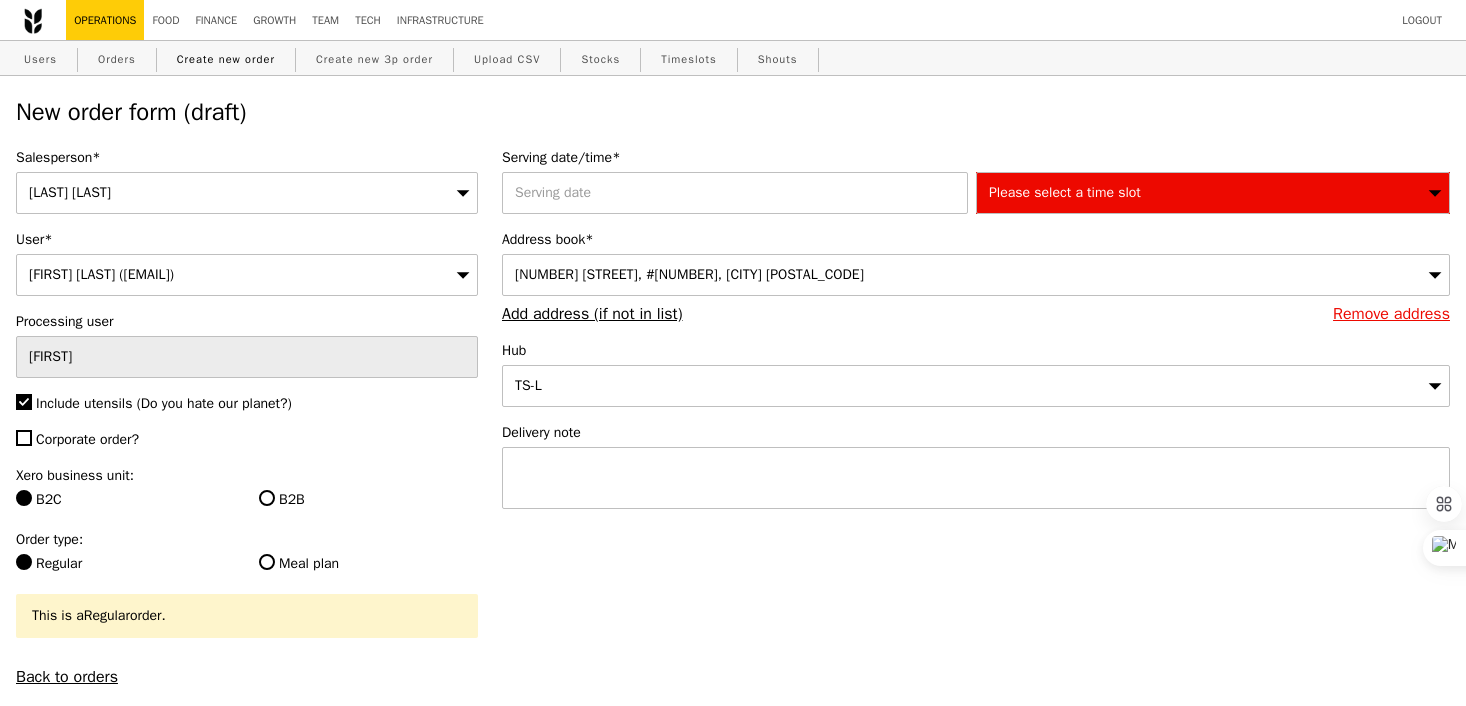 click on "Corporate order?" at bounding box center (87, 439) 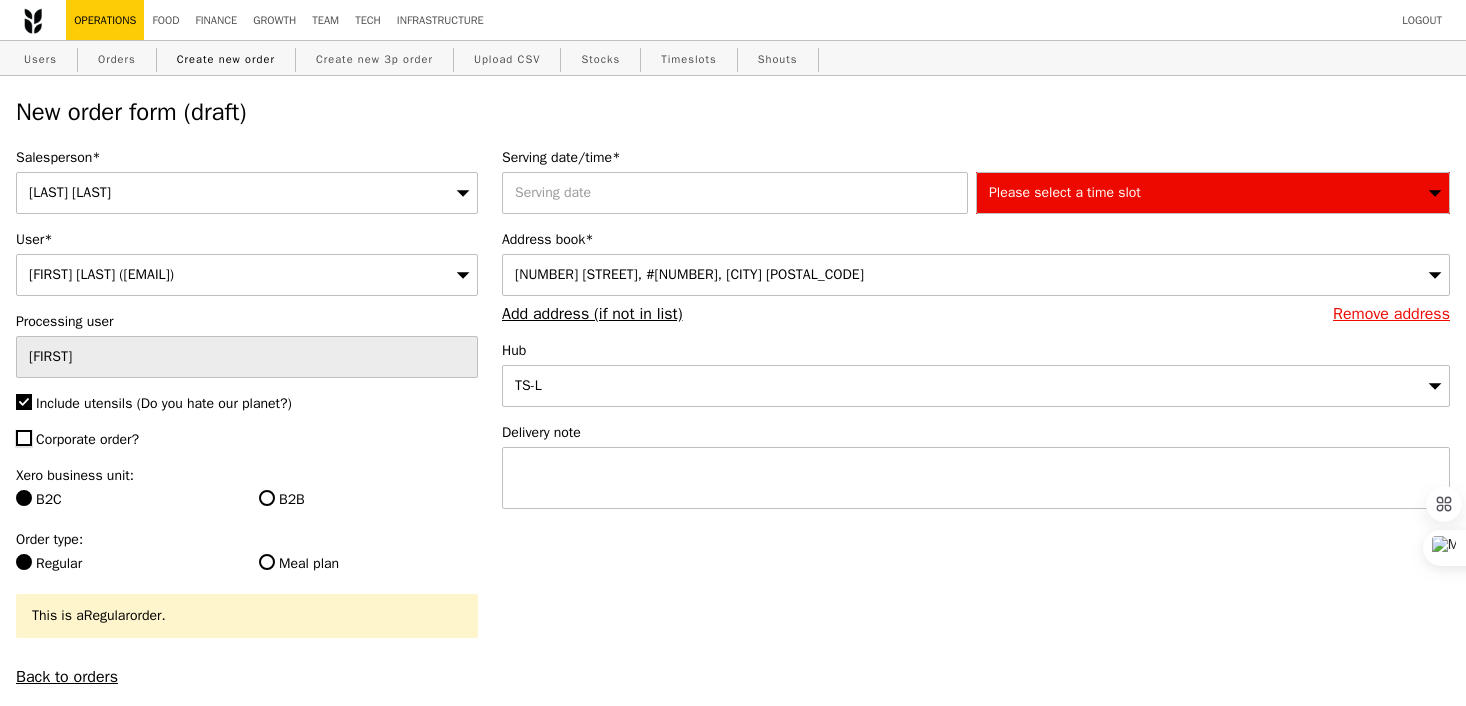 click on "Corporate order?" at bounding box center [24, 438] 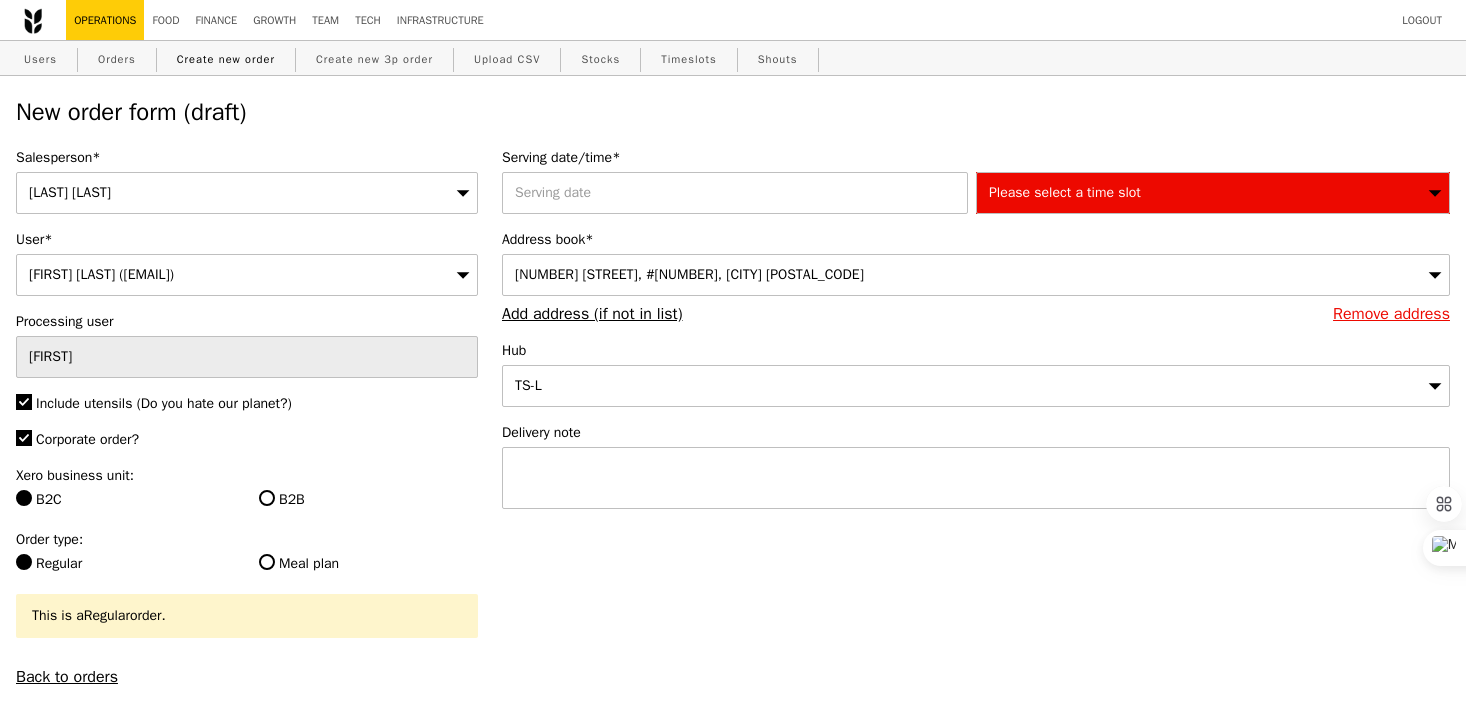 click on "B2B" at bounding box center [368, 500] 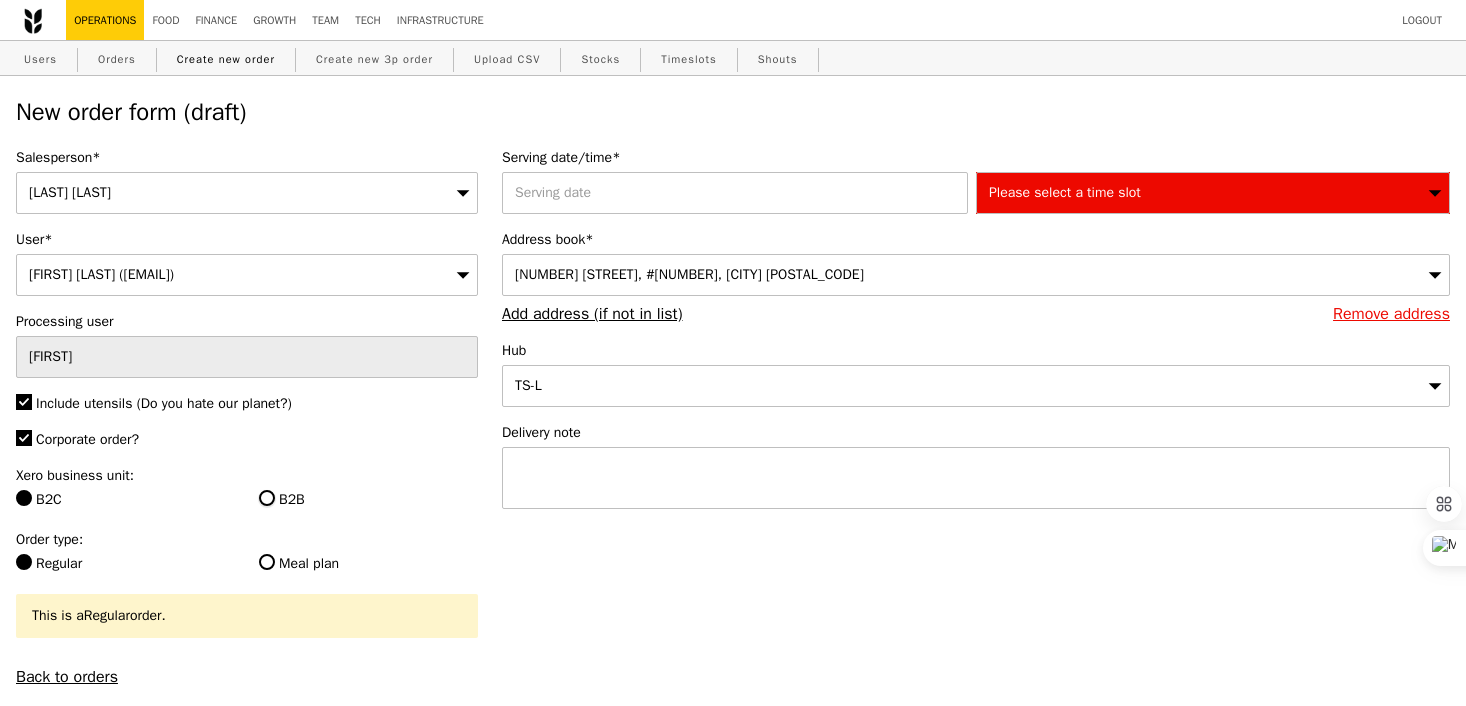 click on "B2B" at bounding box center (267, 498) 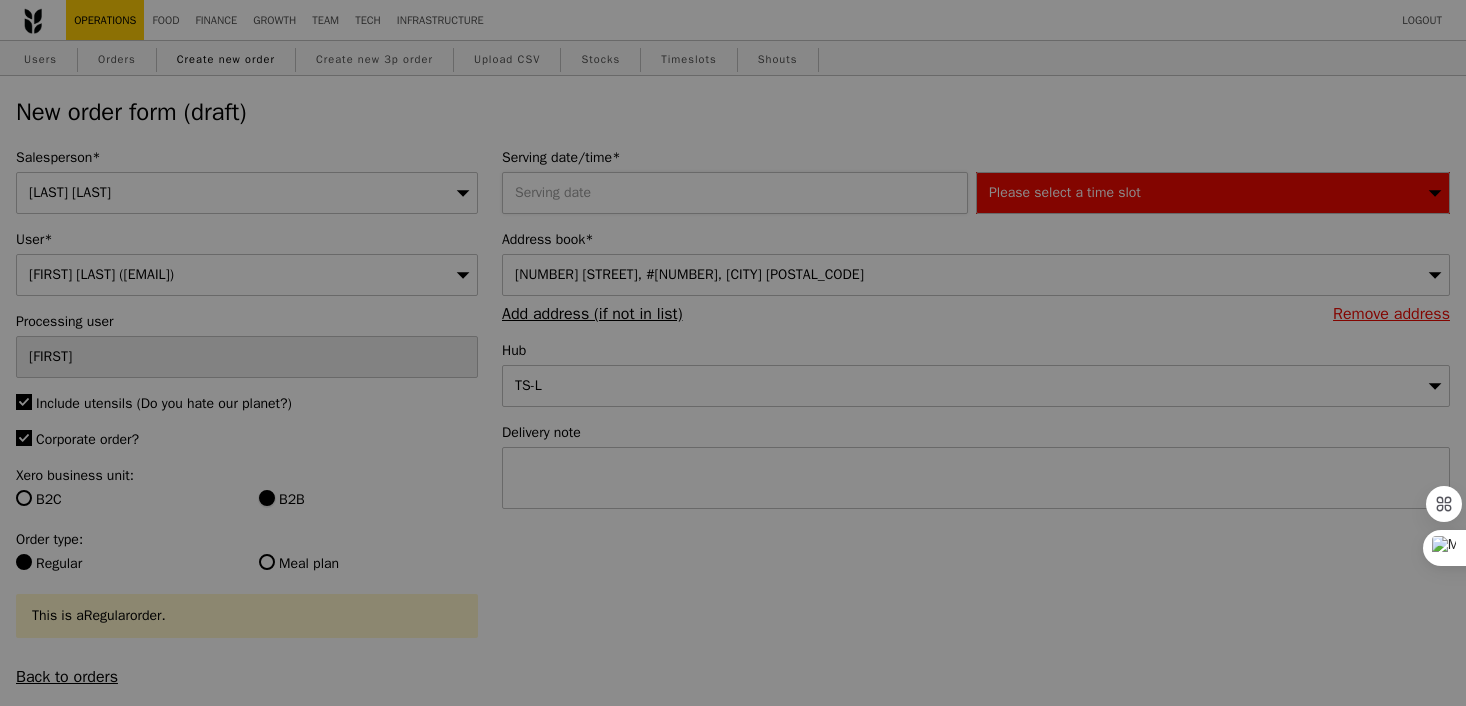 type on "Confirm" 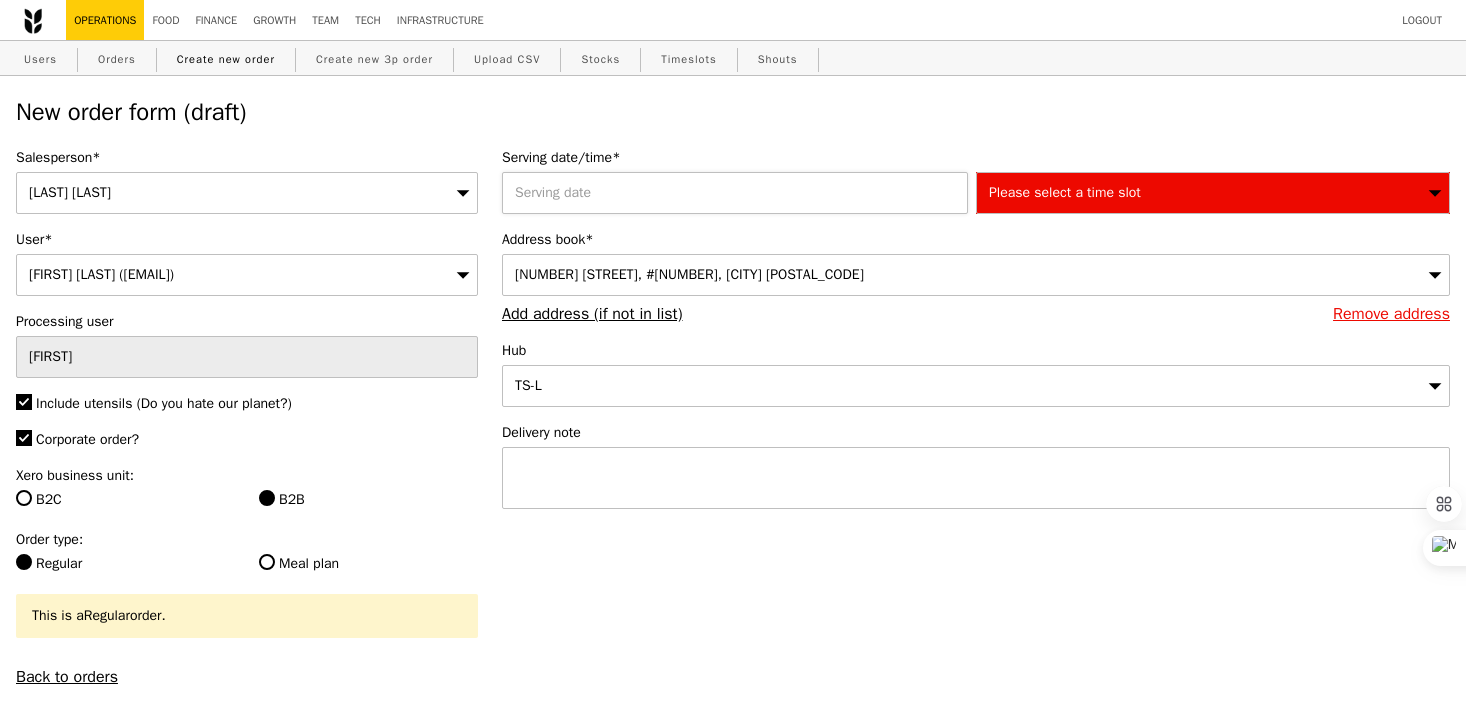 click at bounding box center [739, 193] 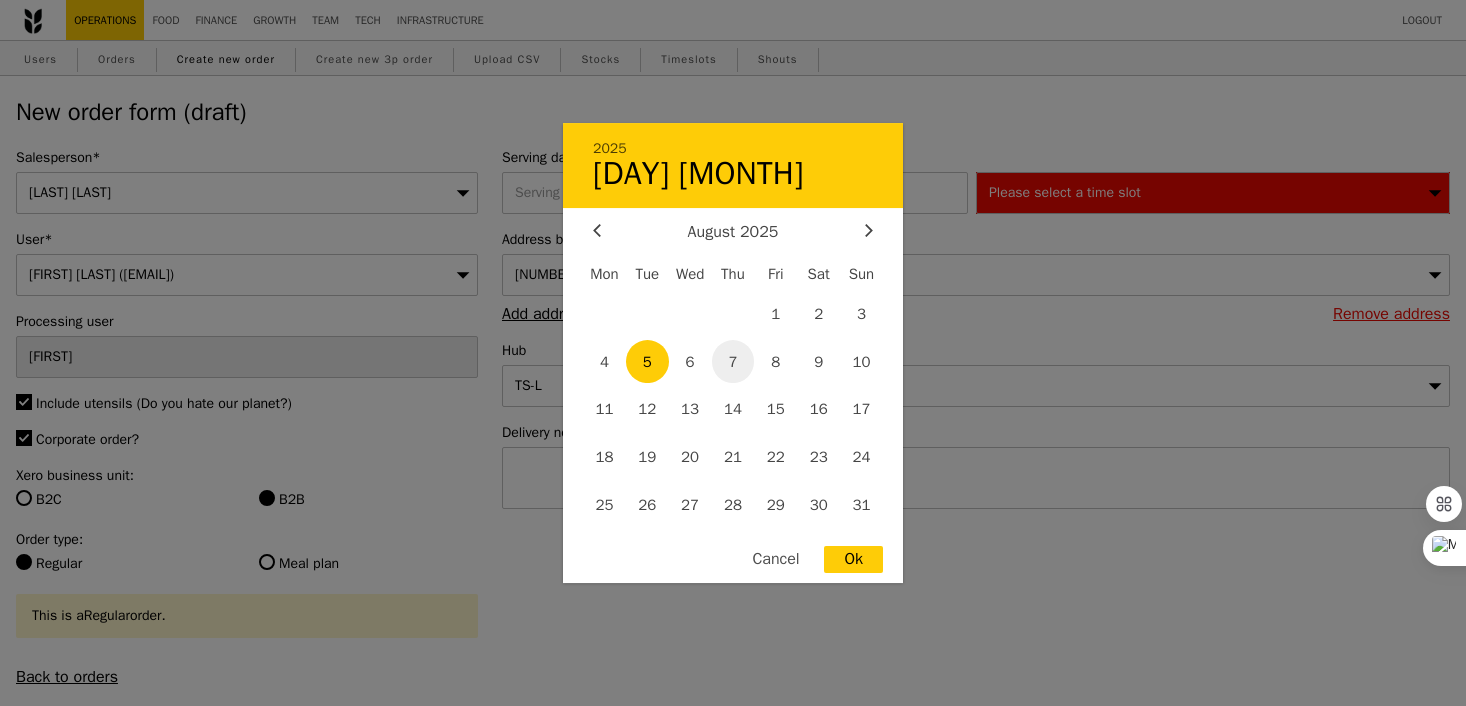 click on "7" at bounding box center [733, 361] 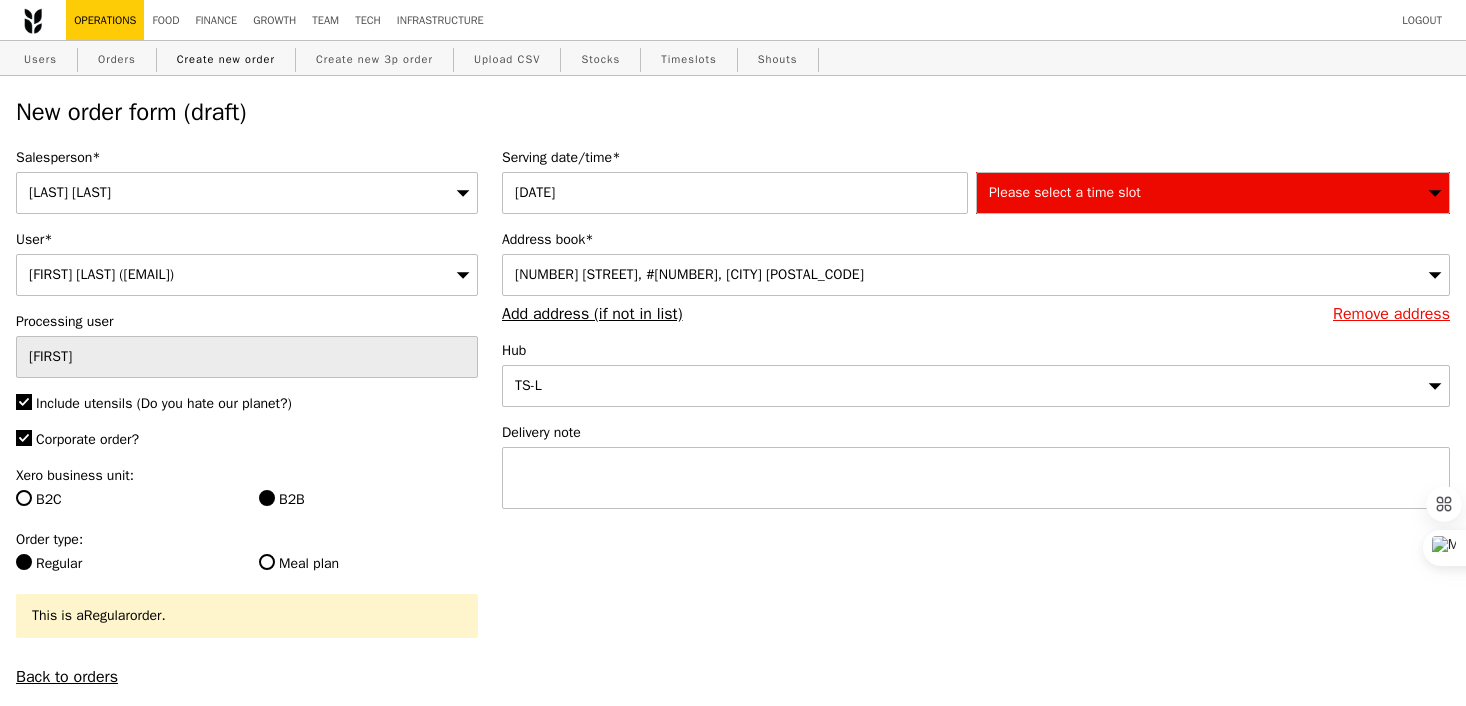 click on "[NUMBER] [STREET], #[NUMBER], [CITY] [POSTAL_CODE]" at bounding box center (689, 274) 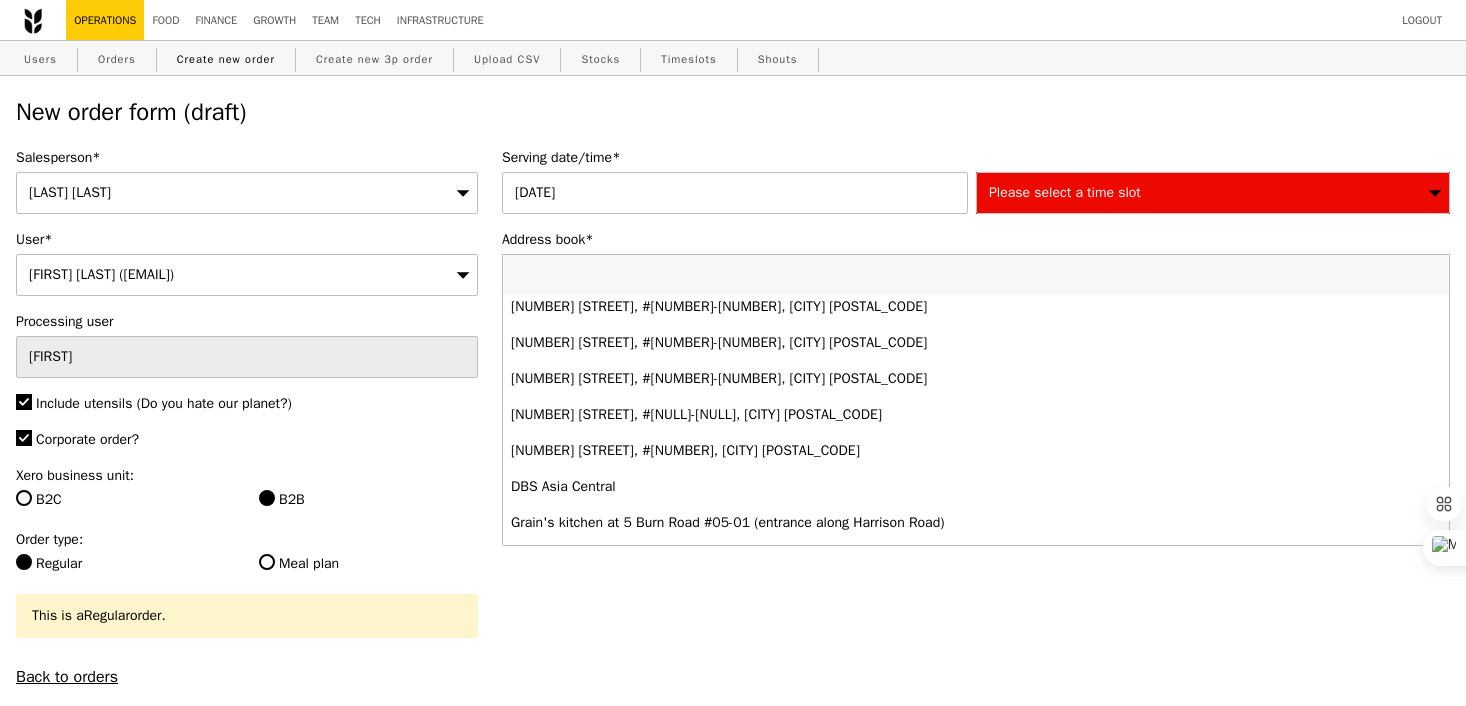 scroll, scrollTop: 254, scrollLeft: 0, axis: vertical 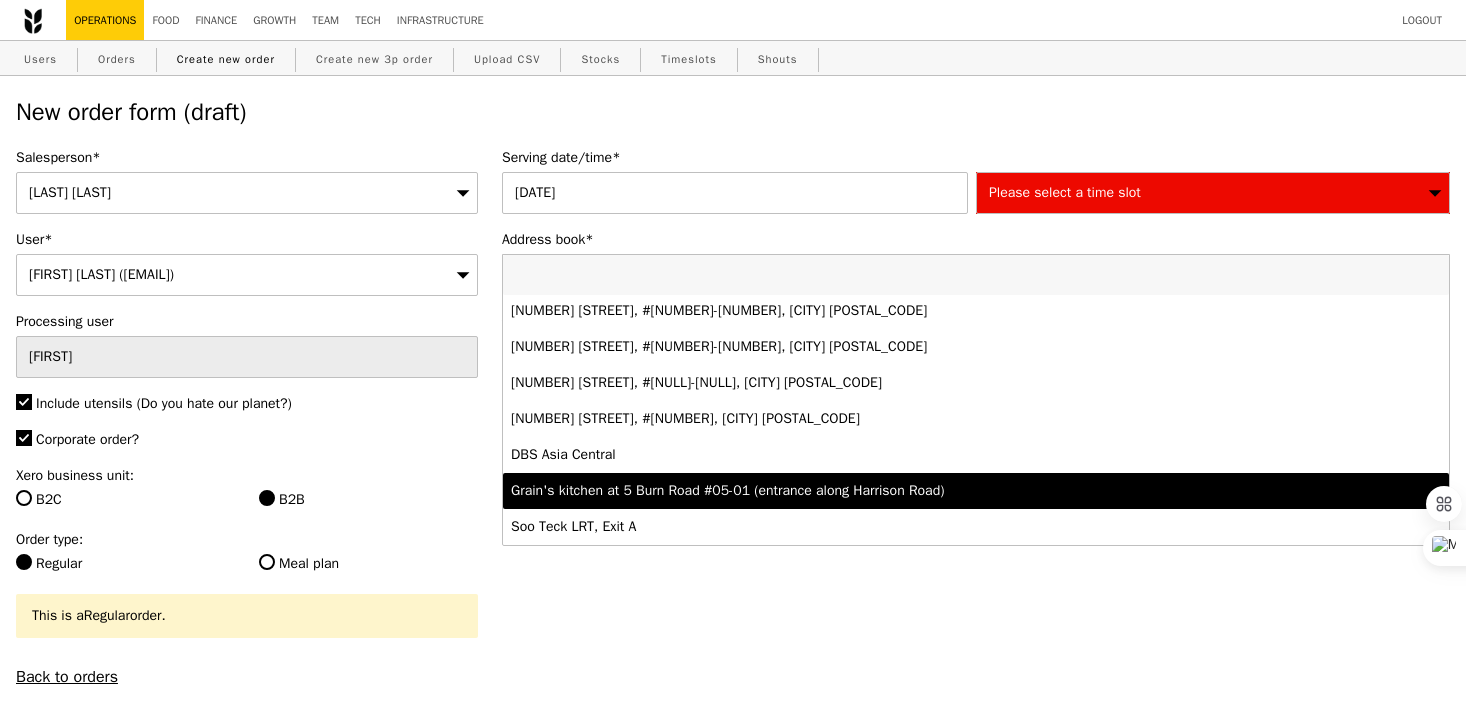 click on "Grain's kitchen at 5 Burn Road #05-01 (entrance along Harrison Road)" at bounding box center [860, 491] 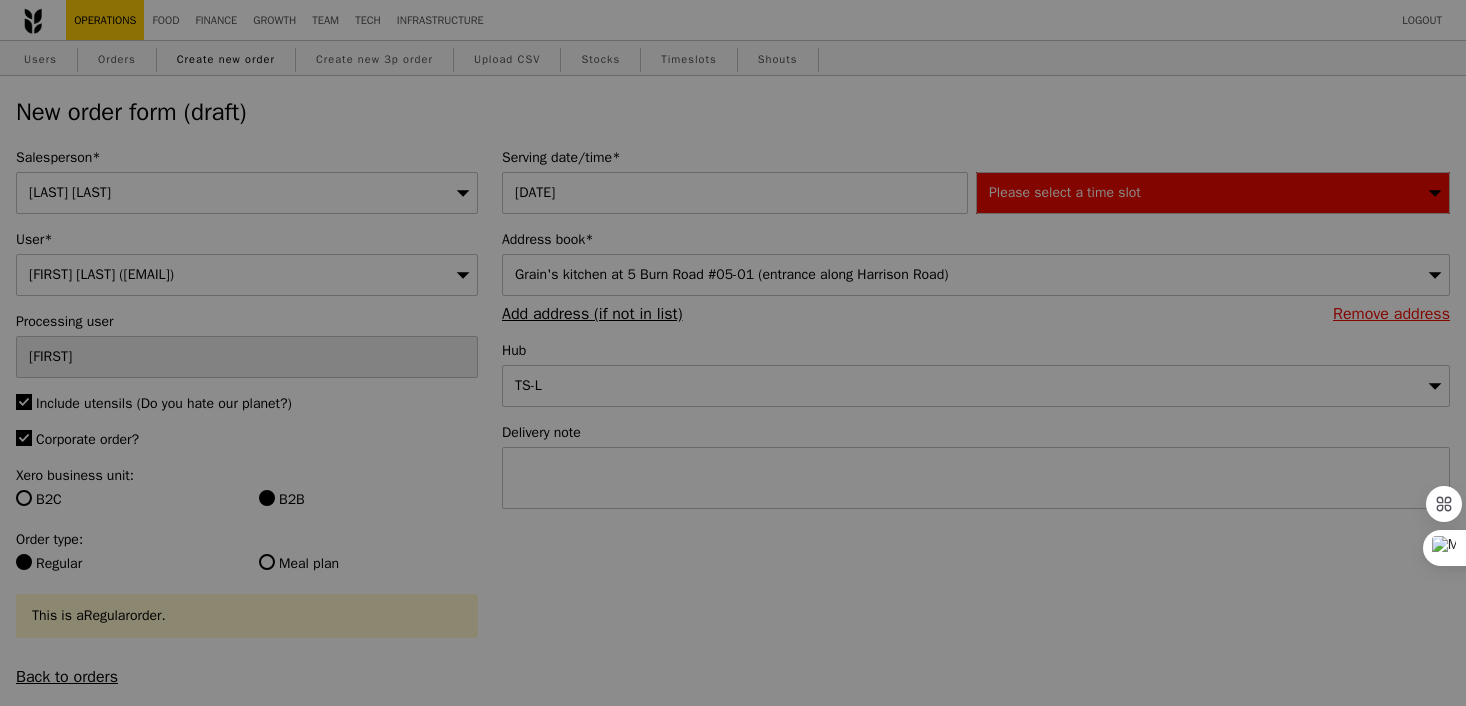 type on "Confirm" 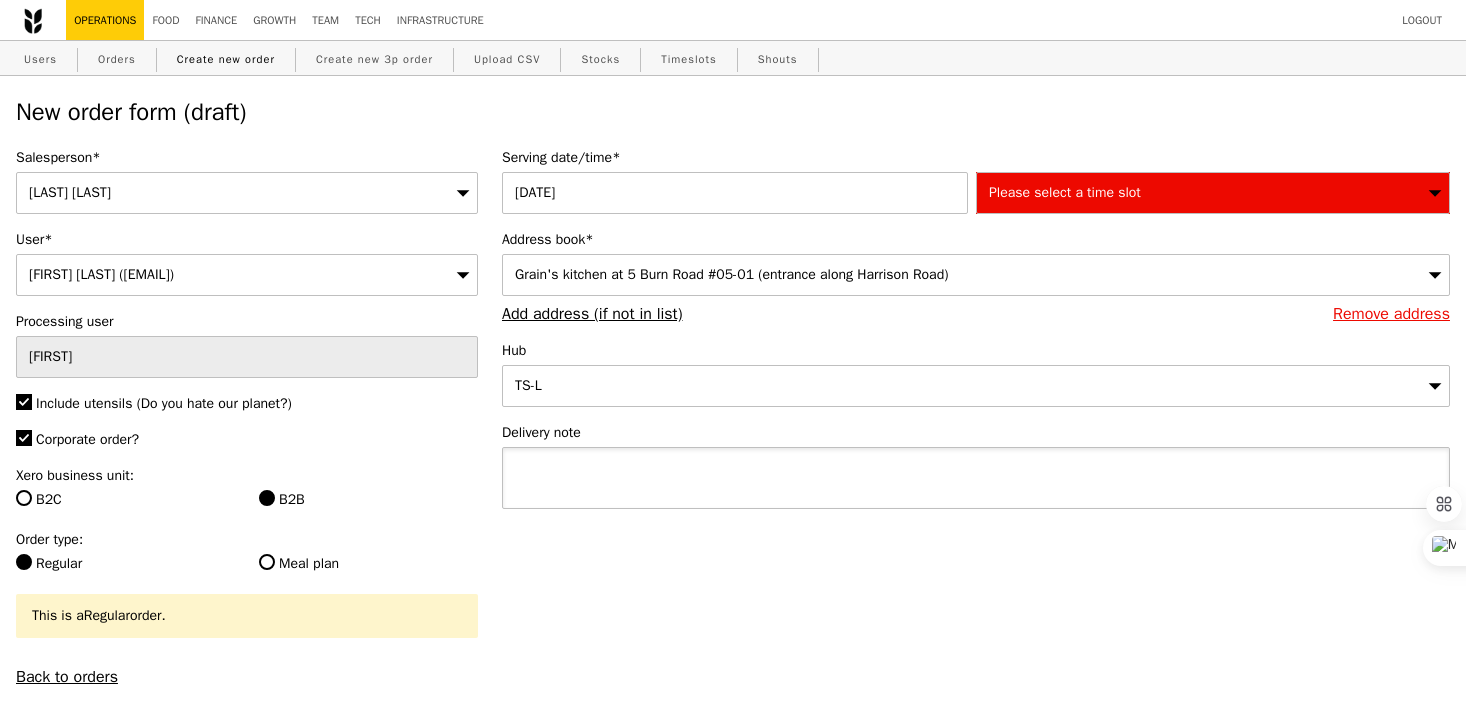 click at bounding box center [976, 478] 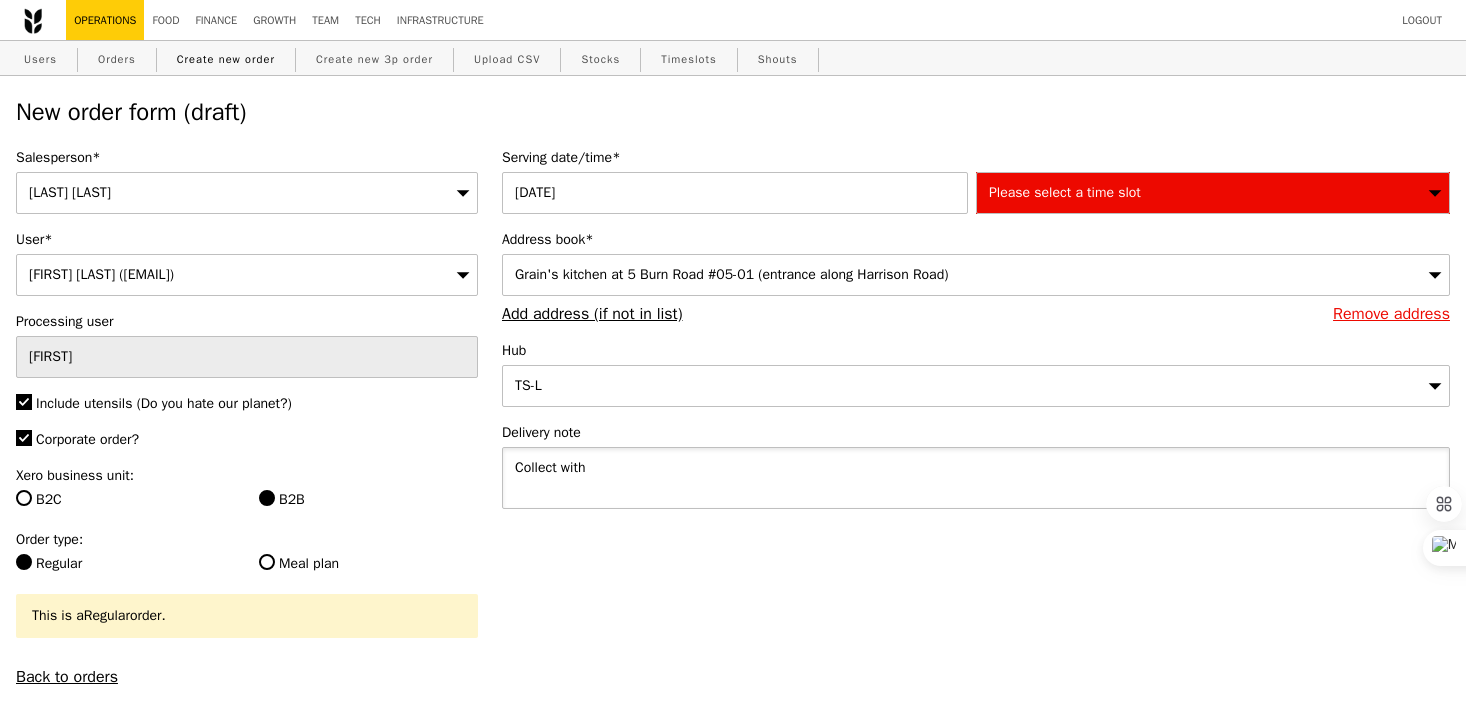 paste on "P[NUMBER]" 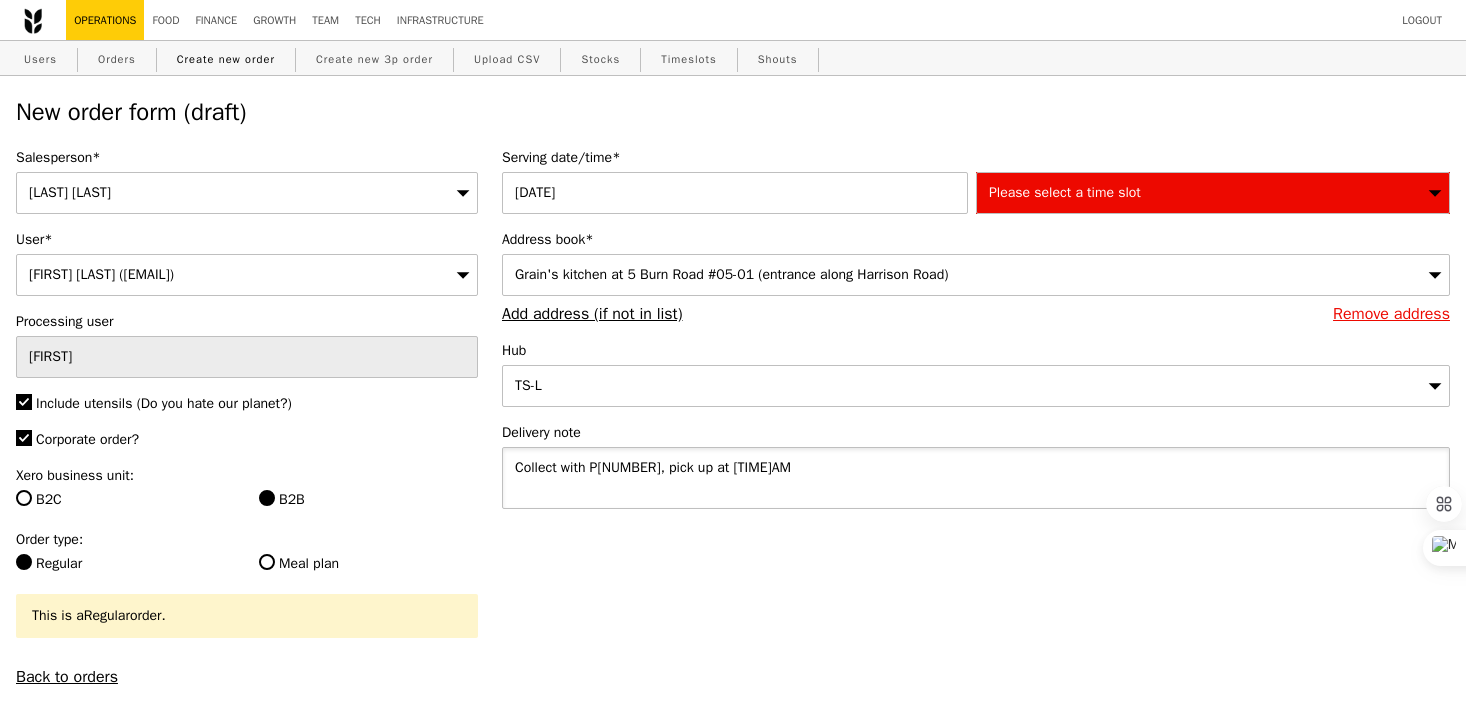 type on "Collect with P[NUMBER], pick up at [TIME]AM" 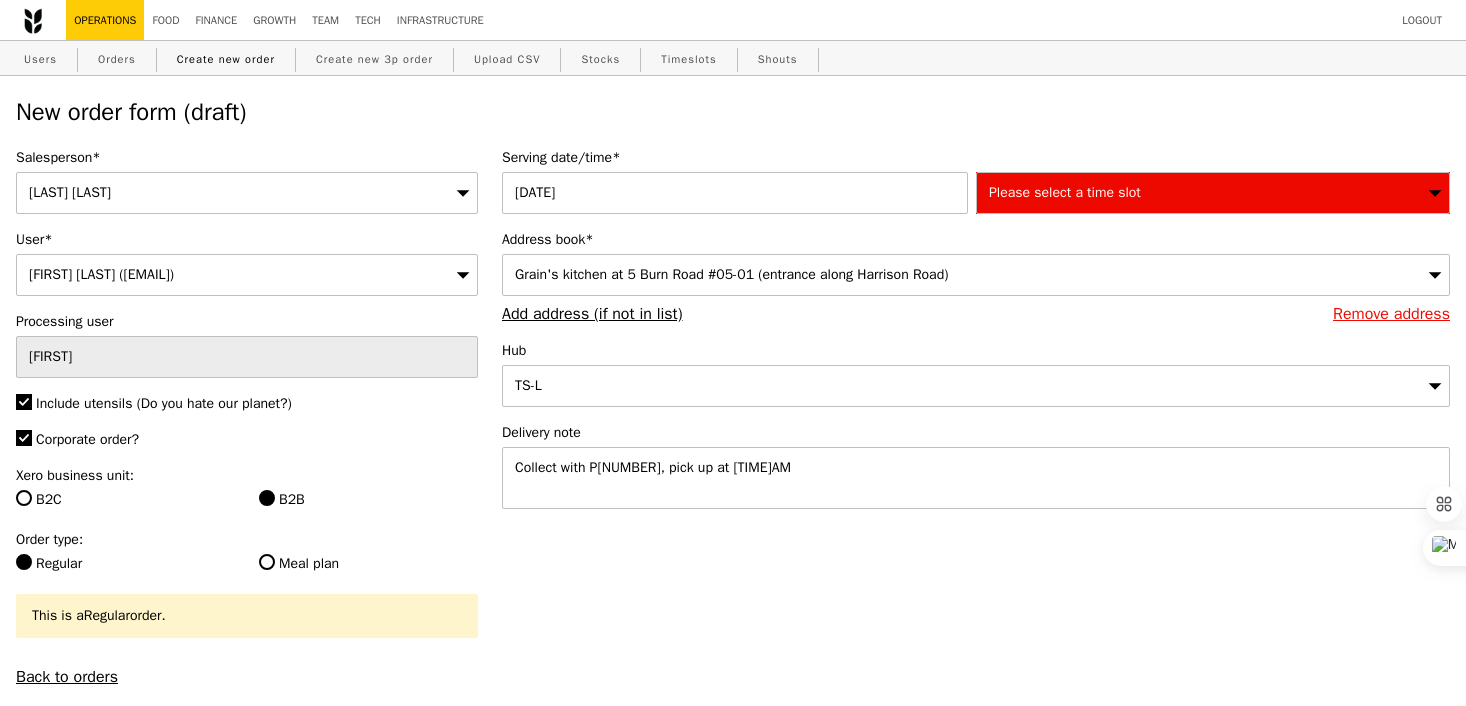 click on "Please select a time slot" at bounding box center [1213, 193] 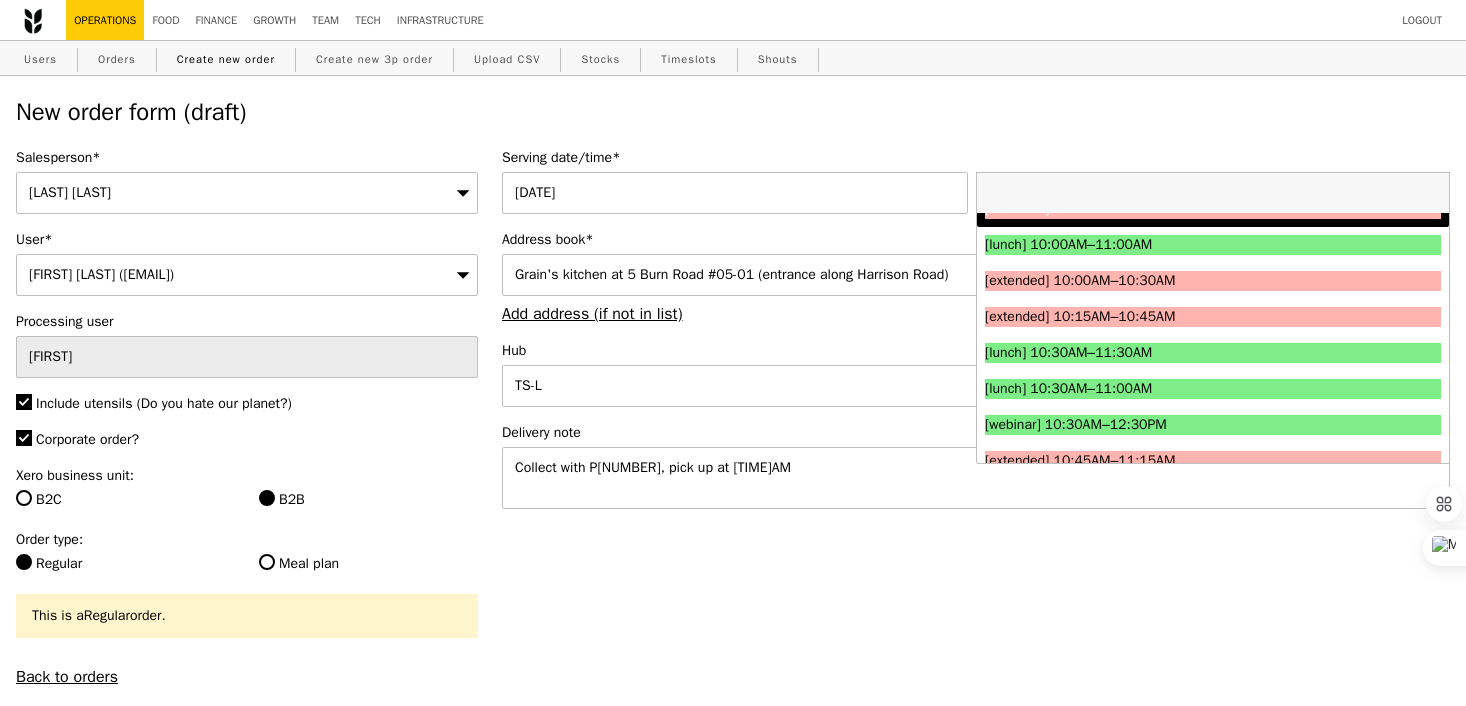 scroll, scrollTop: 387, scrollLeft: 0, axis: vertical 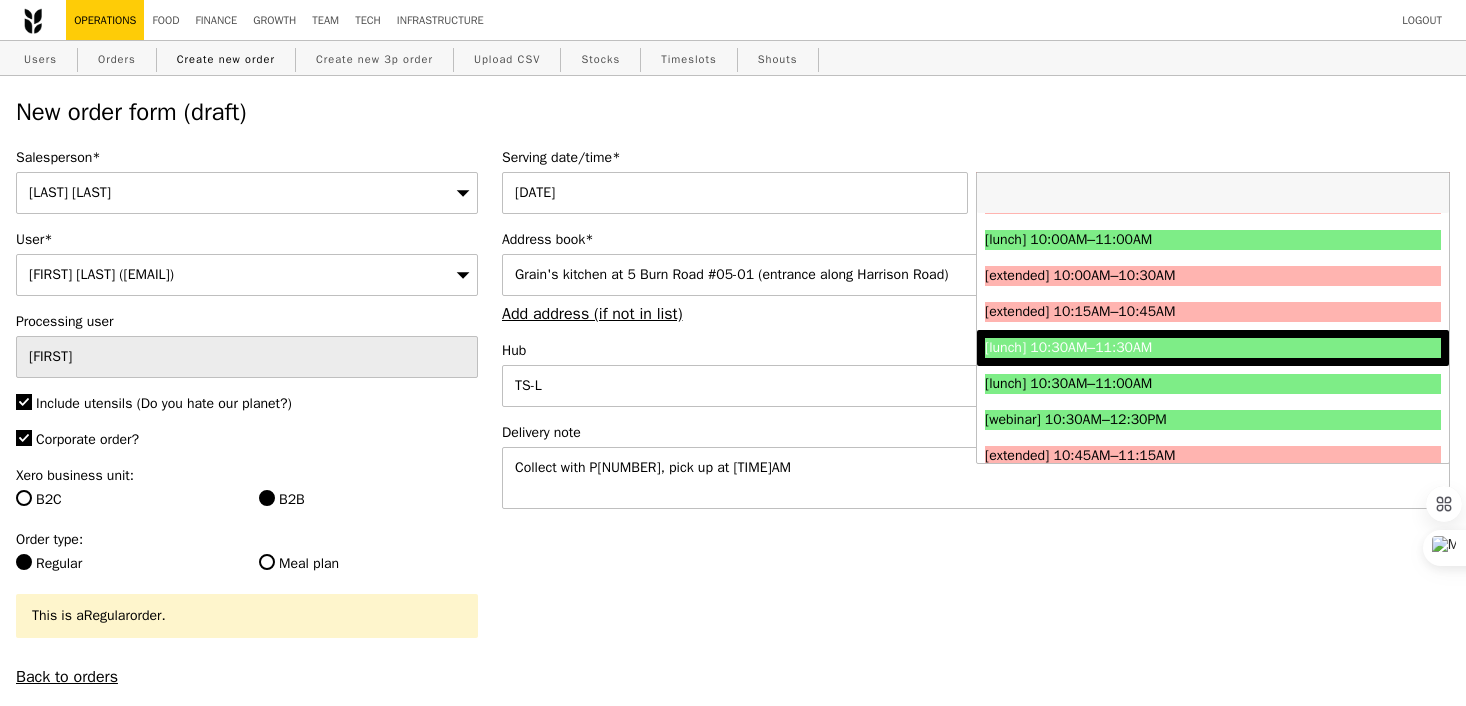 click on "[lunch] 10:30AM–11:30AM" at bounding box center (1156, 348) 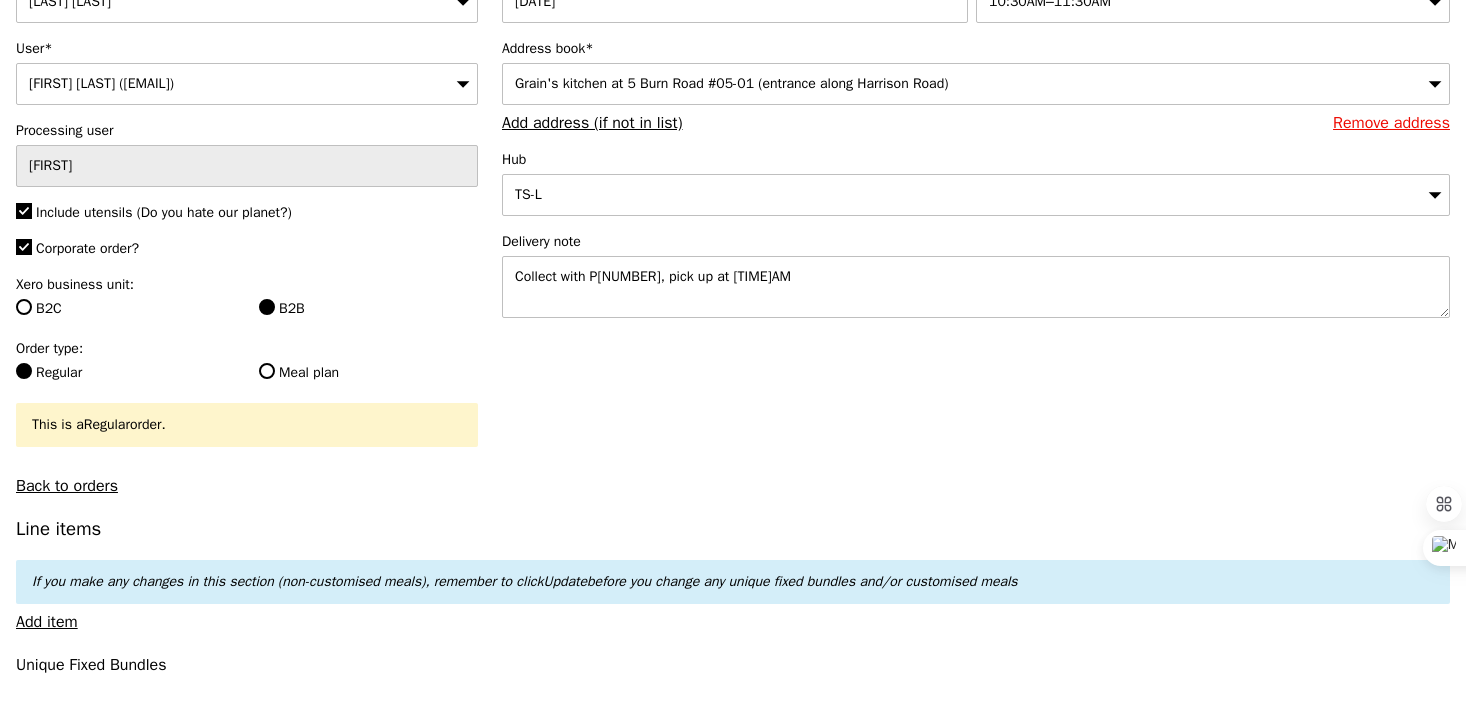 type on "Confirm" 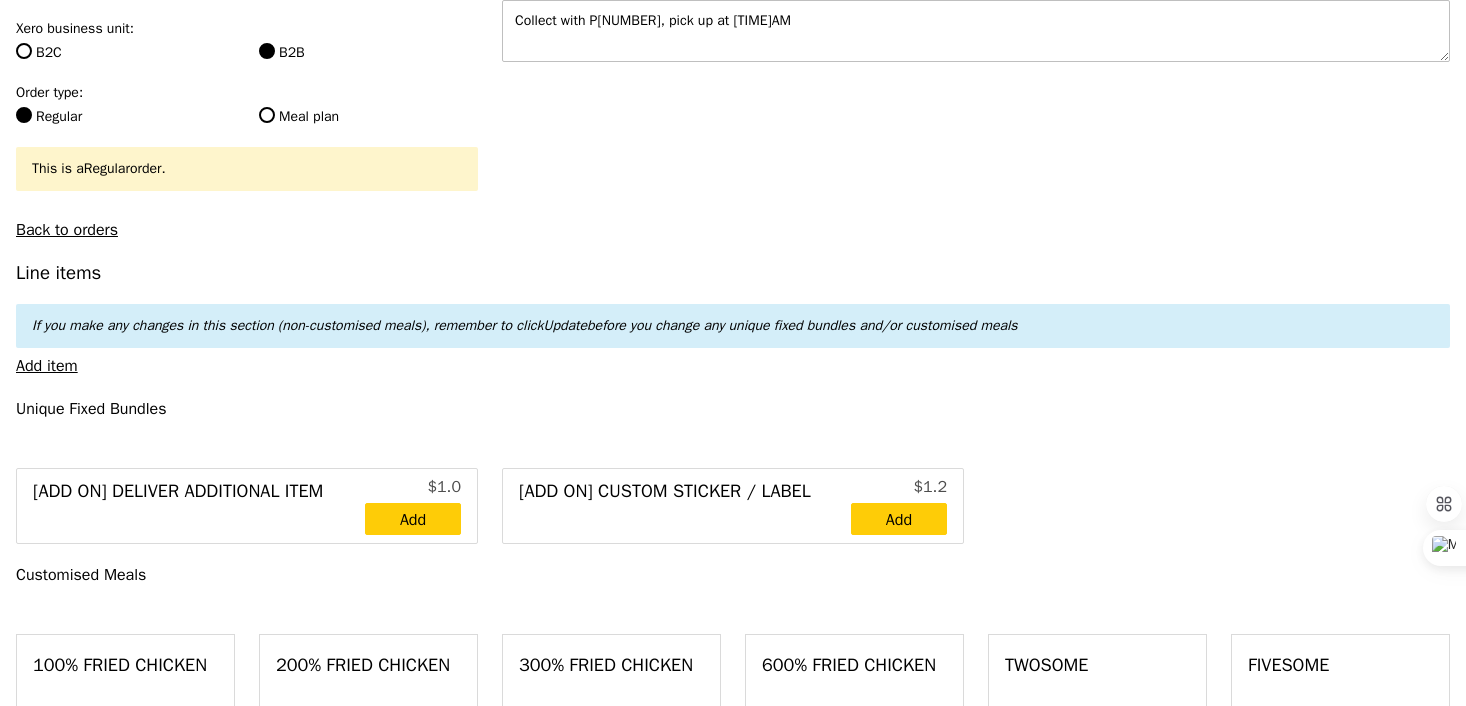 scroll, scrollTop: 451, scrollLeft: 0, axis: vertical 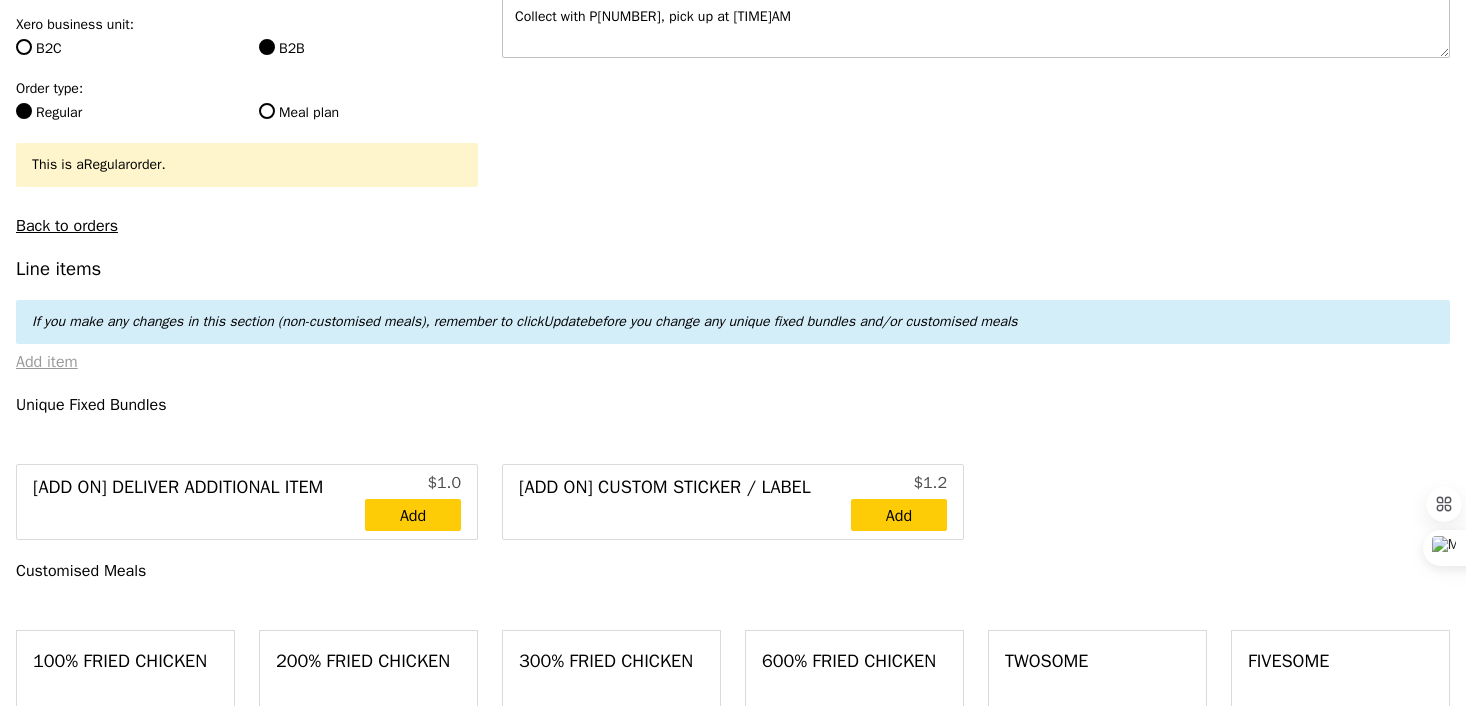 click on "Add item" at bounding box center [47, 362] 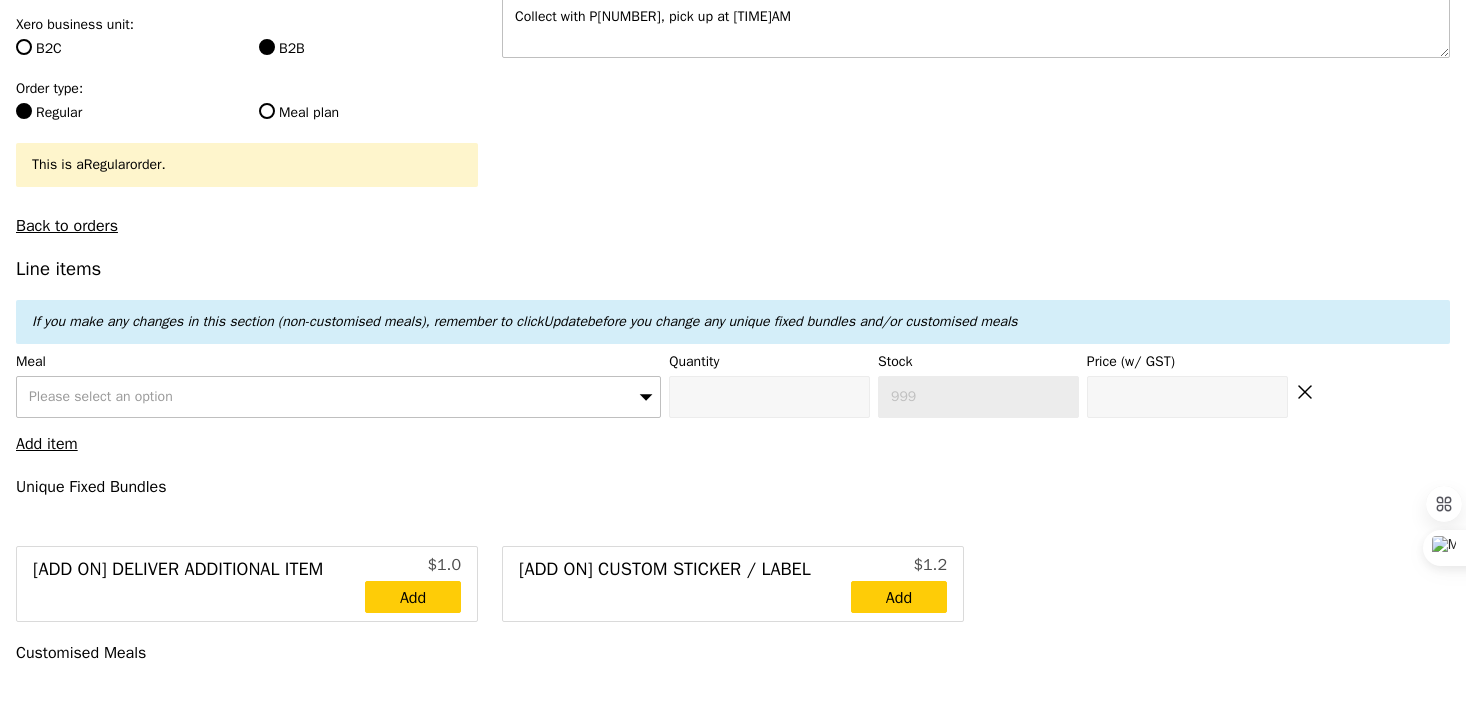 click on "Please select an option" at bounding box center (338, 397) 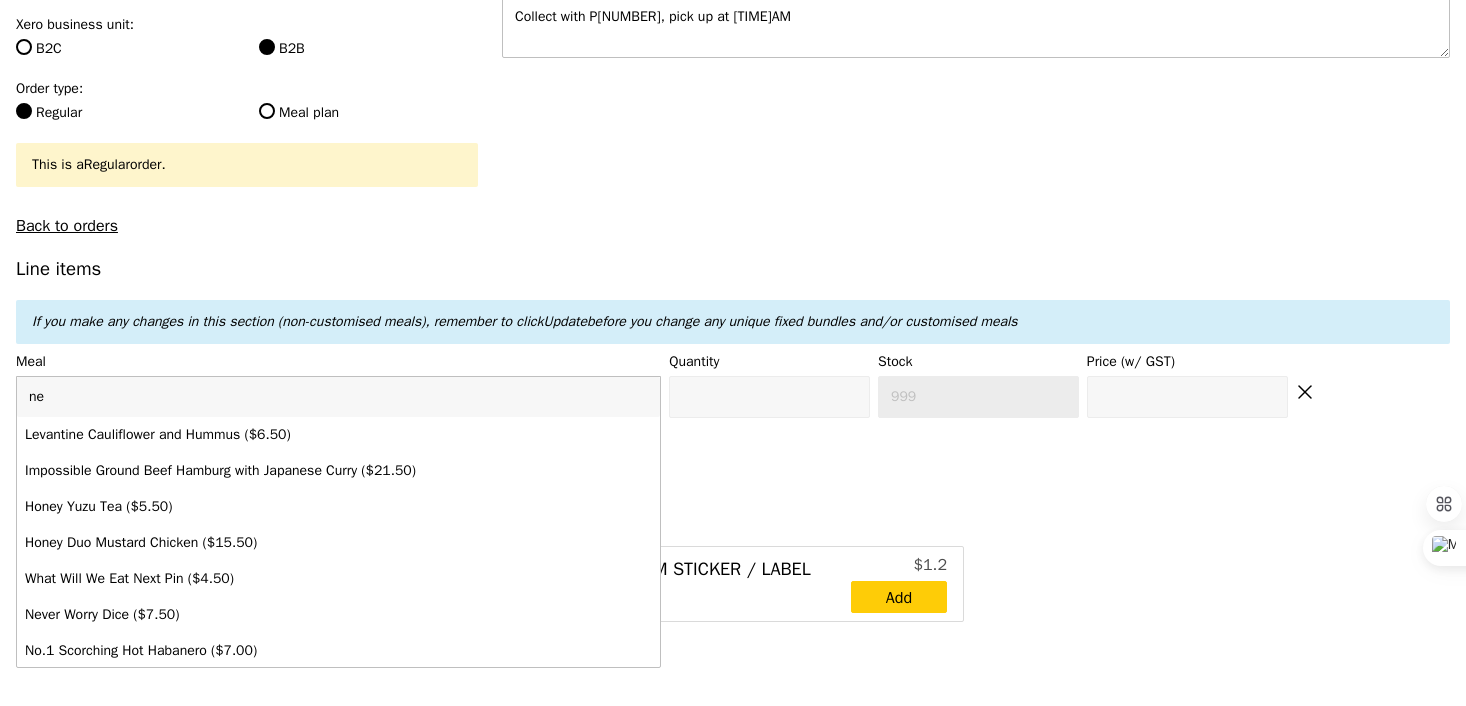 type on "n" 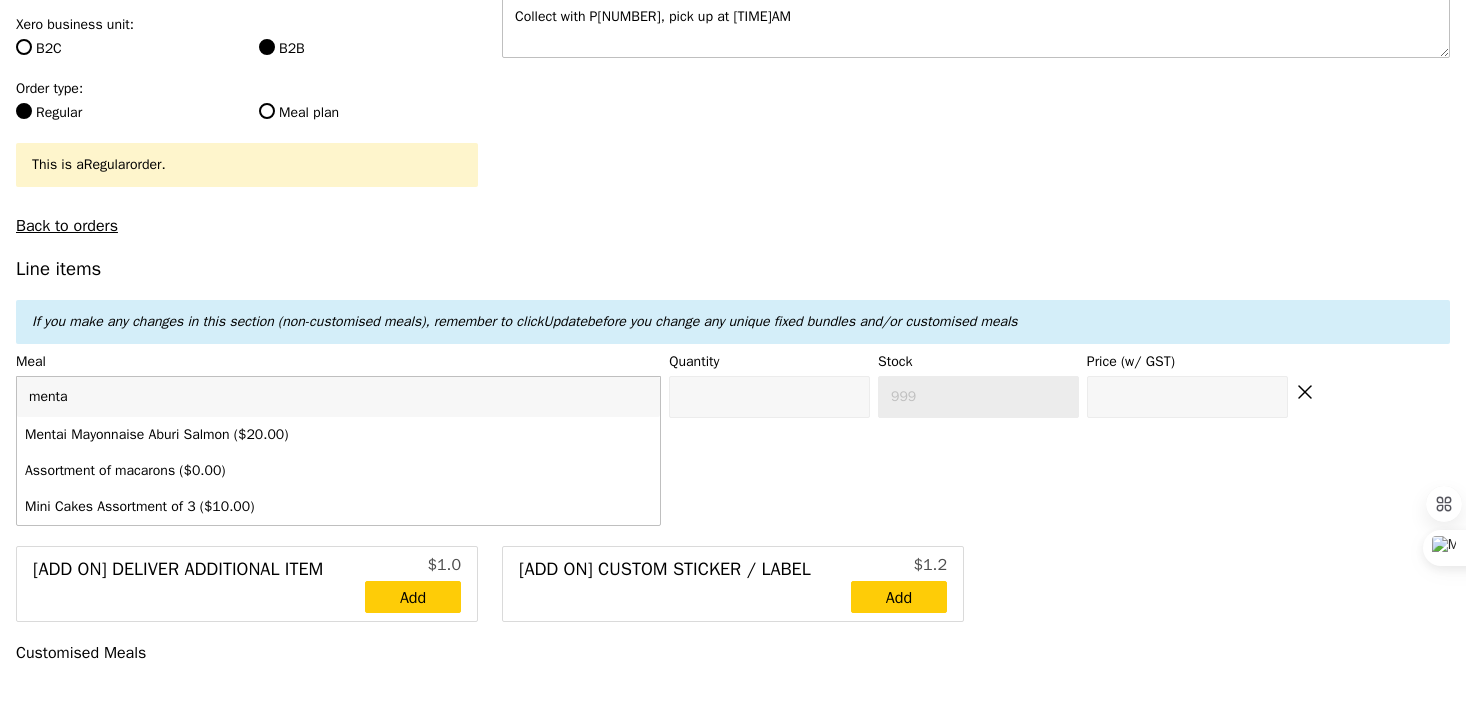 type on "mentai" 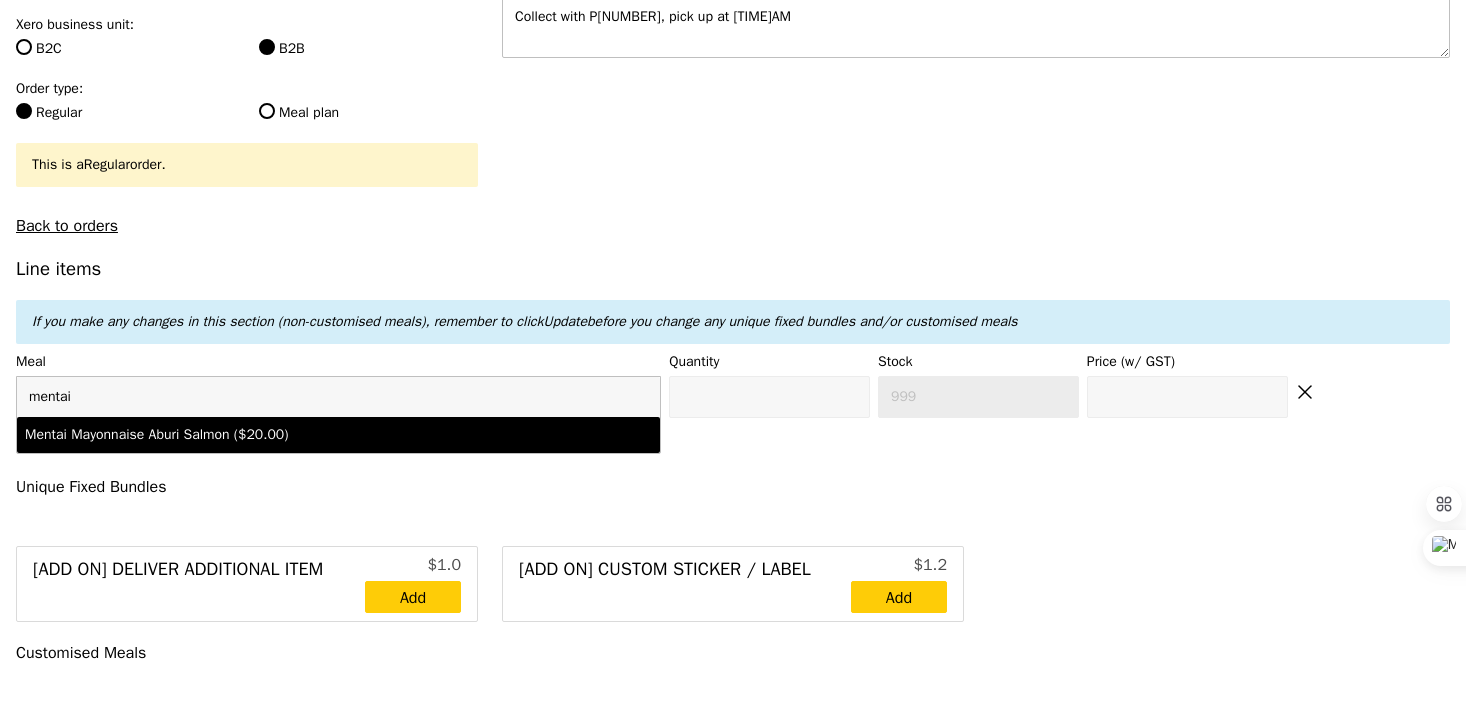 type on "Confirm anyway" 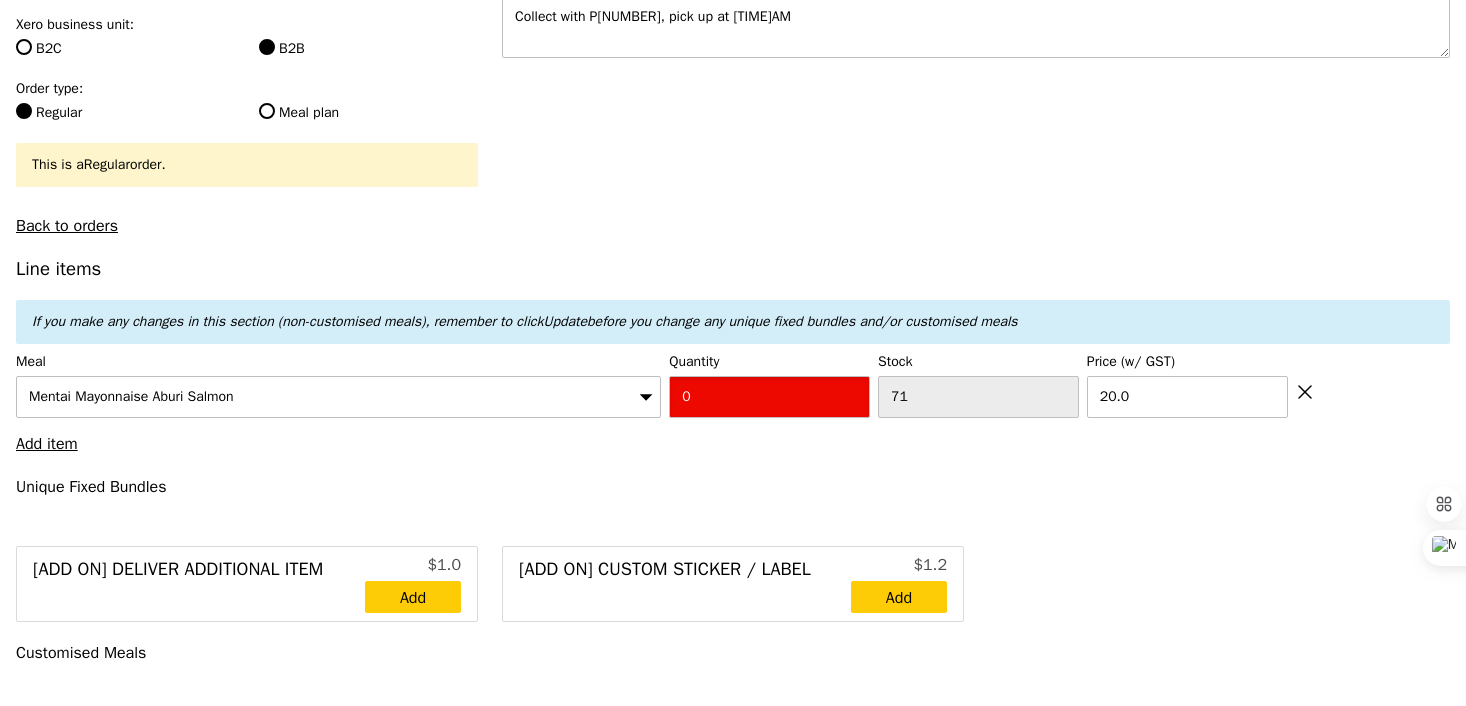 type on "Confirm" 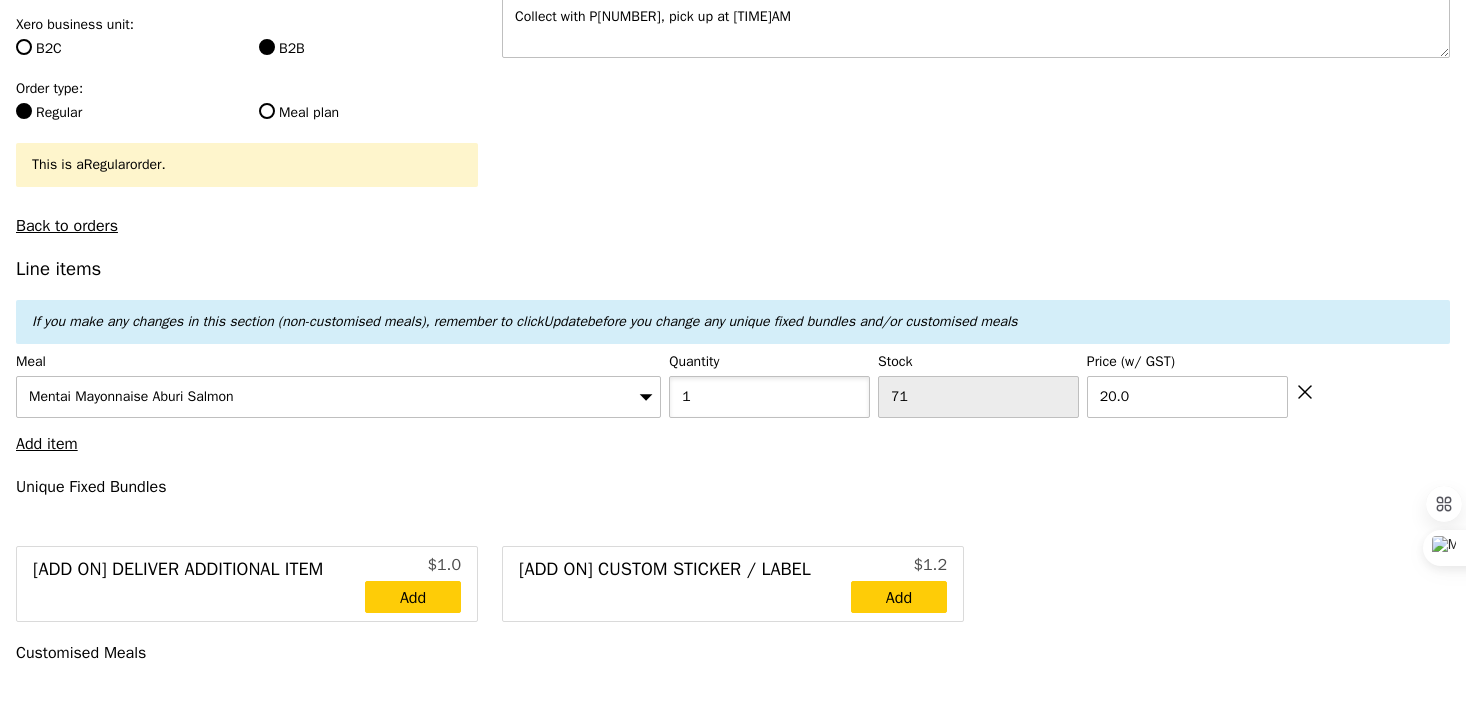 type on "1" 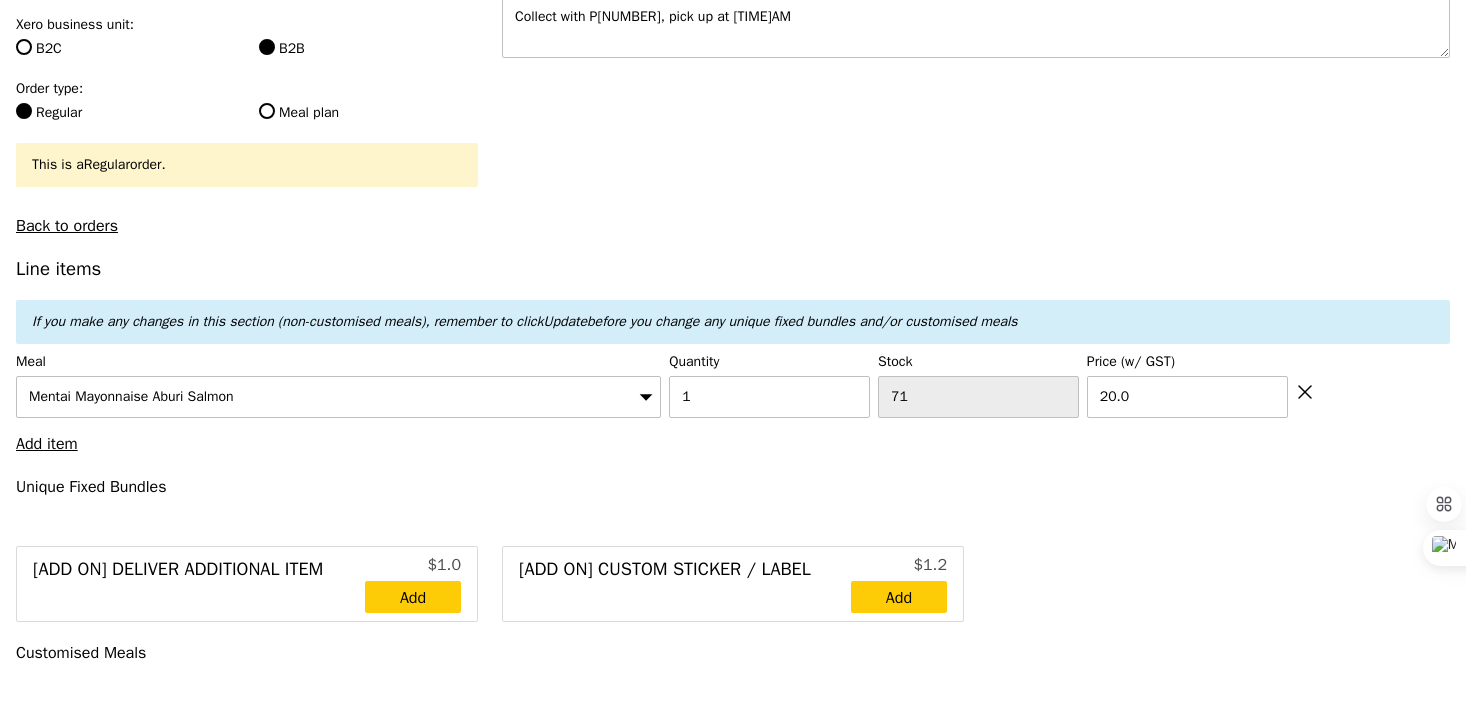 click on "Unique Fixed Bundles" at bounding box center (733, 487) 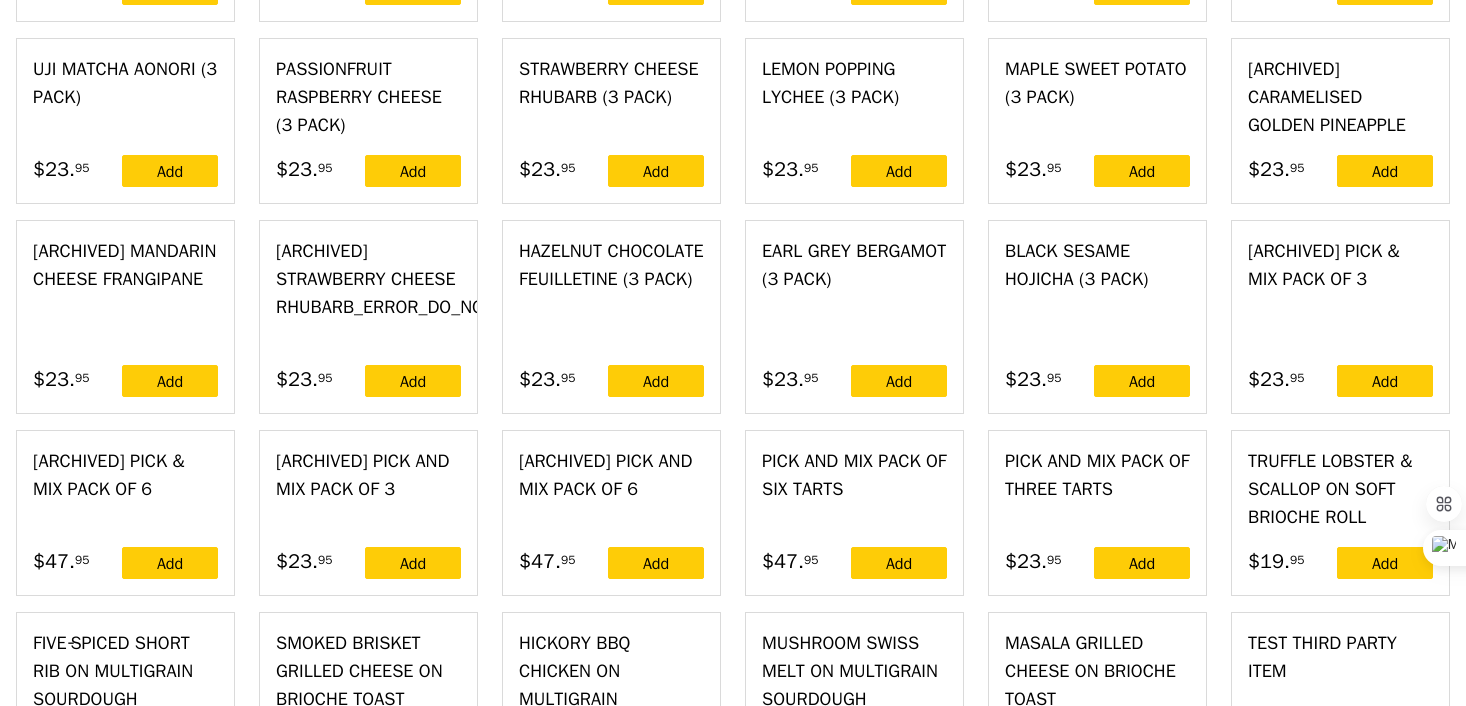 type on "Loading..." 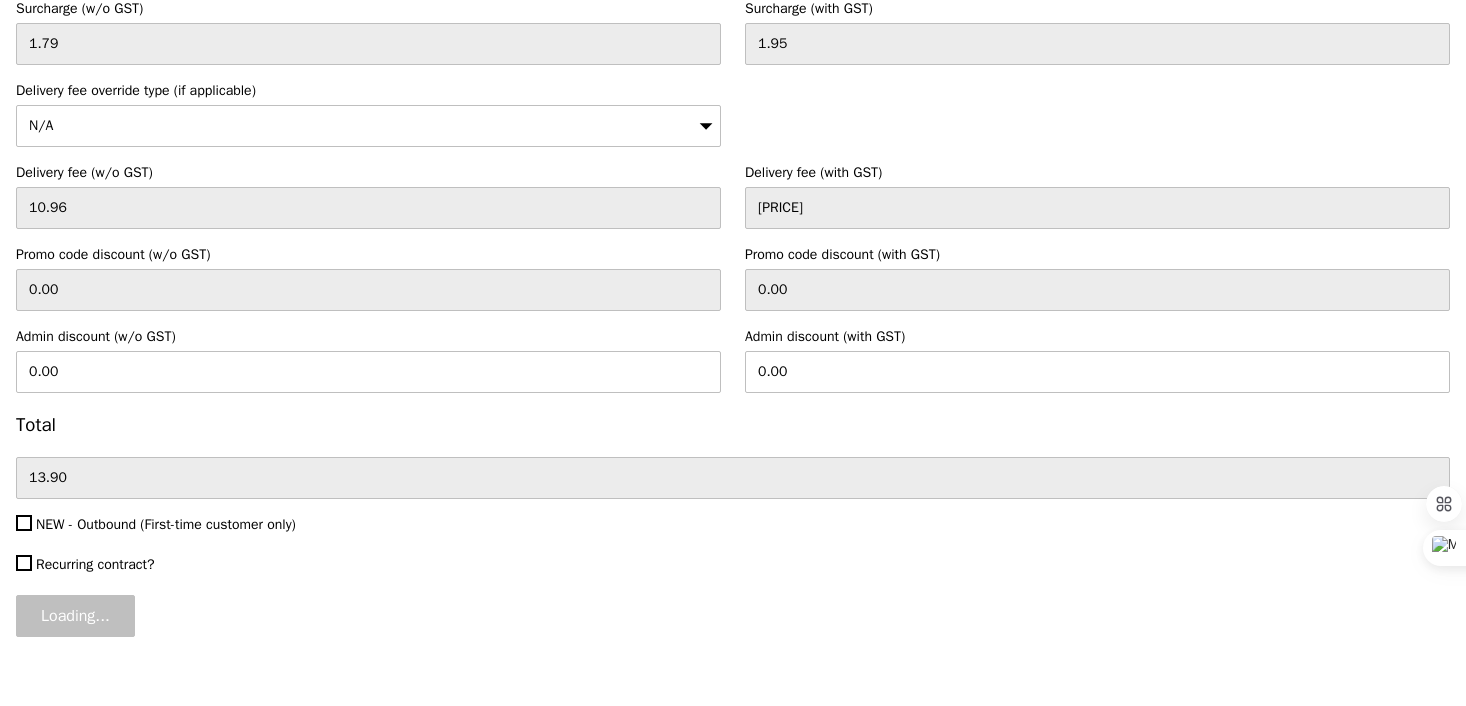 type on "20.00" 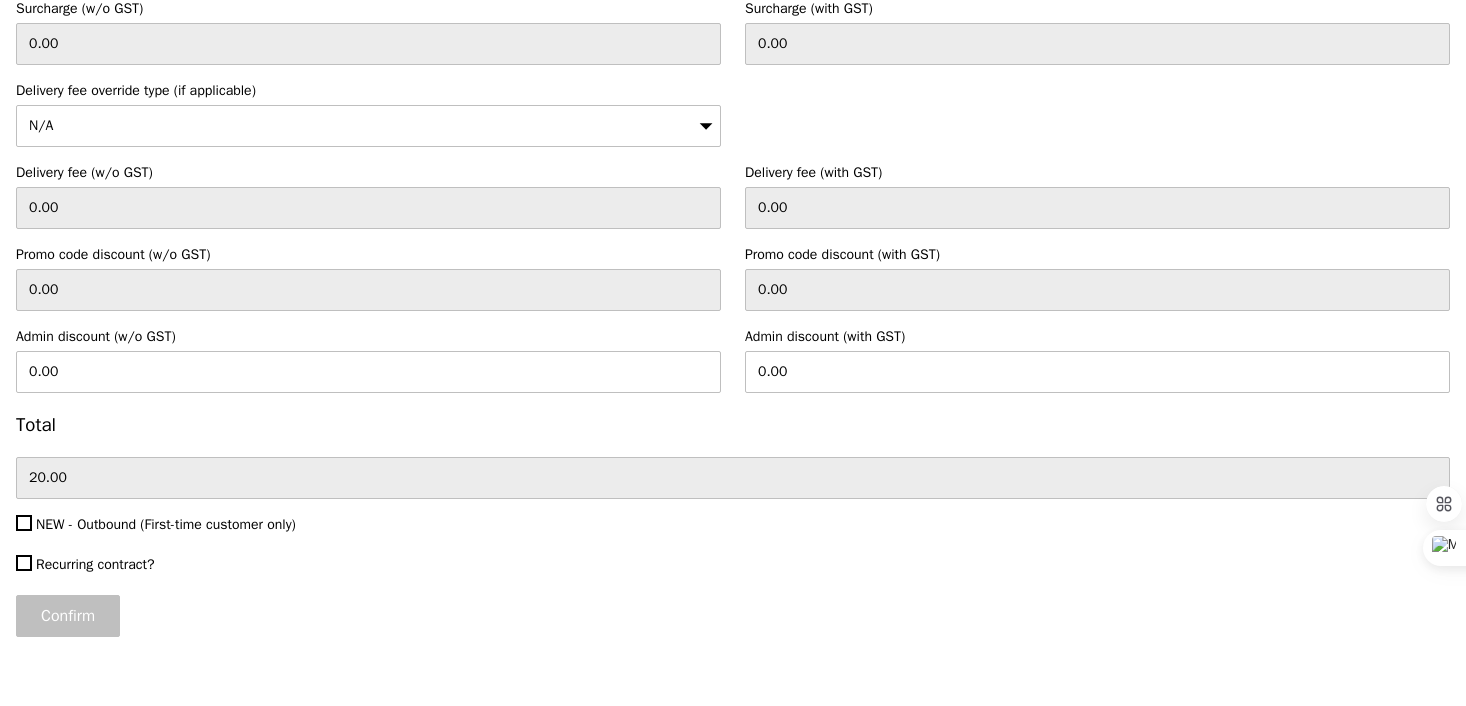 click on "Confirm" at bounding box center (68, 616) 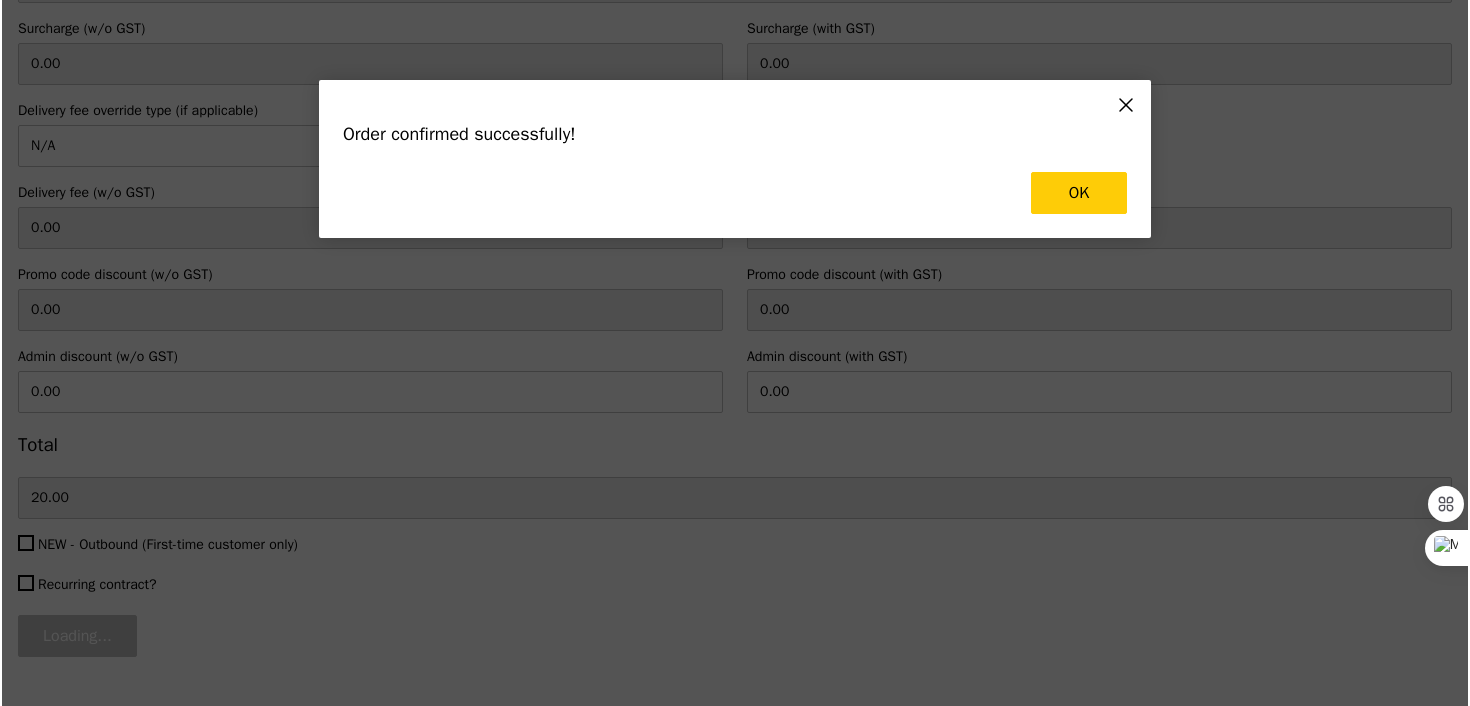 scroll, scrollTop: 0, scrollLeft: 0, axis: both 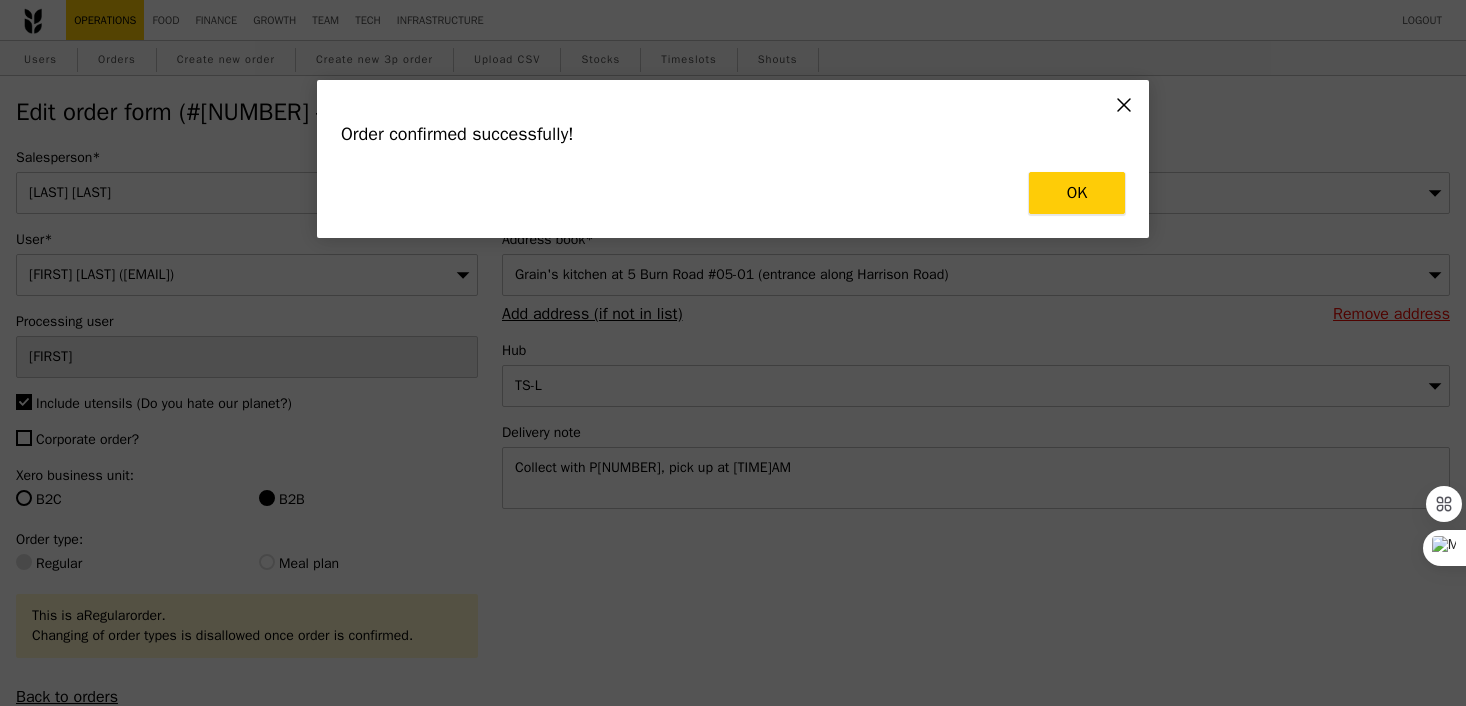 click on "OK" at bounding box center (1077, 193) 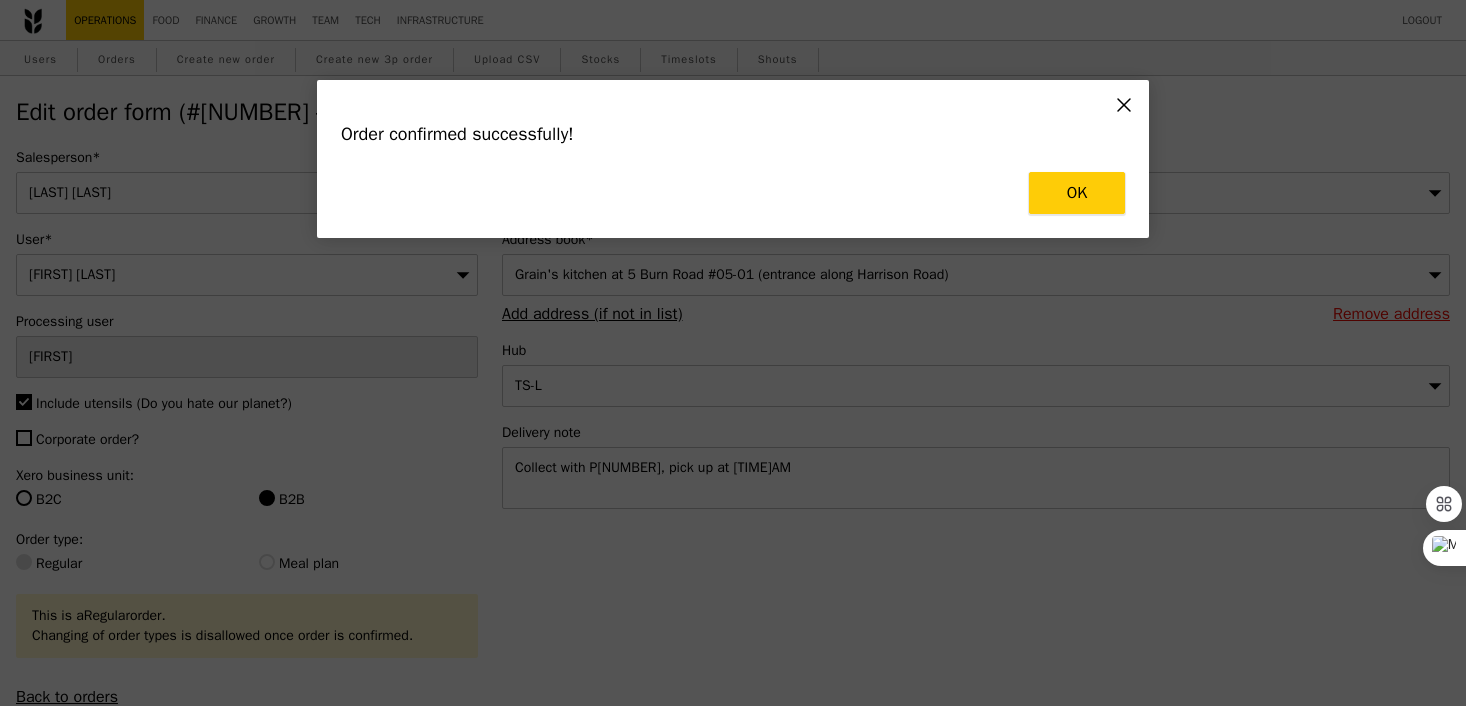 type on "Loading..." 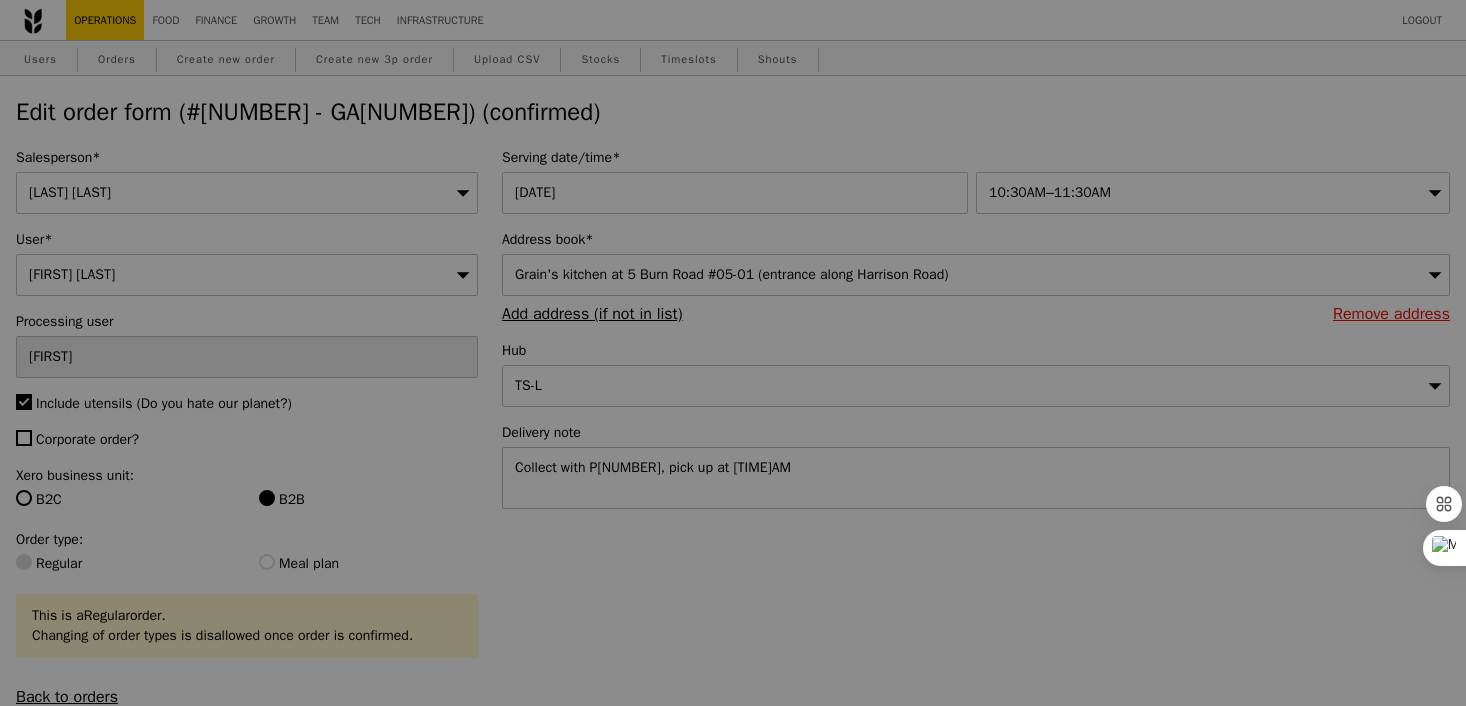 type on "70" 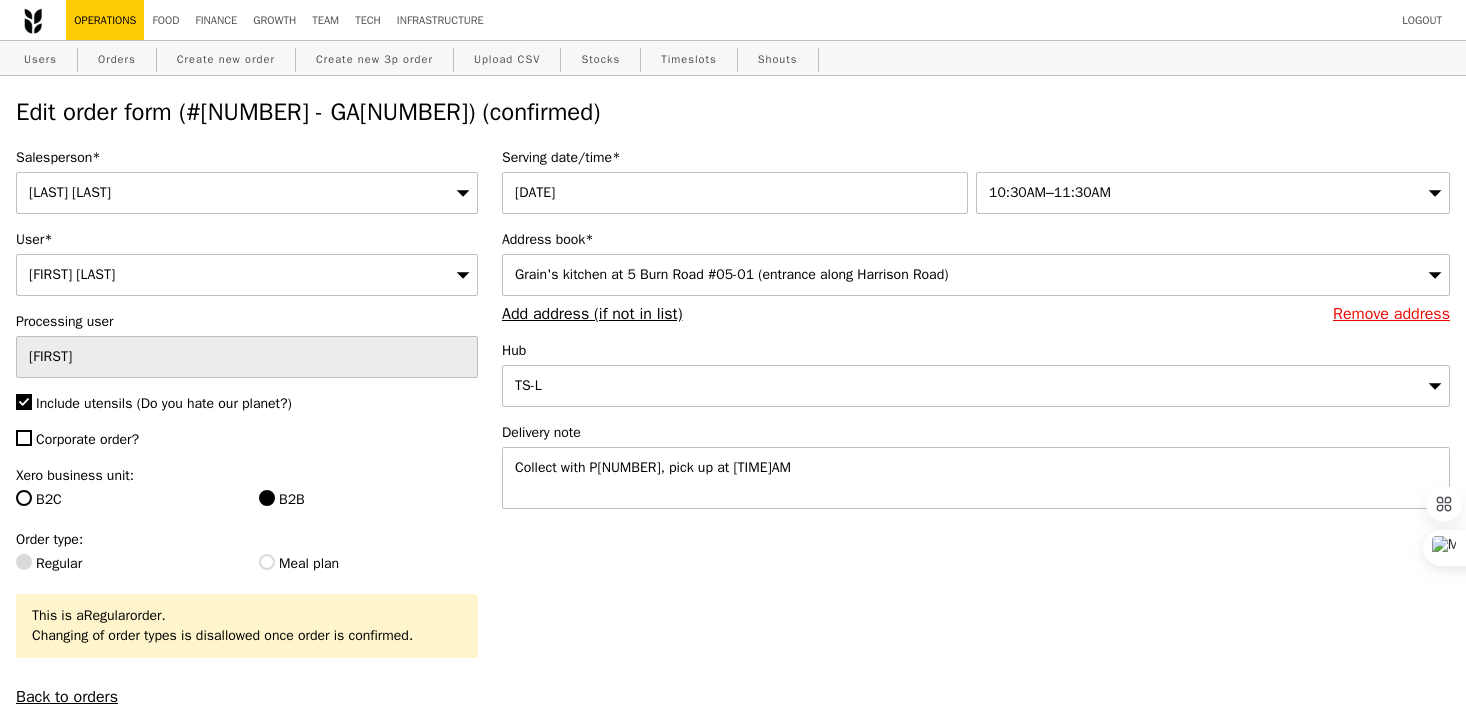 click on "Edit order form (#[NUMBER] - GA[NUMBER])
(confirmed)" at bounding box center [733, 112] 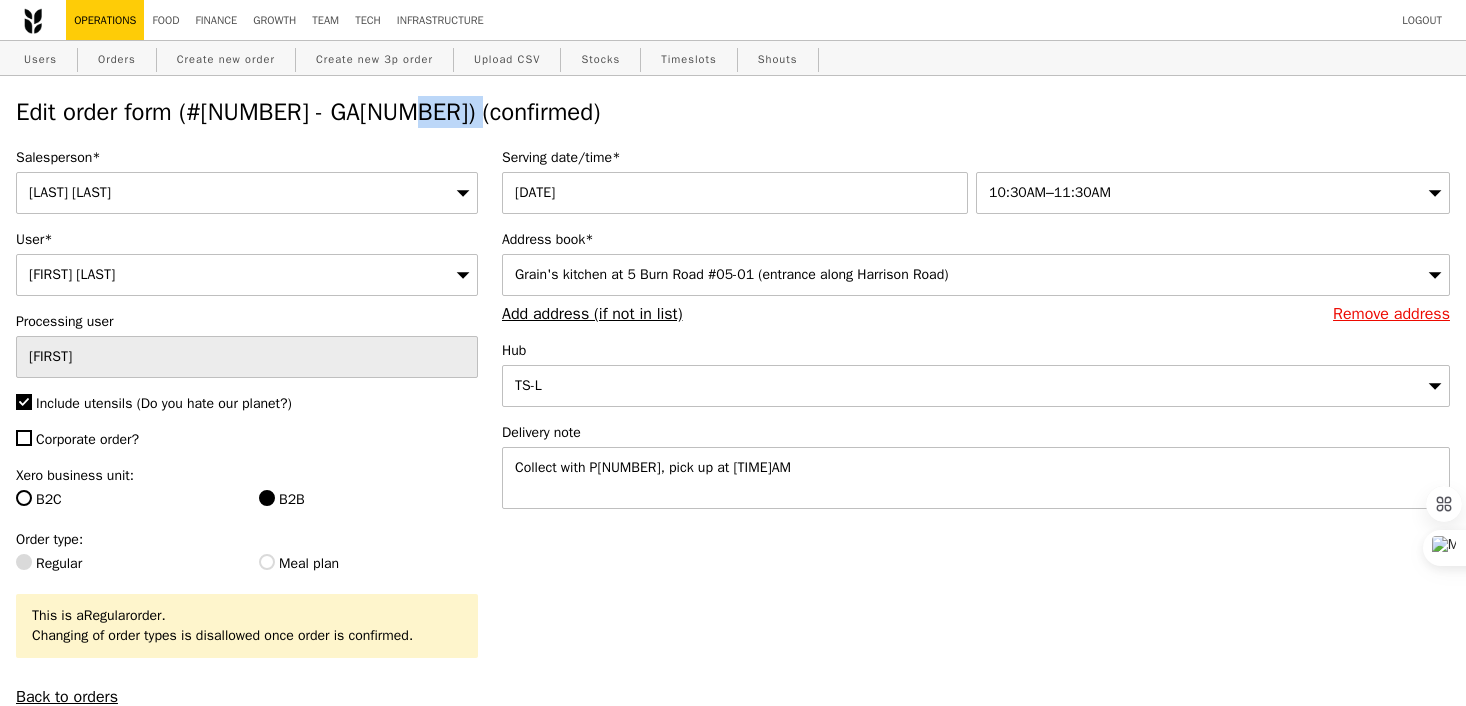 click on "Edit order form (#[NUMBER] - GA[NUMBER])
(confirmed)" at bounding box center (733, 112) 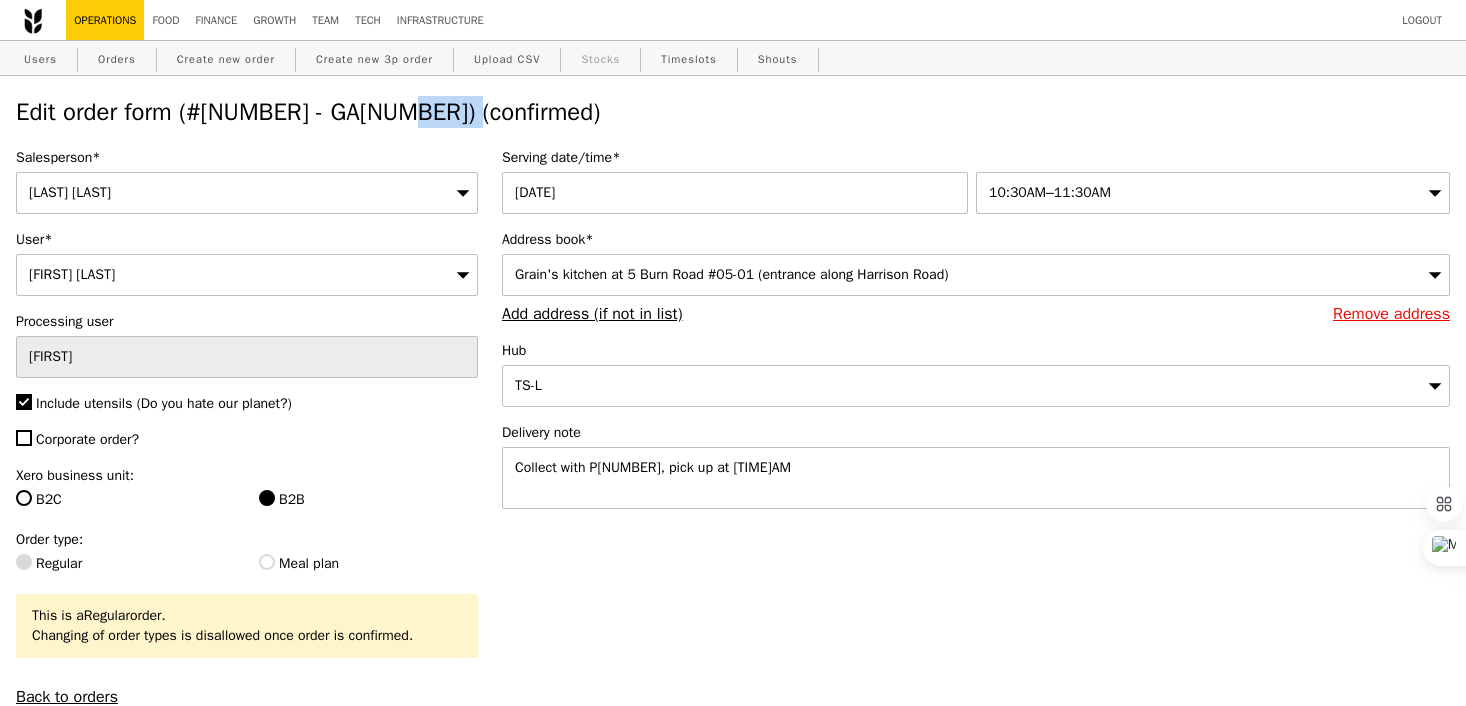copy on "GA3265614" 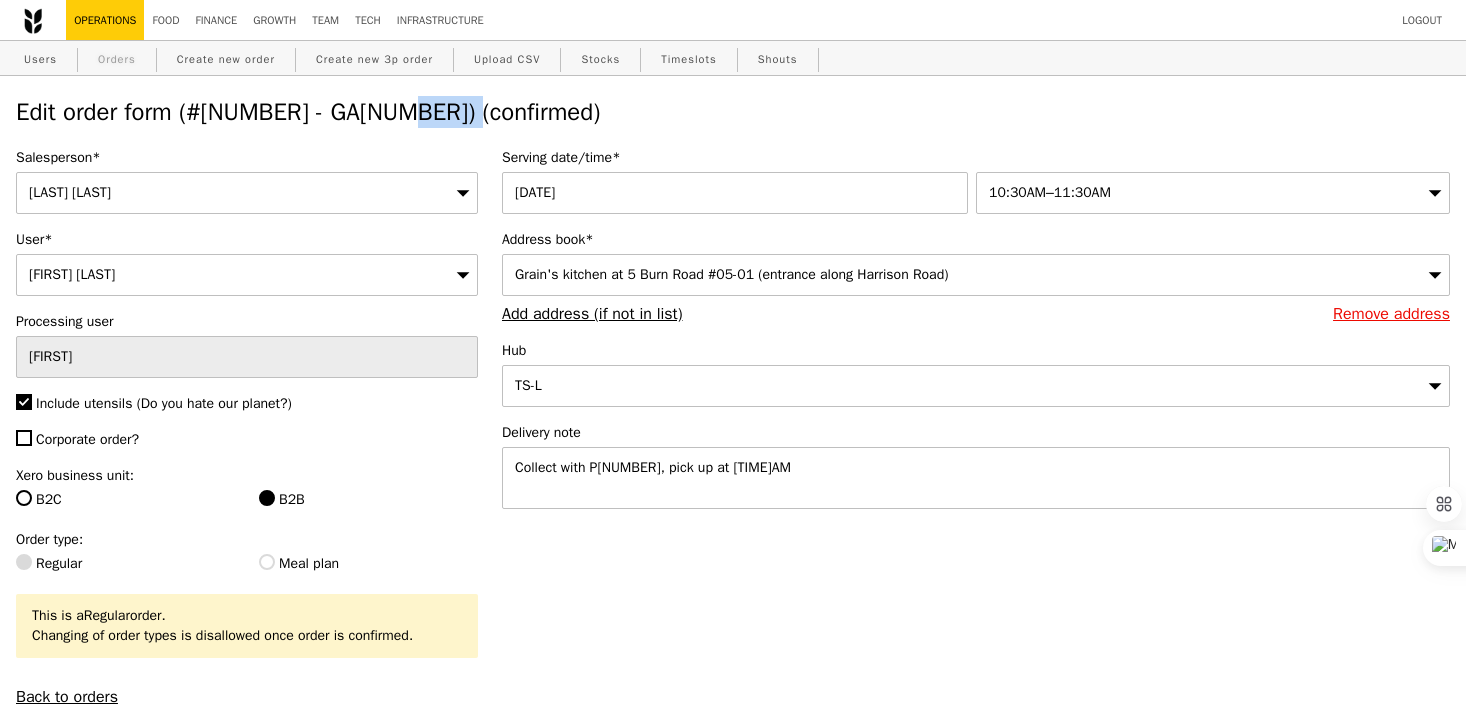 click on "Orders" at bounding box center (117, 59) 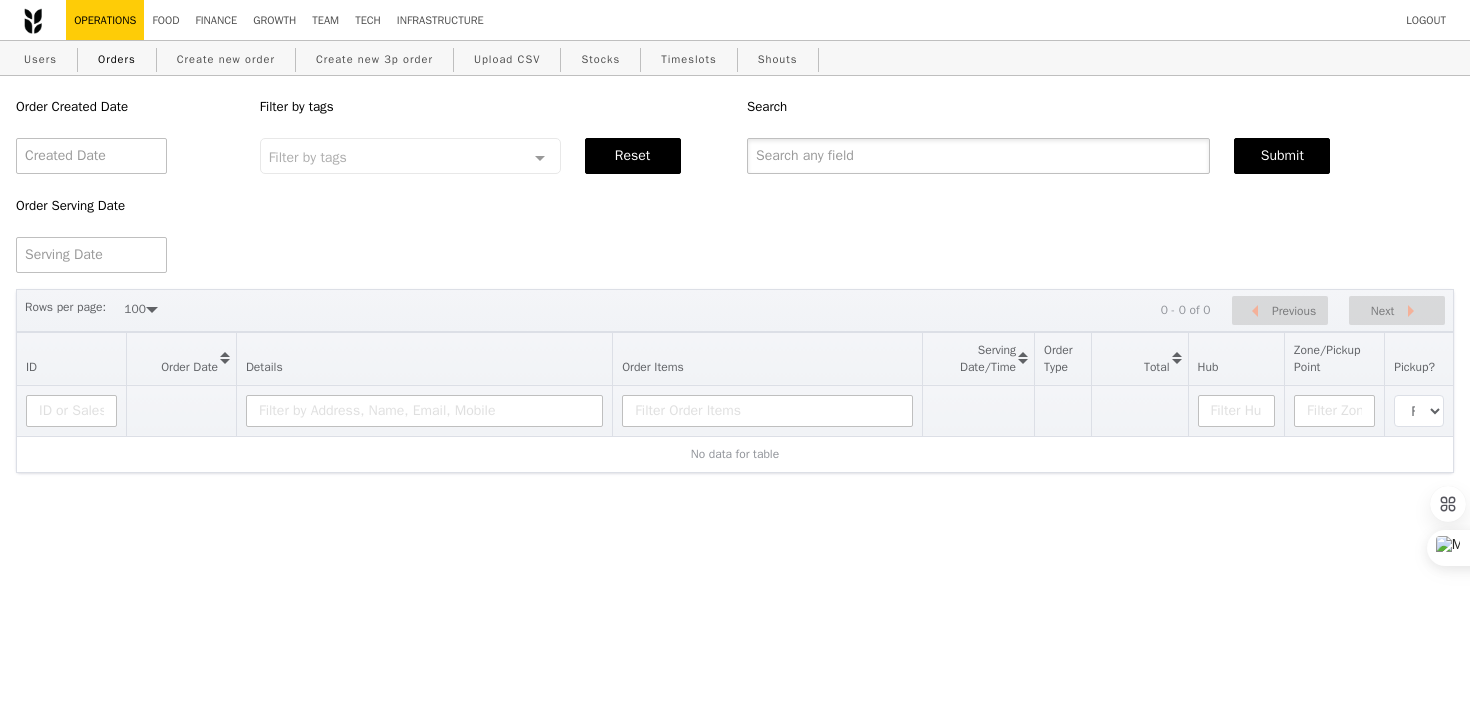 click at bounding box center [978, 156] 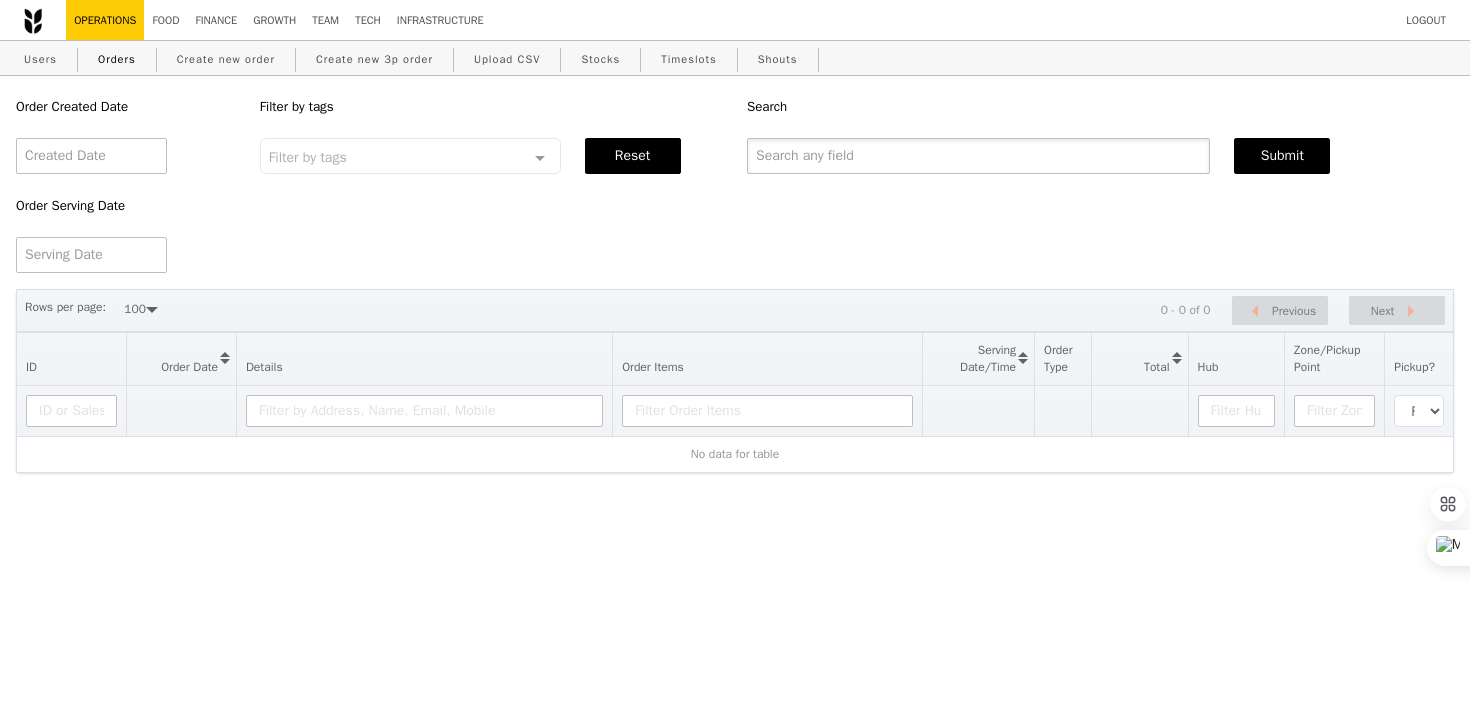 paste on "GA3265614" 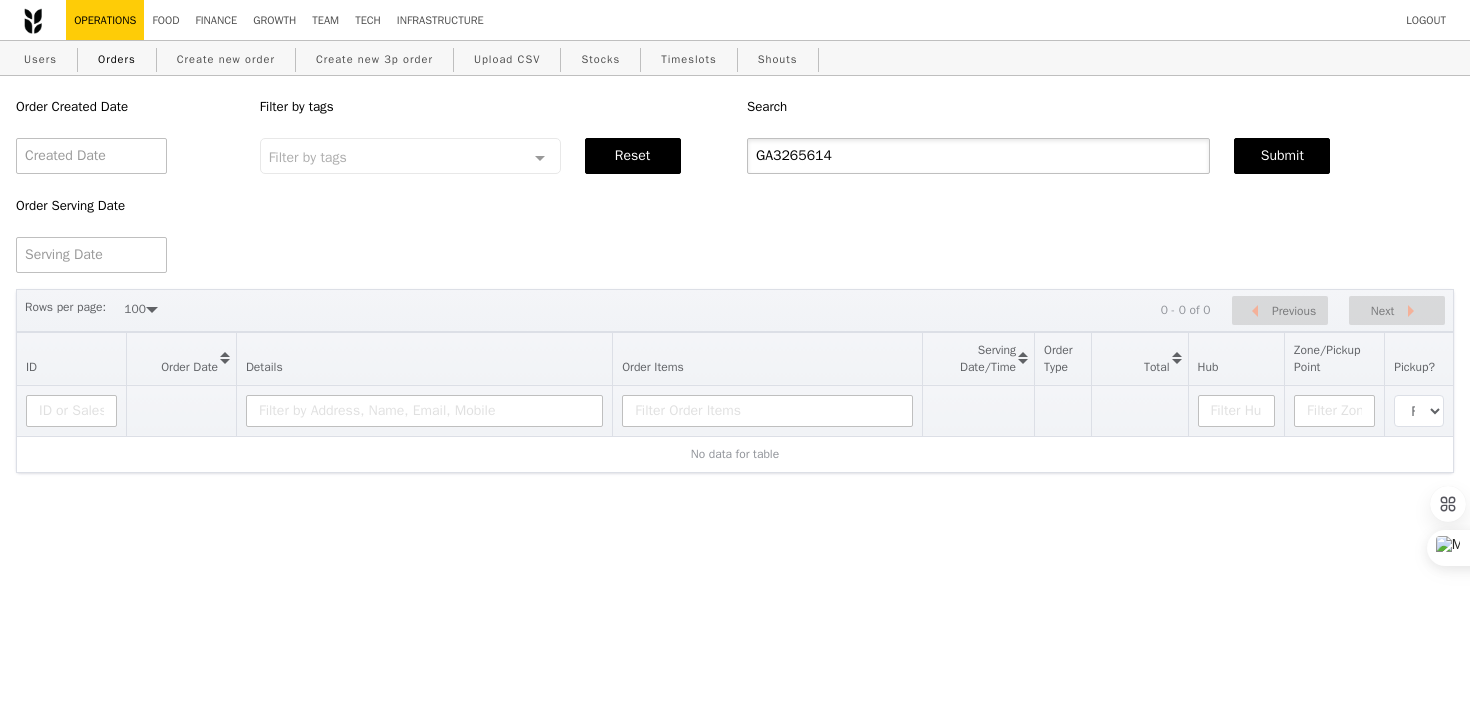 type on "GA3265614" 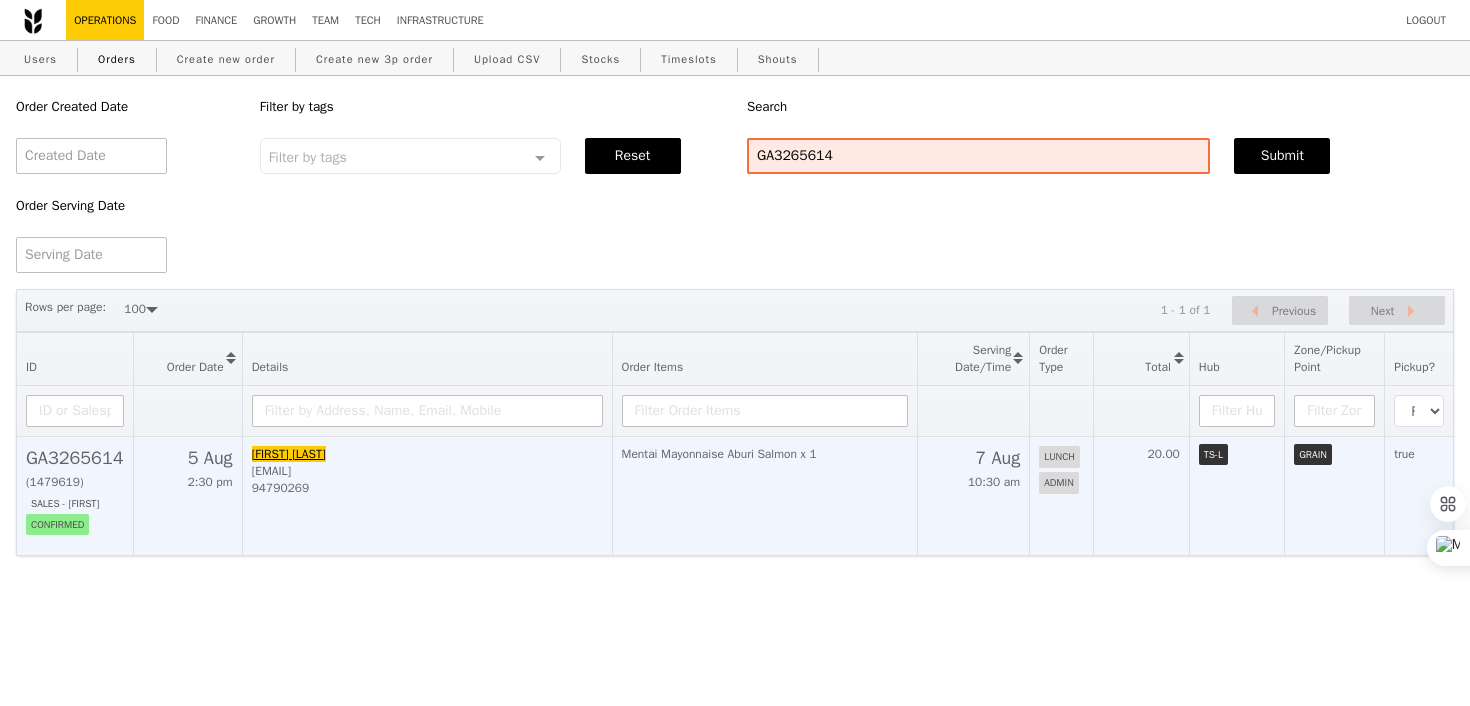 click on "Mentai Mayonnaise Aburi Salmon x 1" at bounding box center [765, 495] 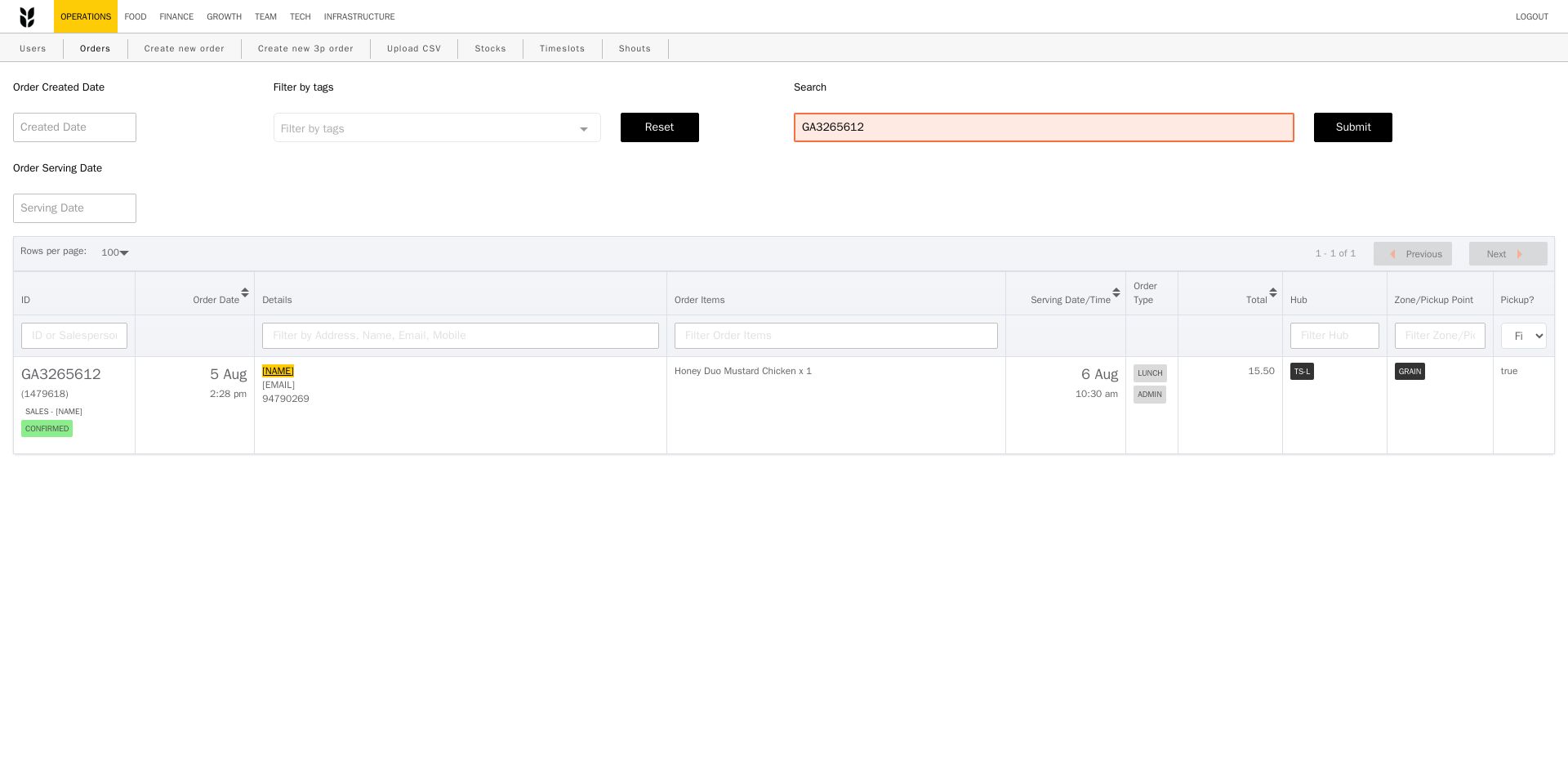 select on "100" 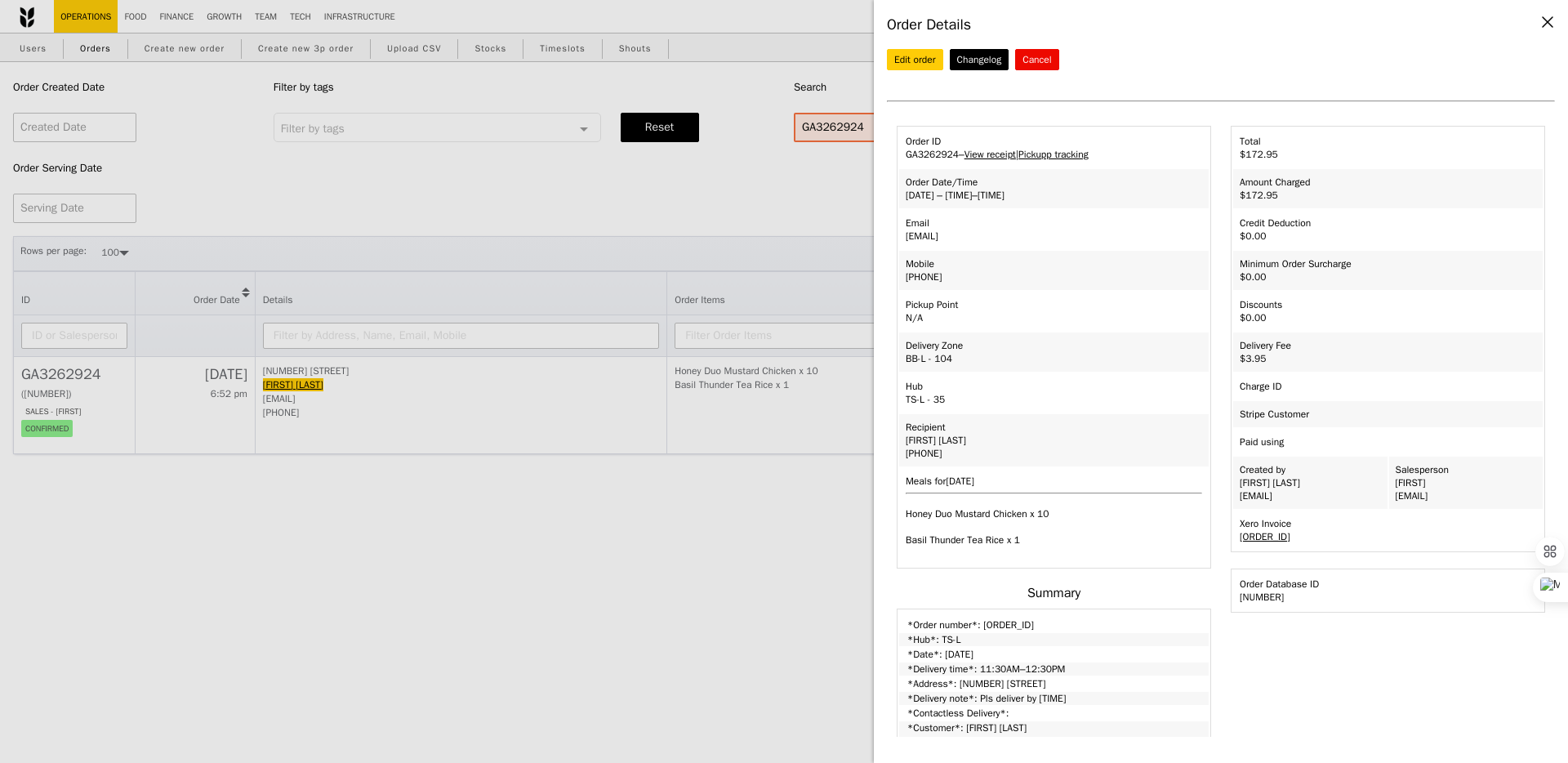 select on "100" 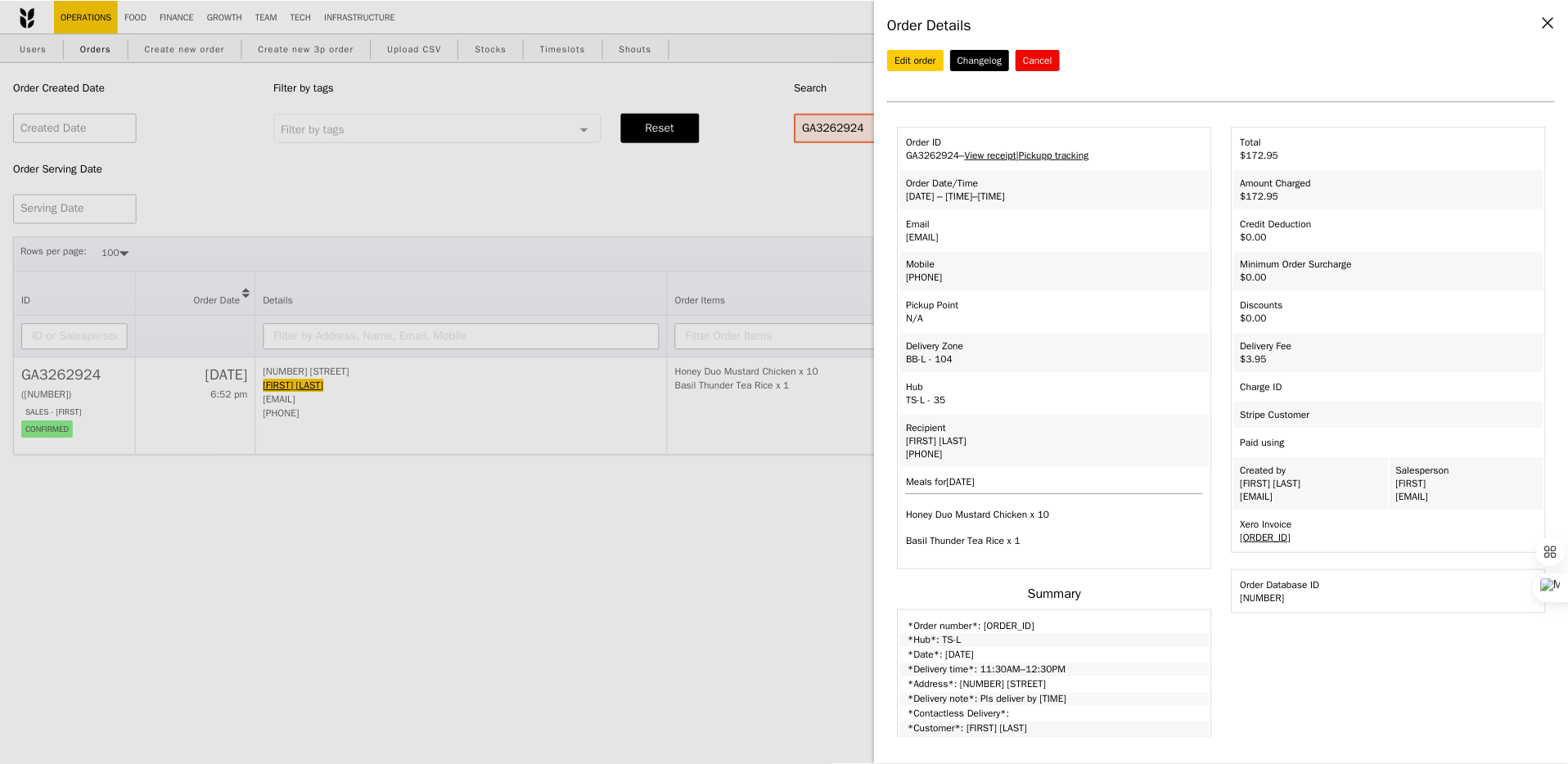 scroll, scrollTop: 0, scrollLeft: 0, axis: both 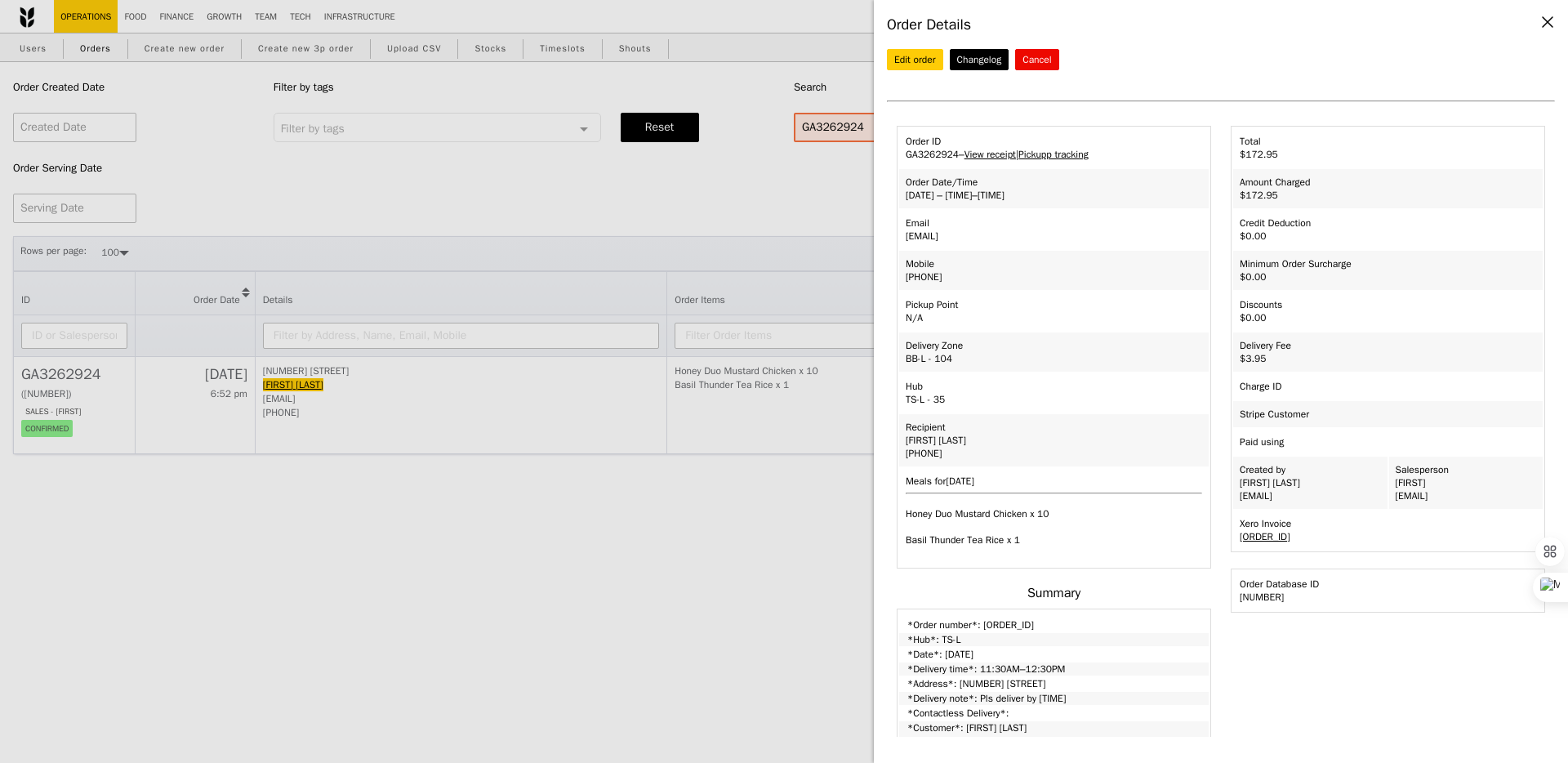 click on "Order Details
Edit order
Changelog
Cancel
Order ID
[ORDER_ID]
–
View receipt
|
Pickupp tracking
Order Date/Time
[DATE] – [TIME]–[TIME]
Email
[EMAIL]
Mobile
[PHONE]
Pickup Point
N/A
Delivery Zone
Lalamove" at bounding box center [784, 382] 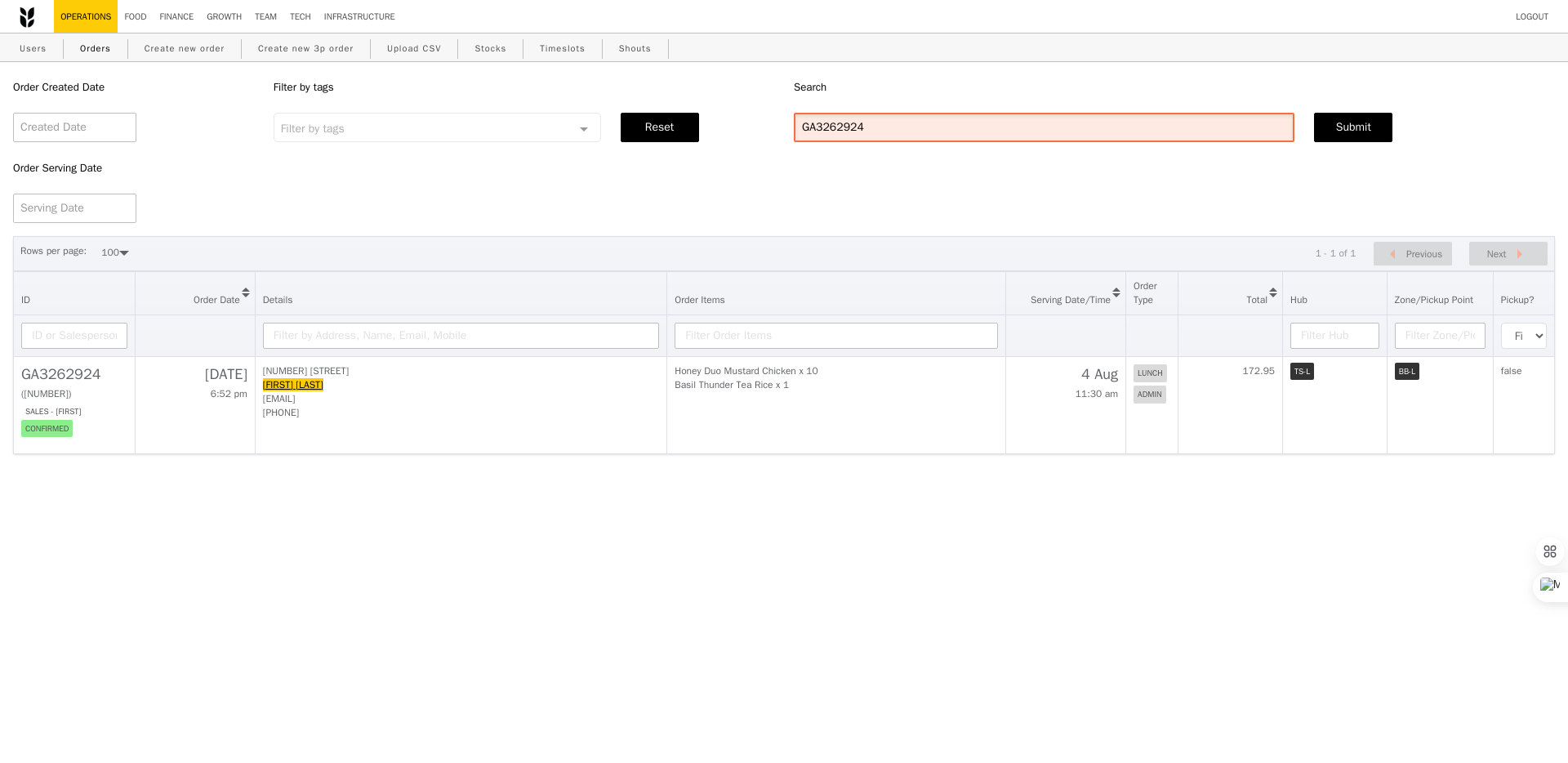 click on "GA3262924" at bounding box center (1044, 127) 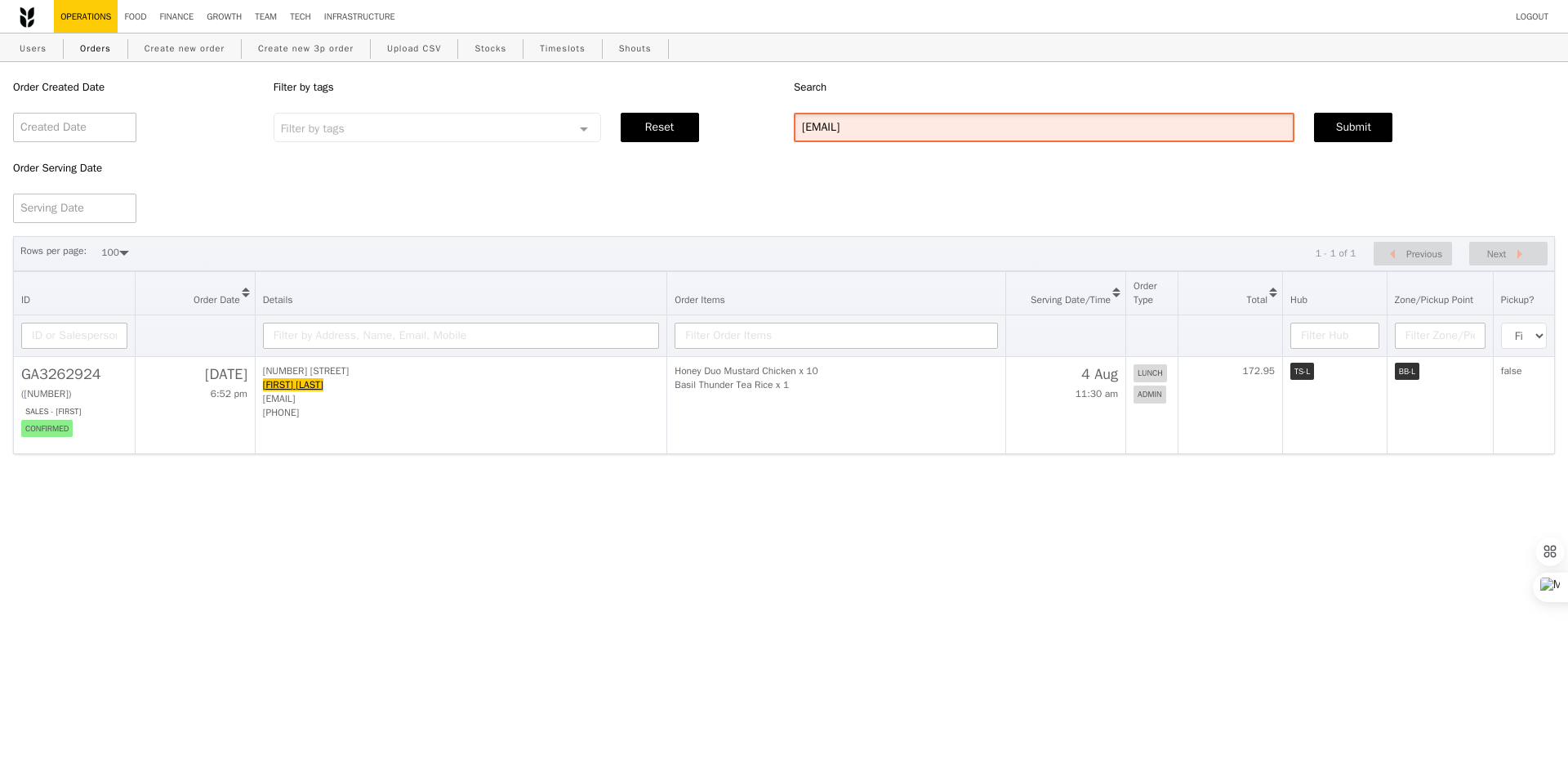 type on "[EMAIL]" 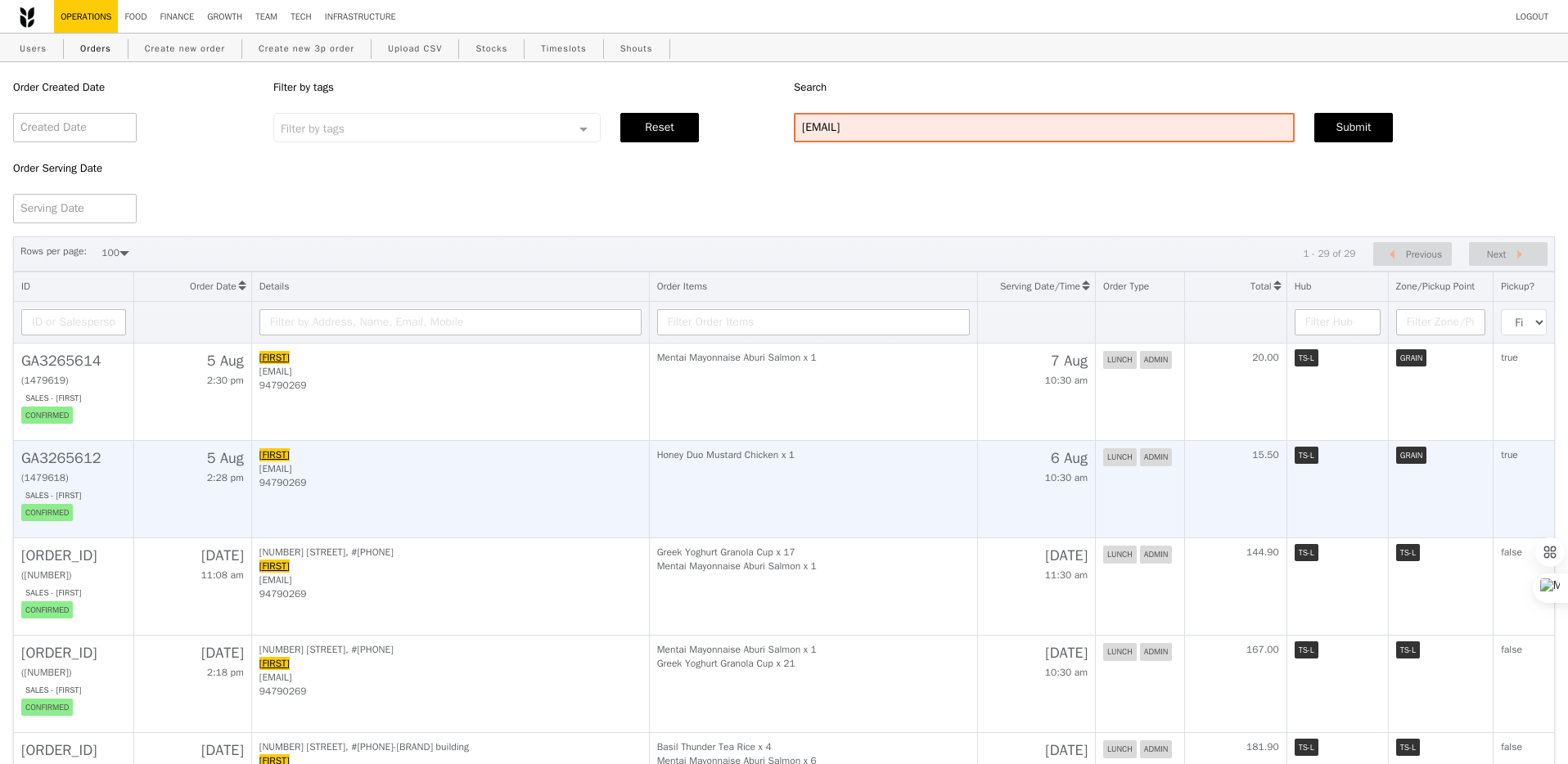 click on "Honey Duo Mustard Chicken x 1" at bounding box center [813, 488] 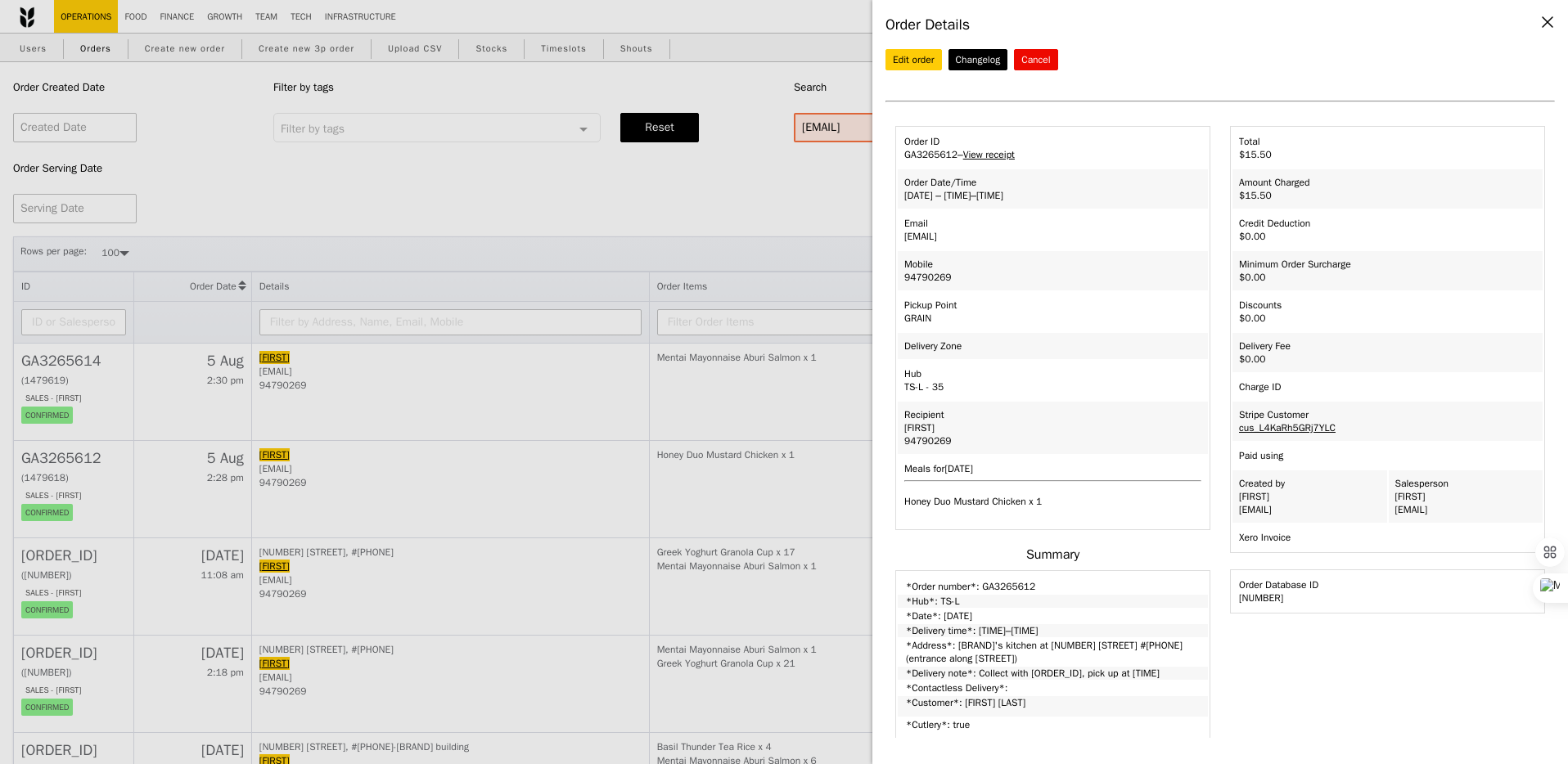 click on "Order Details
Edit order
Changelog
Cancel
Order ID
[ORDER_ID]
–
View receipt
Order Date/Time
[DATE] – [TIME]–[TIME]
Email
[EMAIL]
Mobile
[PHONE]
Pickup Point
GRAIN
Delivery Zone
Hub
TS-L - [NUMBER]
[FIRST]" at bounding box center (784, 382) 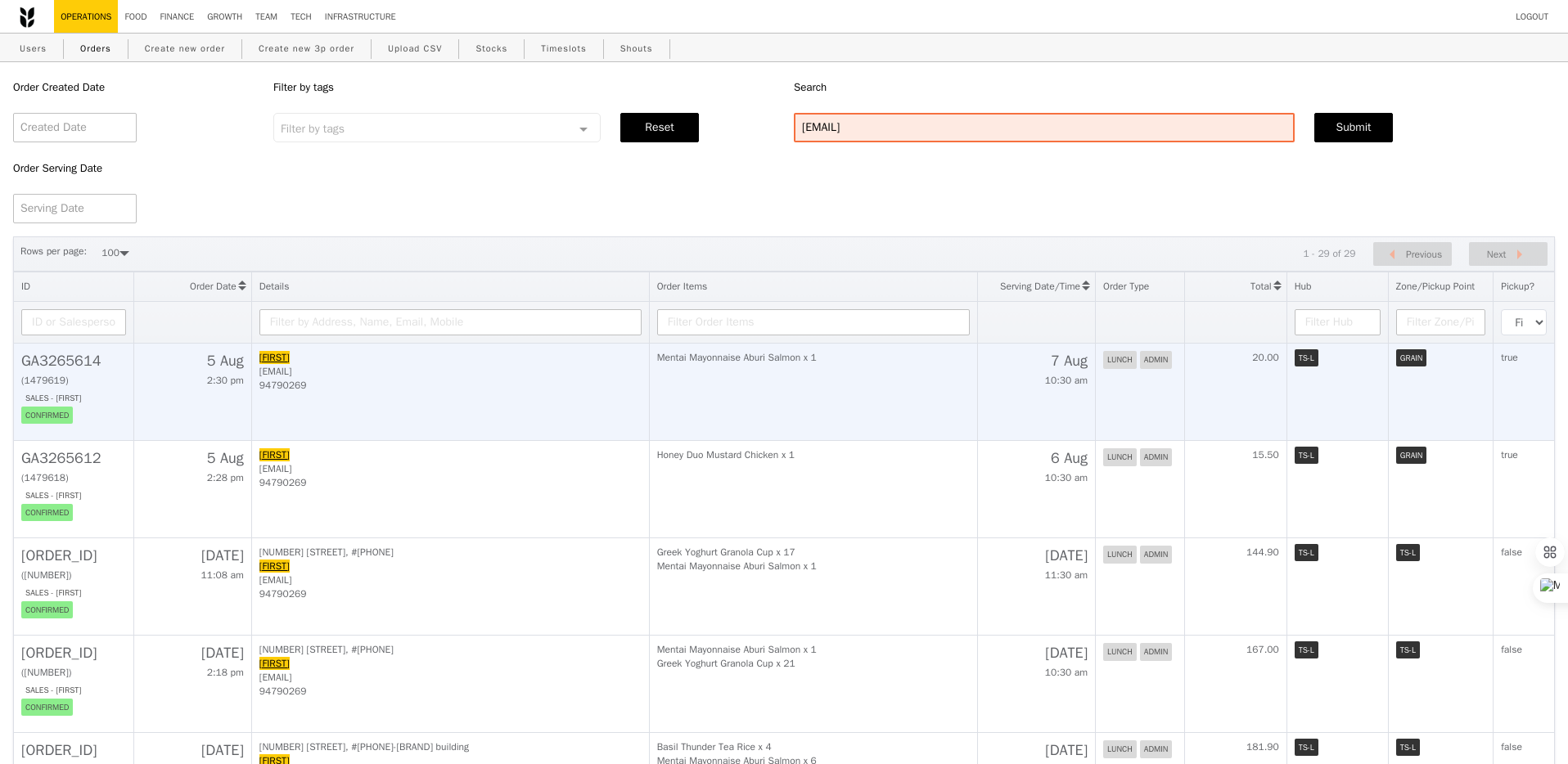 click on "[FIRST] [LAST]
[EMAIL] [PHONE]" at bounding box center [450, 391] 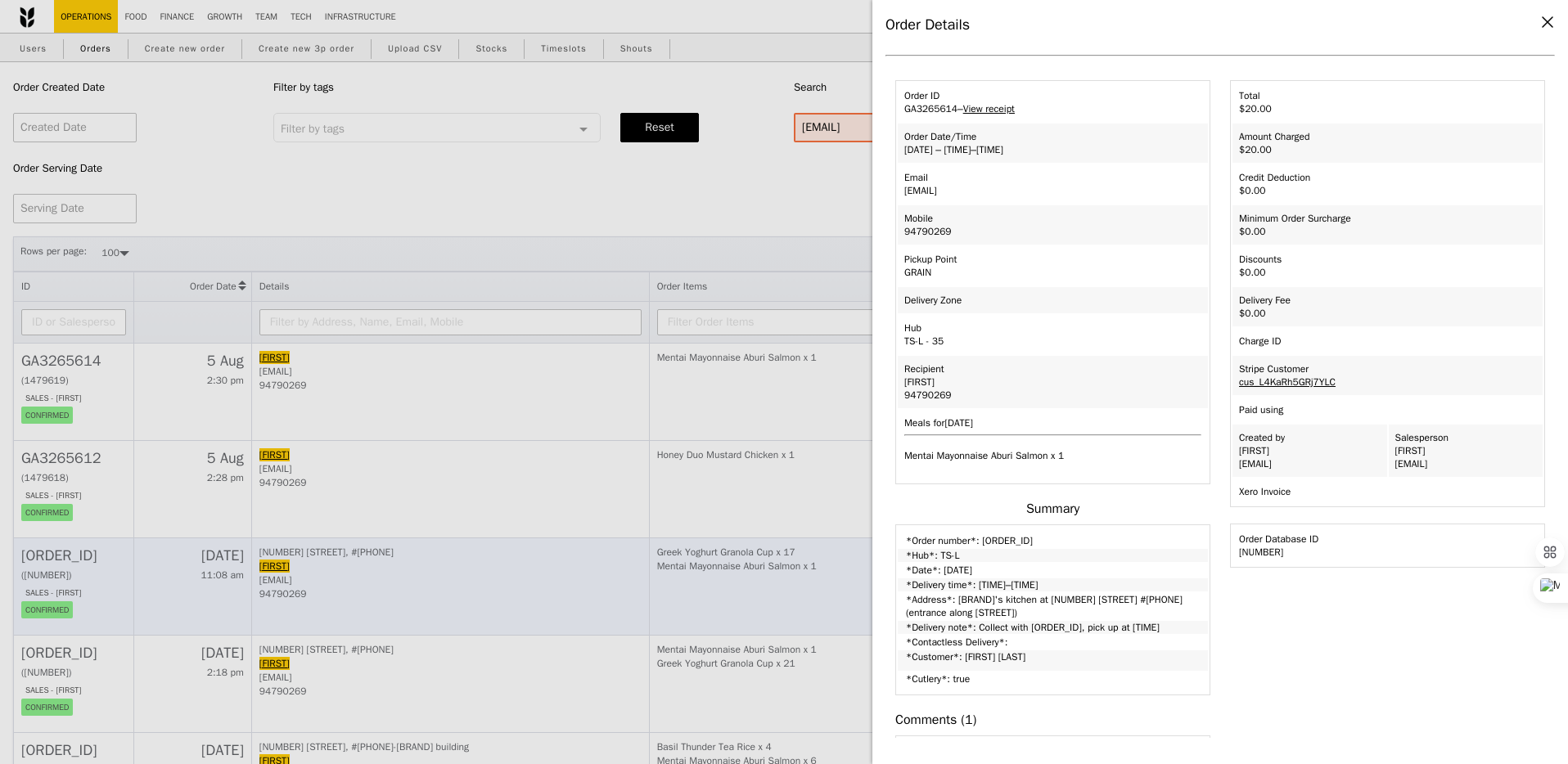 scroll, scrollTop: 47, scrollLeft: 0, axis: vertical 